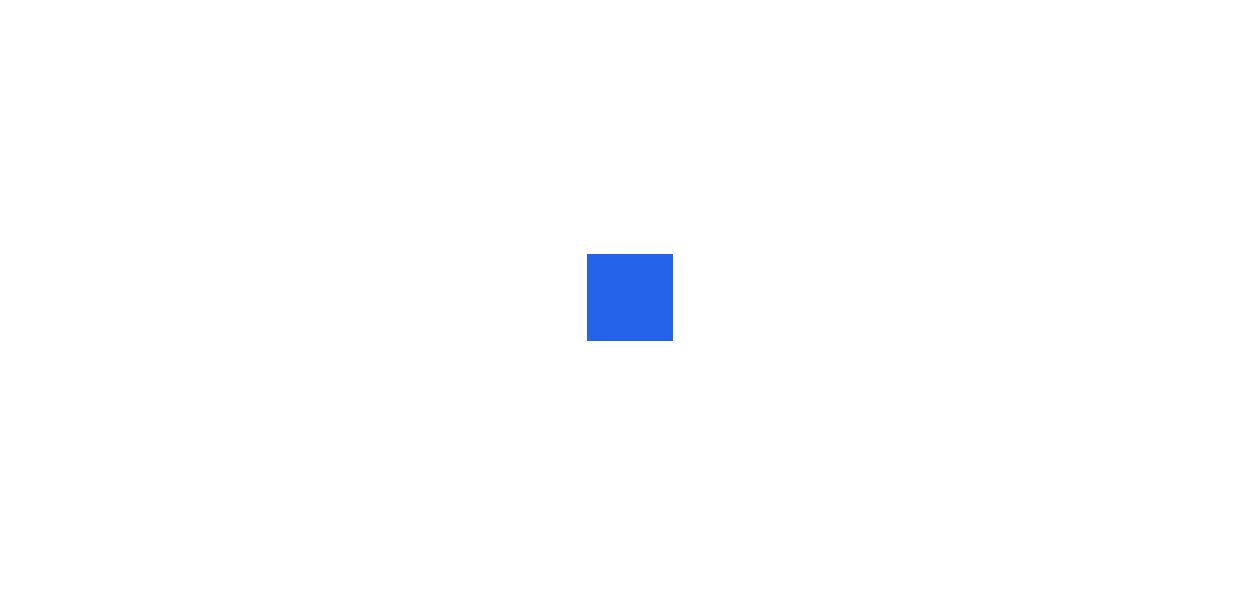 scroll, scrollTop: 0, scrollLeft: 0, axis: both 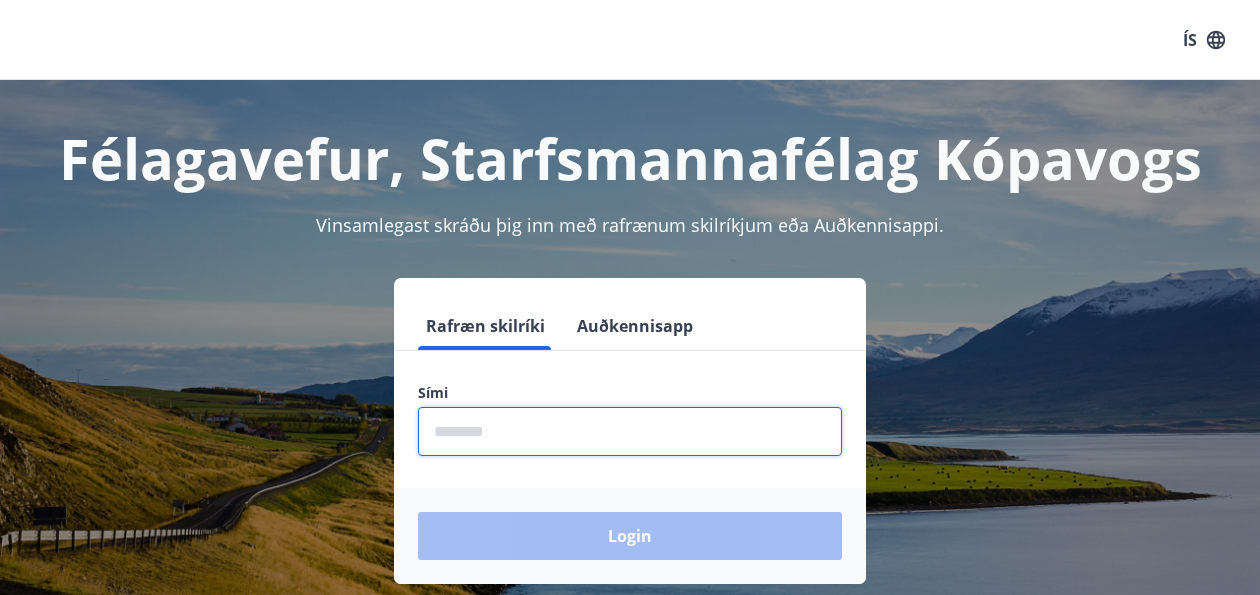 click at bounding box center (630, 431) 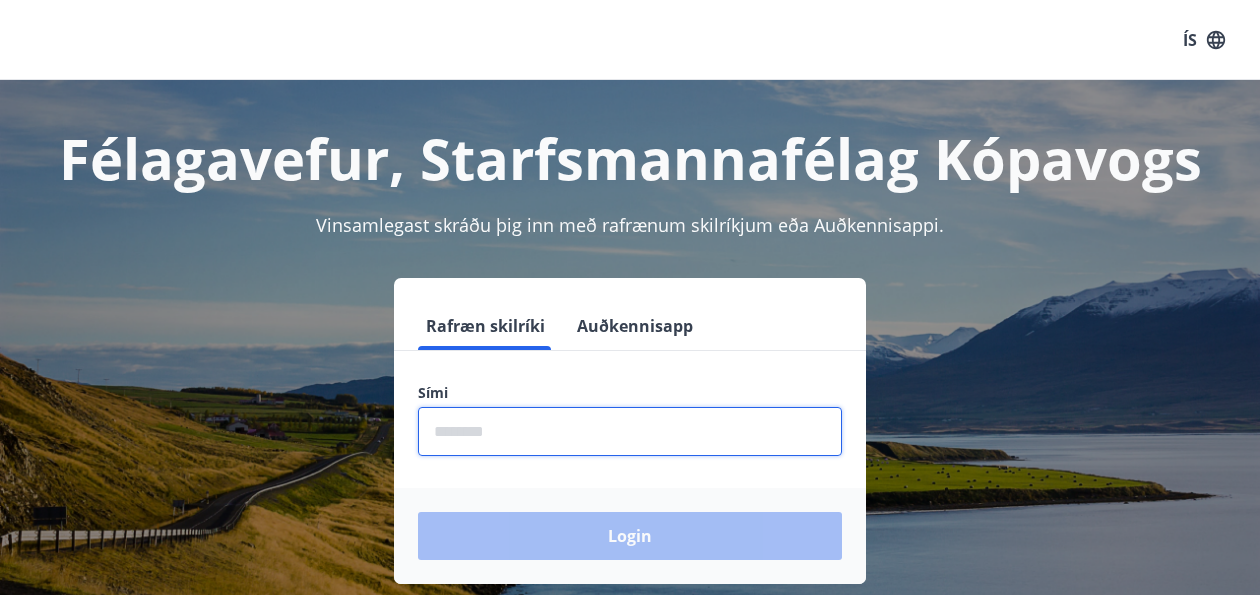 type on "********" 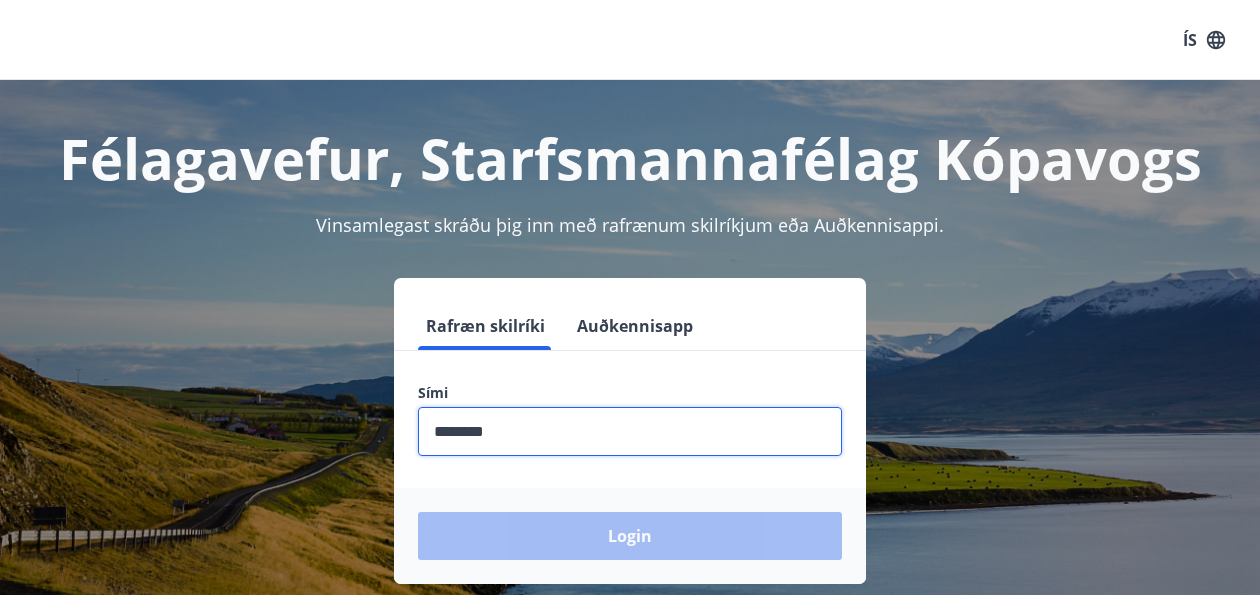type 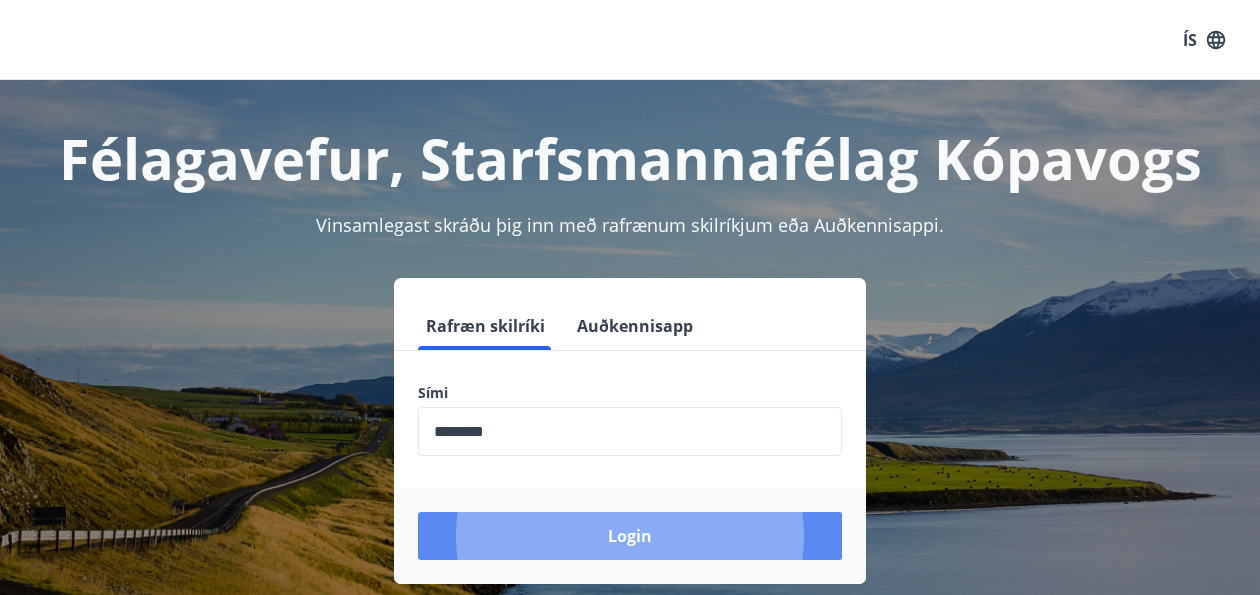 click on "Login" at bounding box center (630, 536) 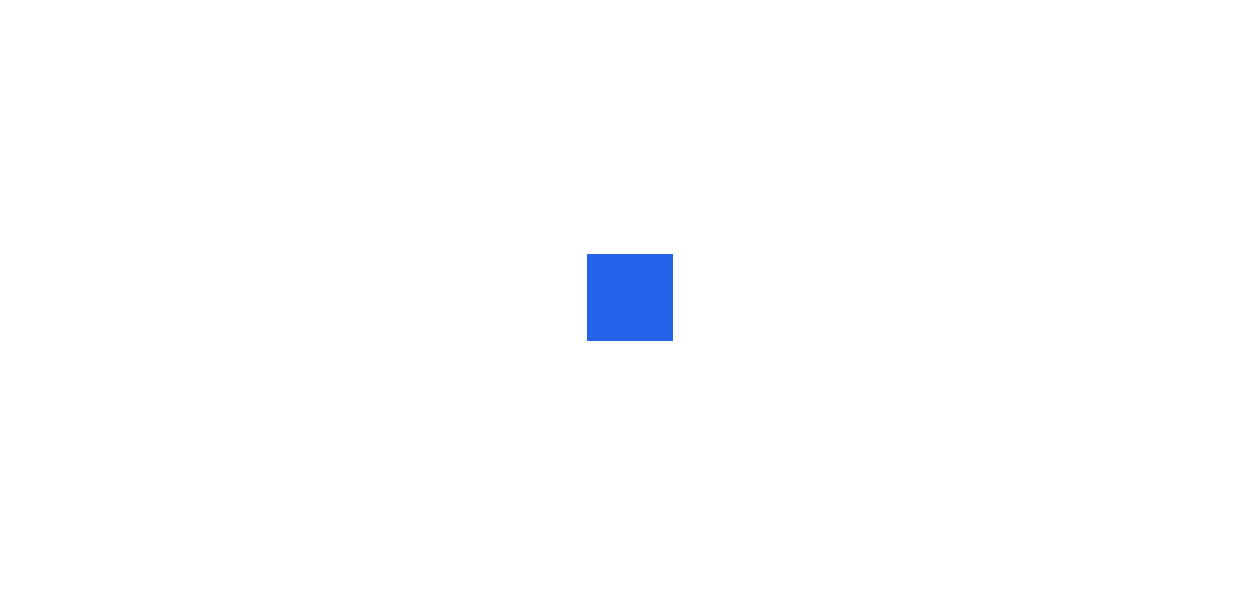 scroll, scrollTop: 0, scrollLeft: 0, axis: both 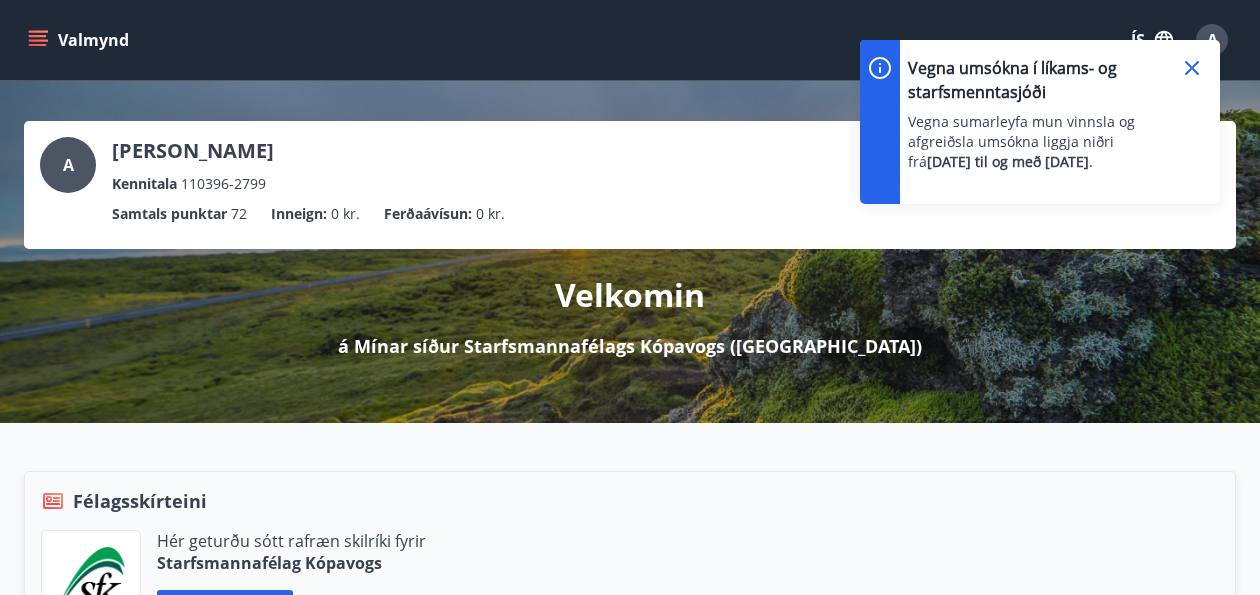 click 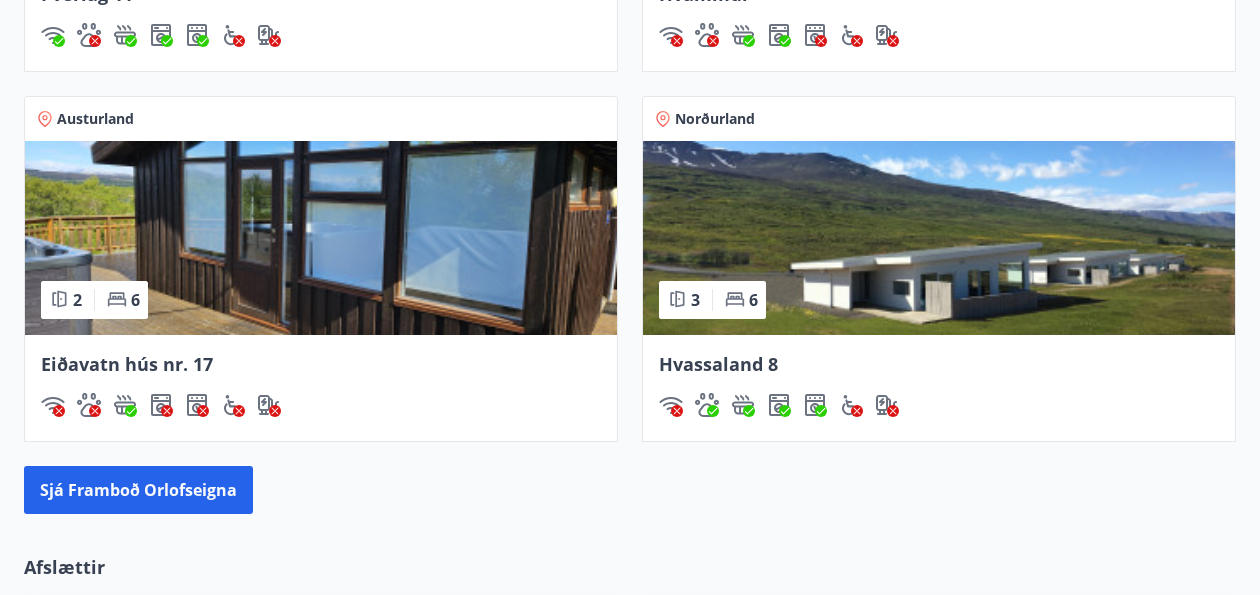 scroll, scrollTop: 1839, scrollLeft: 0, axis: vertical 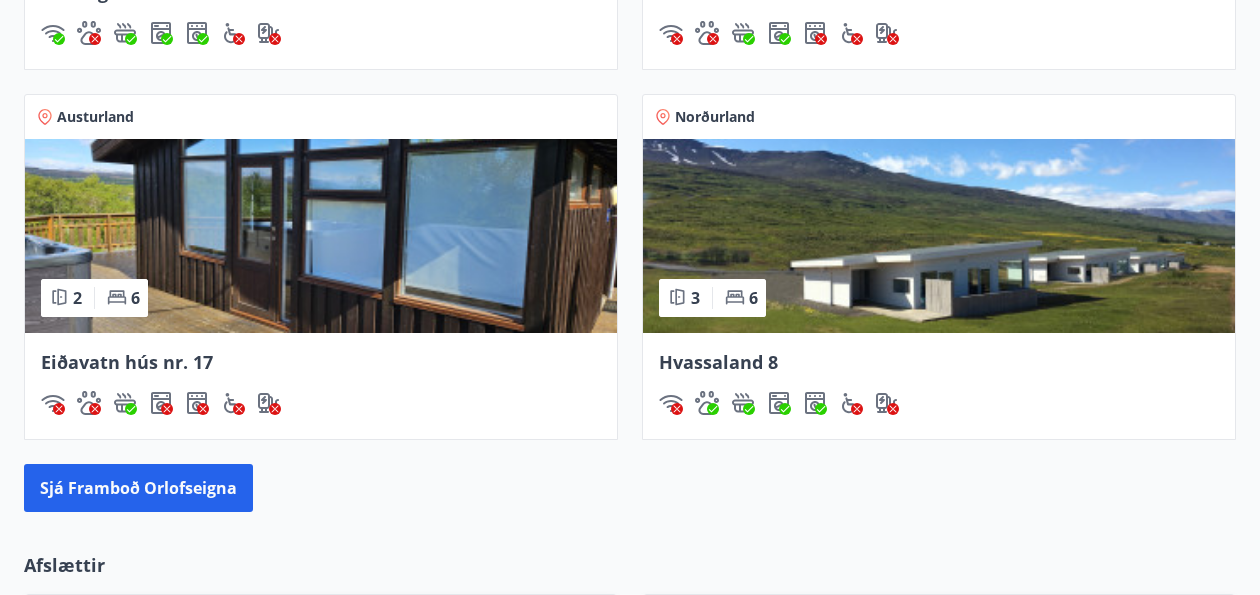 click at bounding box center (939, 236) 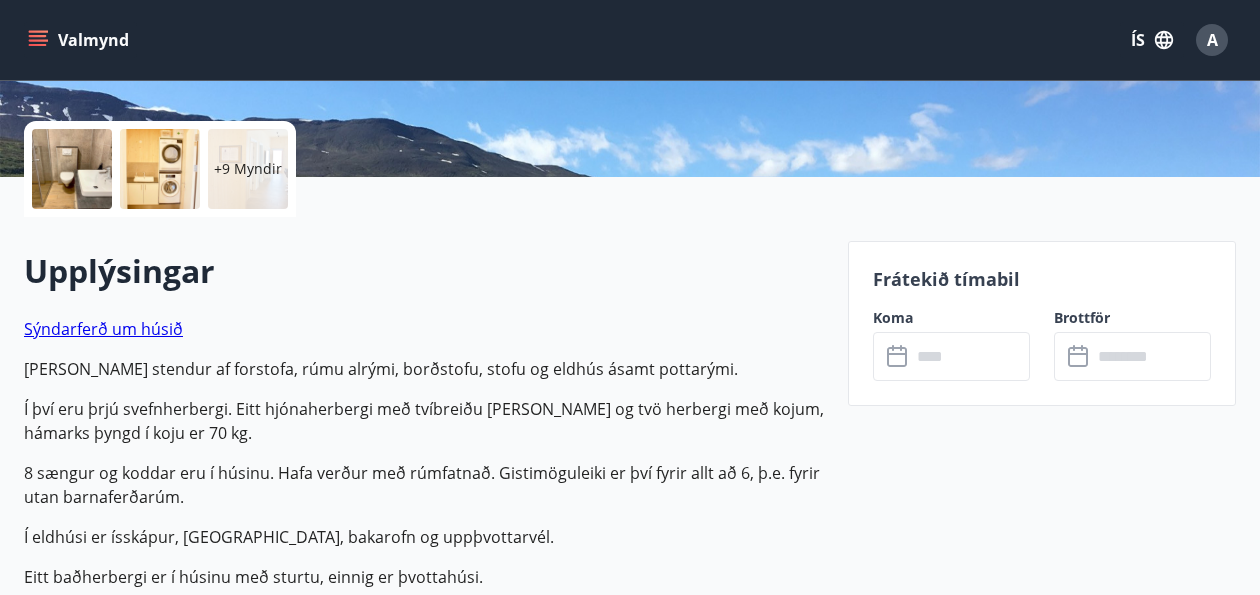 scroll, scrollTop: 420, scrollLeft: 0, axis: vertical 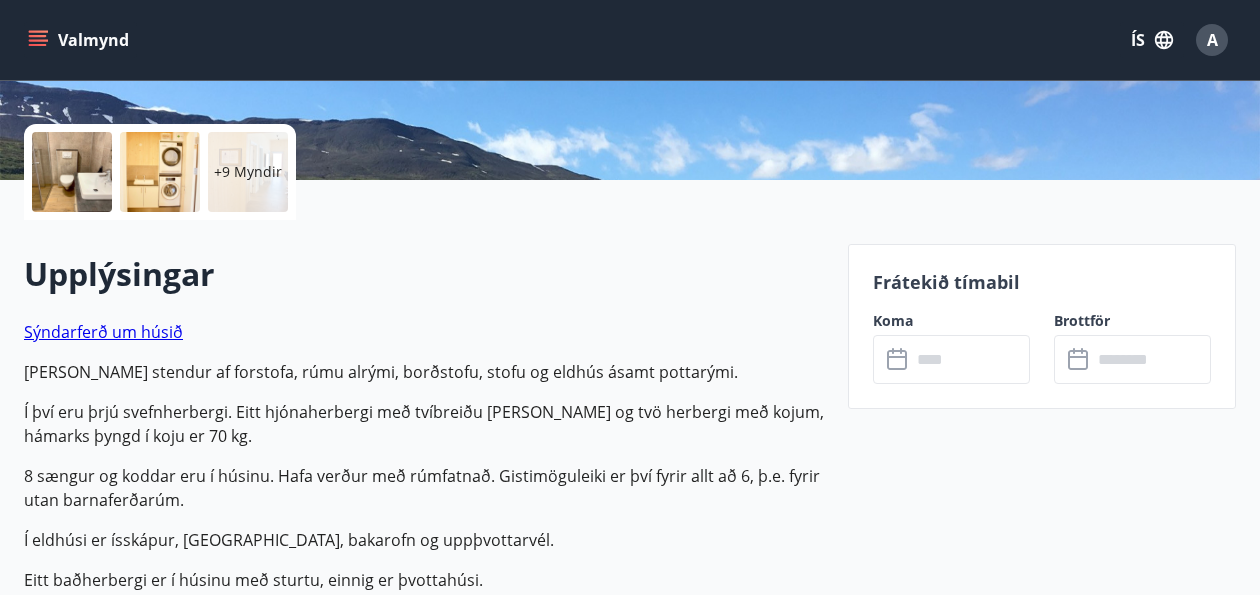 click at bounding box center [72, 172] 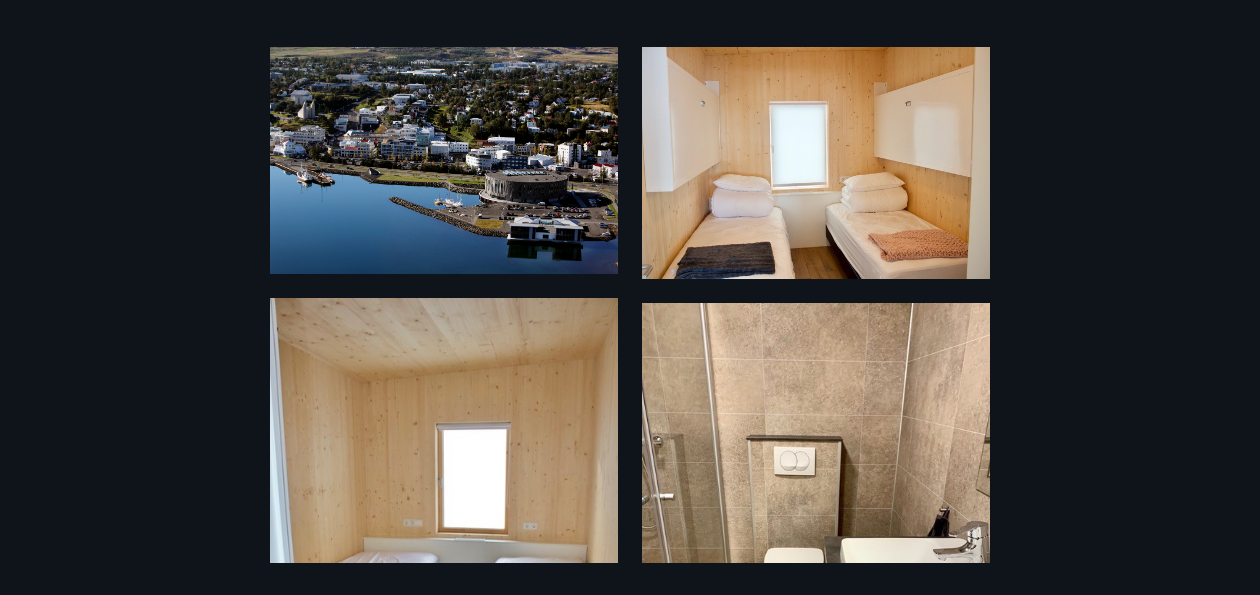 scroll, scrollTop: 0, scrollLeft: 0, axis: both 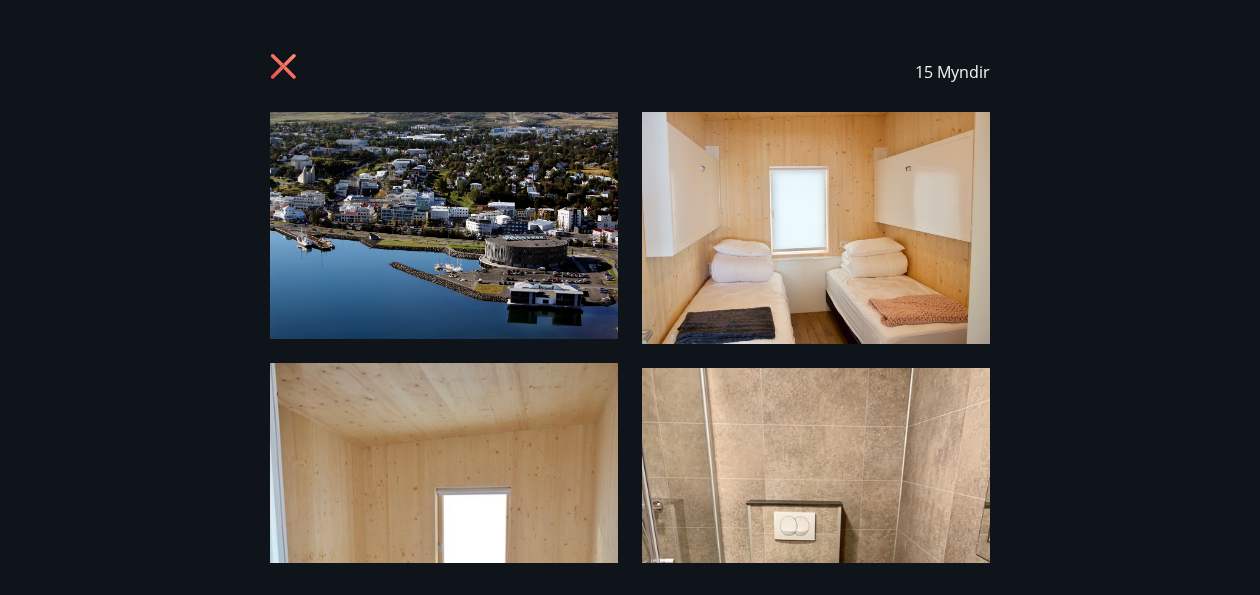 click 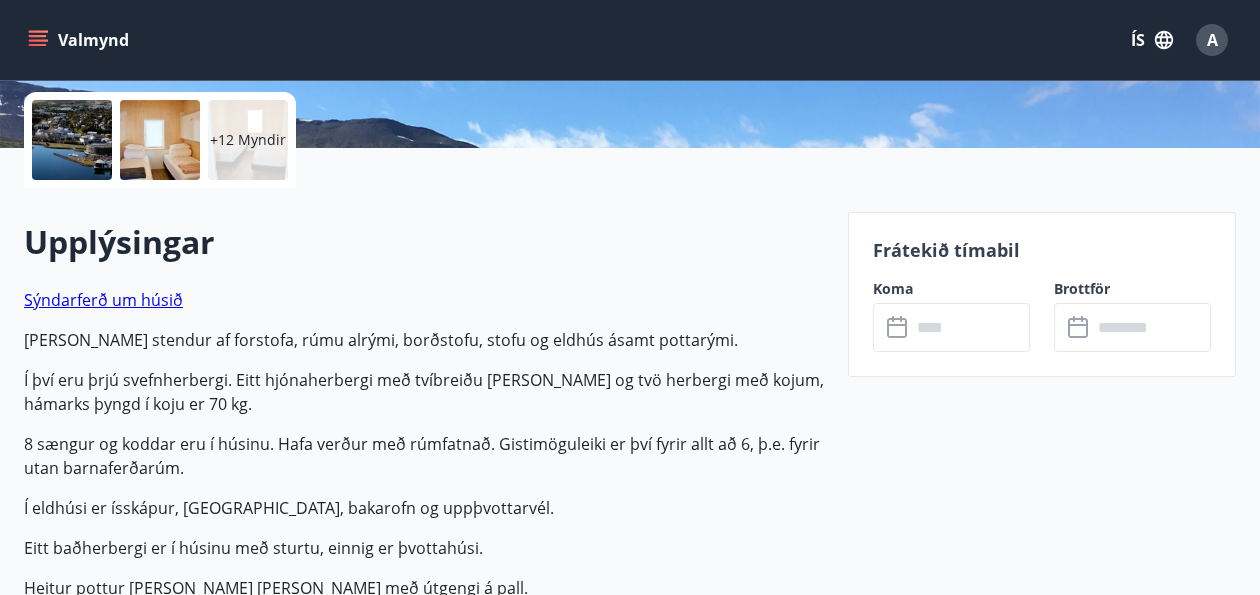 scroll, scrollTop: 457, scrollLeft: 0, axis: vertical 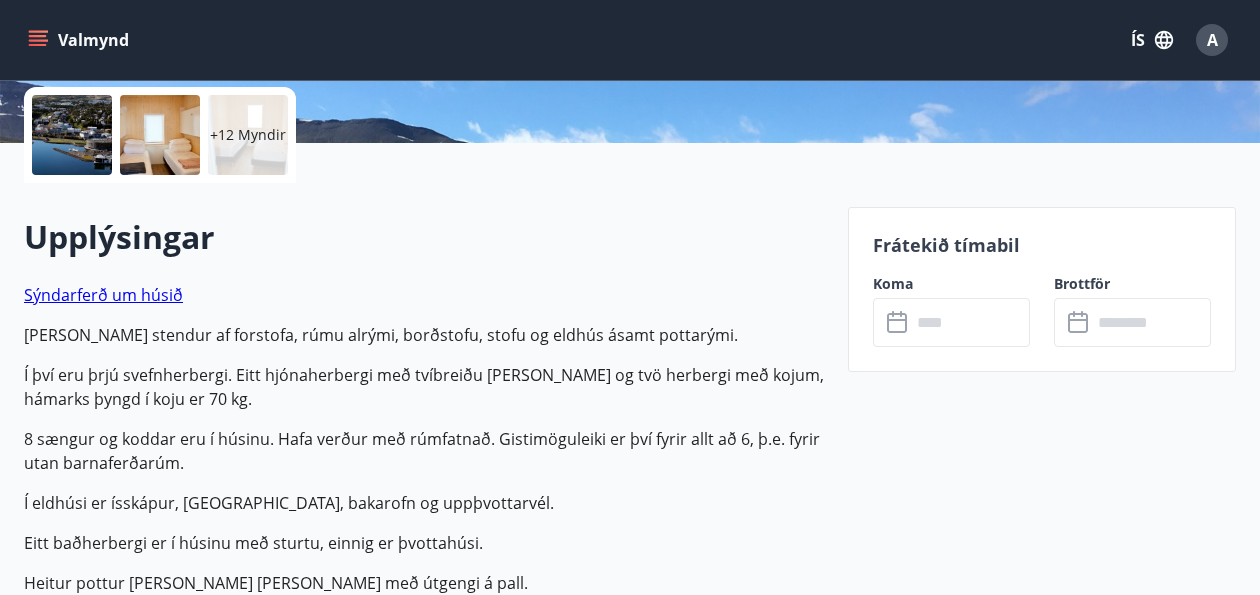 click at bounding box center [970, 322] 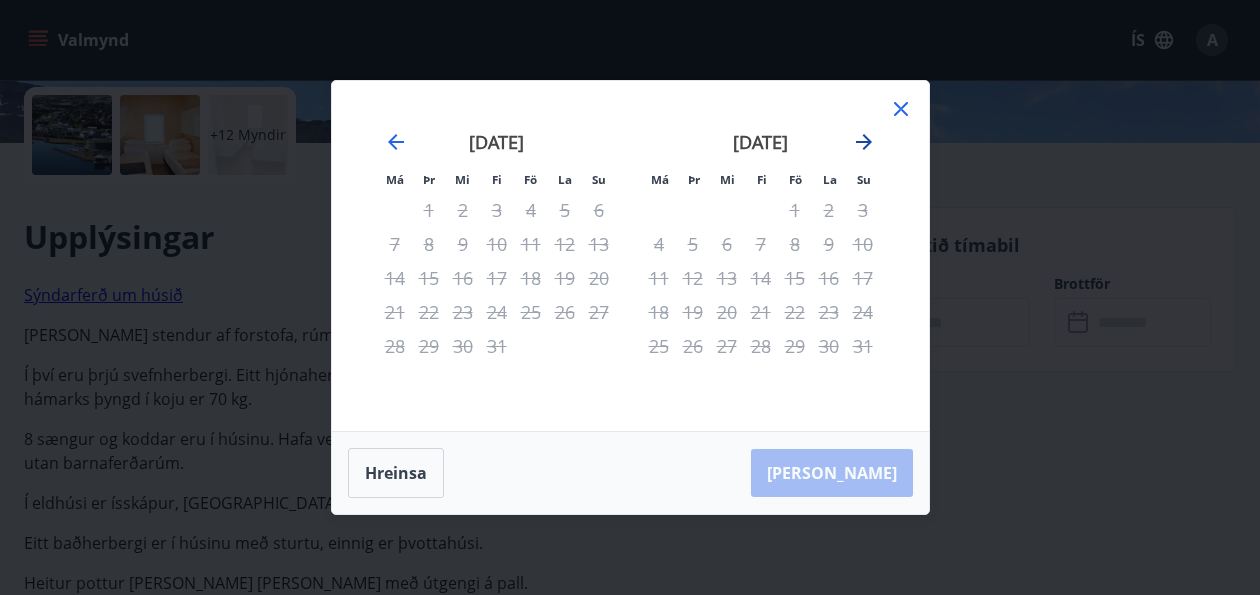 click 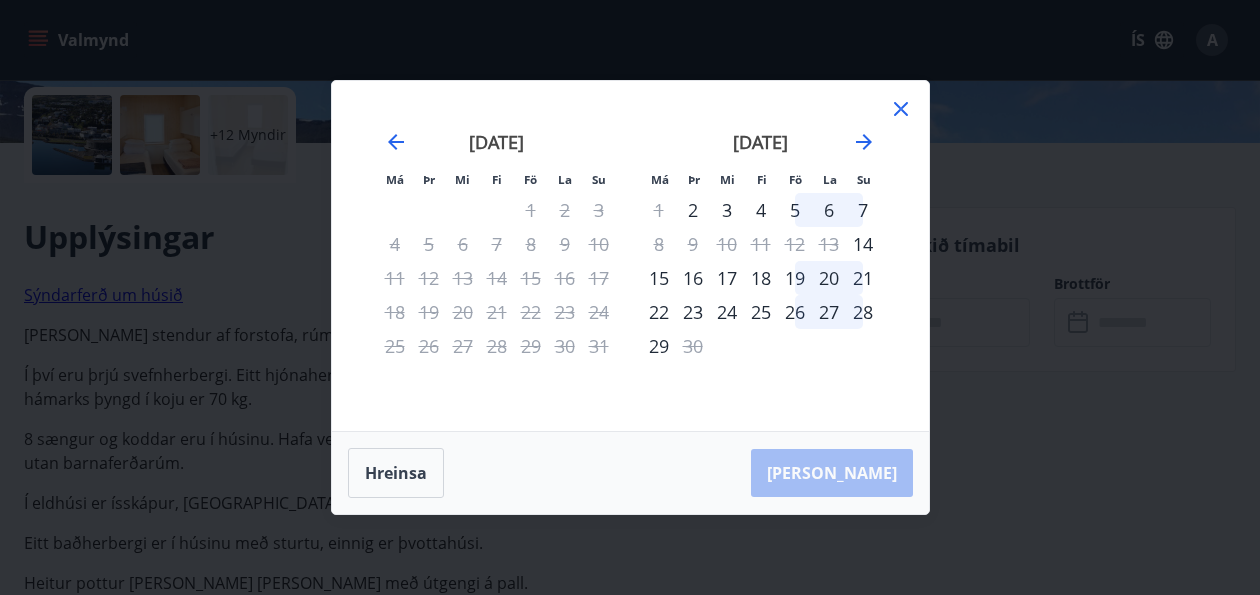 click on "15" at bounding box center [659, 278] 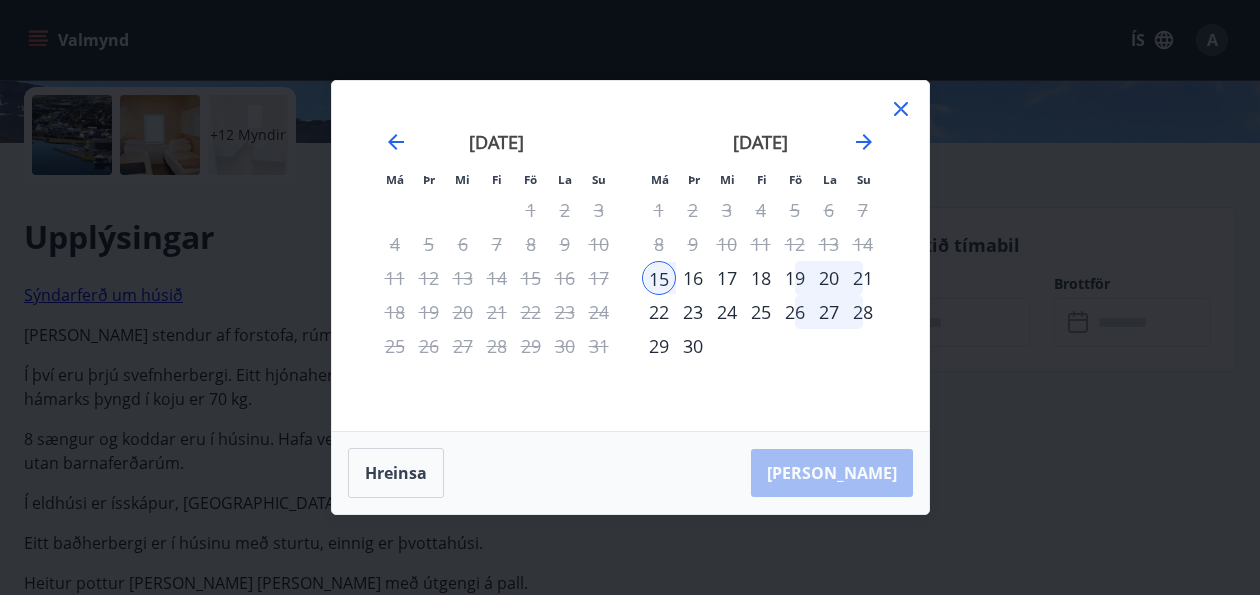 click 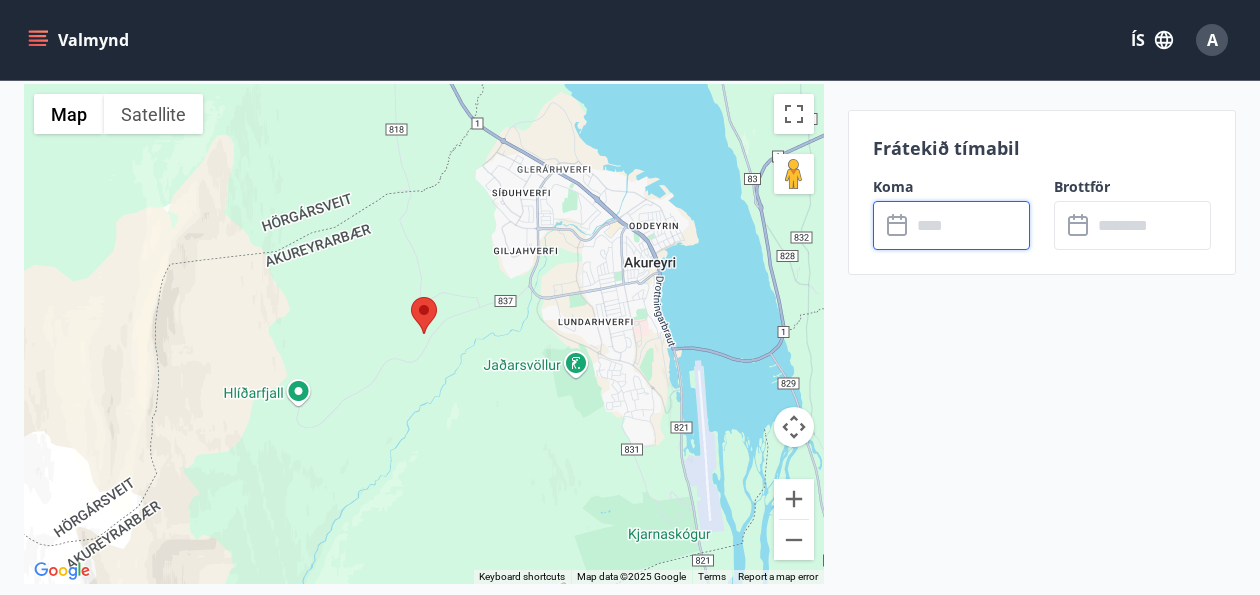 scroll, scrollTop: 3534, scrollLeft: 0, axis: vertical 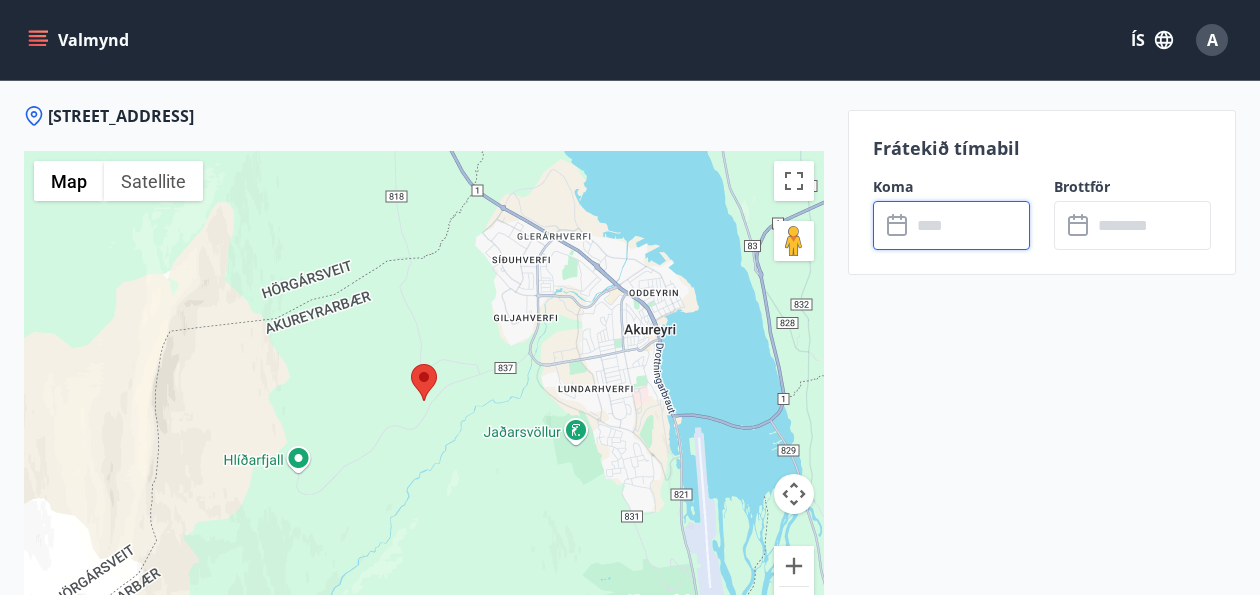 click at bounding box center [970, 225] 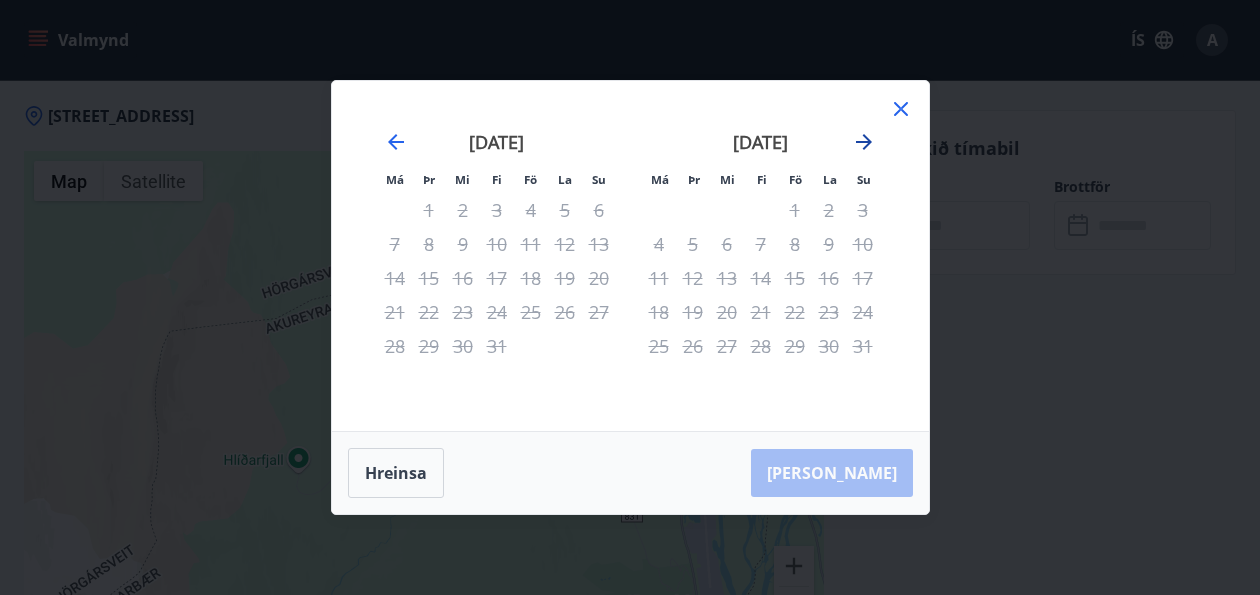 click 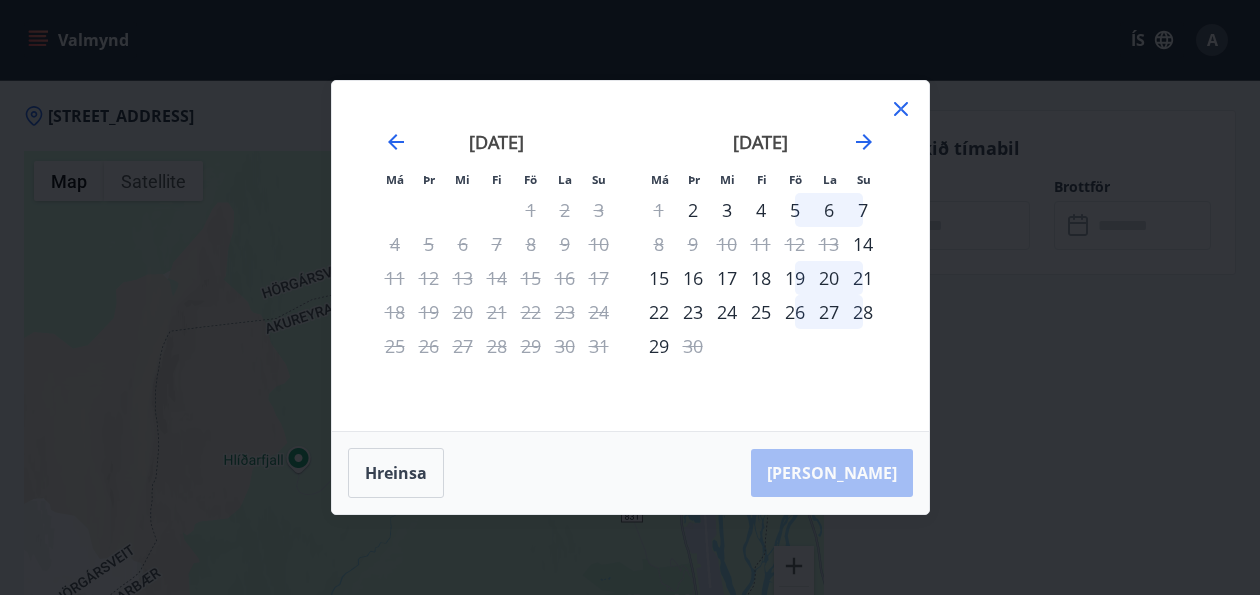 click on "15" at bounding box center [659, 278] 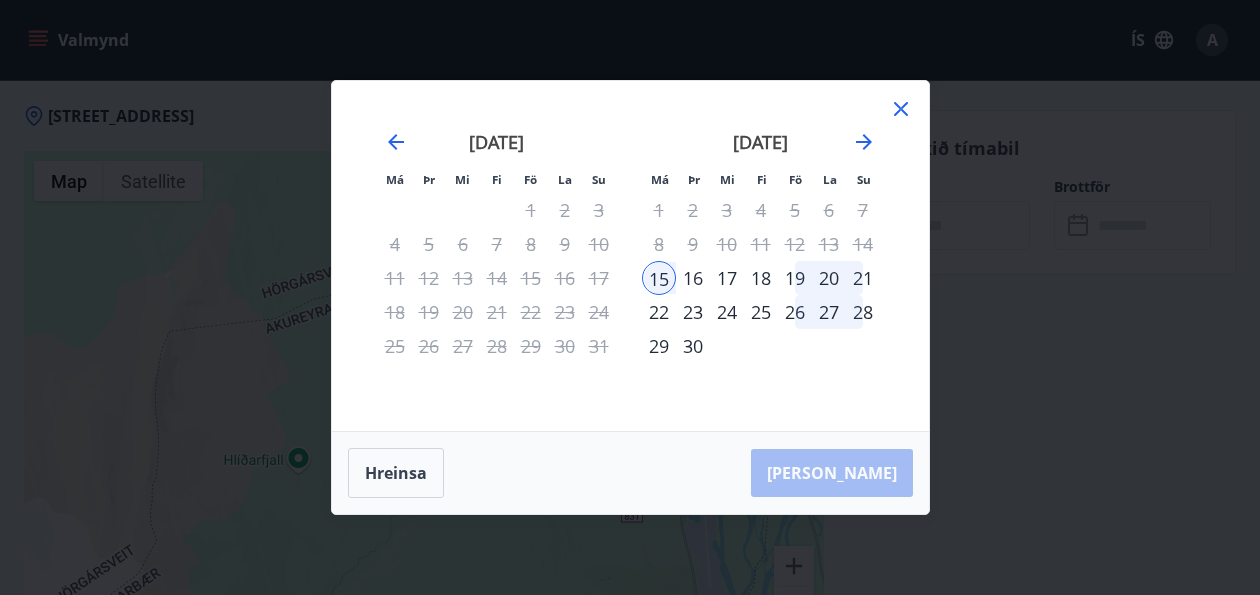 click on "21" at bounding box center [863, 278] 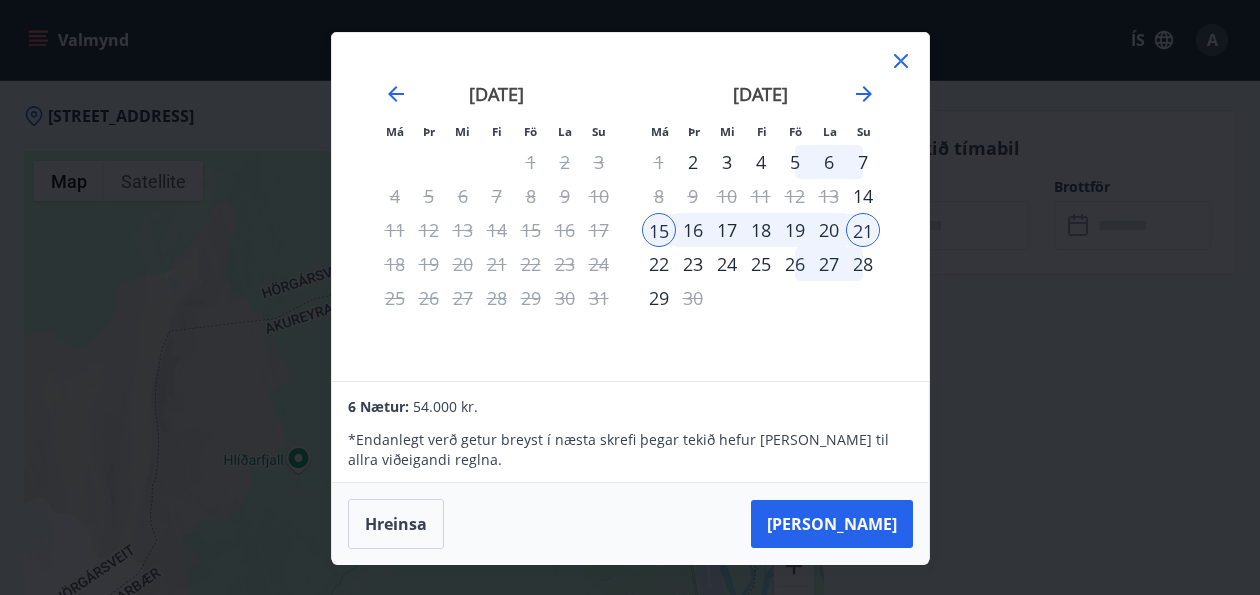 click on "20" at bounding box center (829, 230) 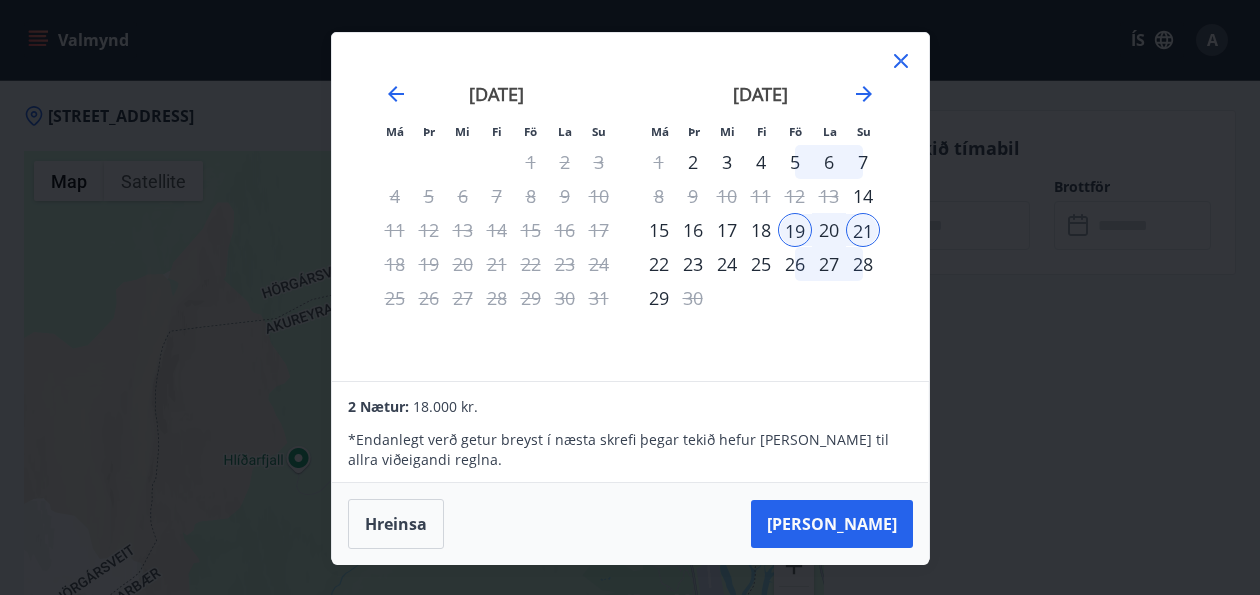 click on "19" at bounding box center [795, 230] 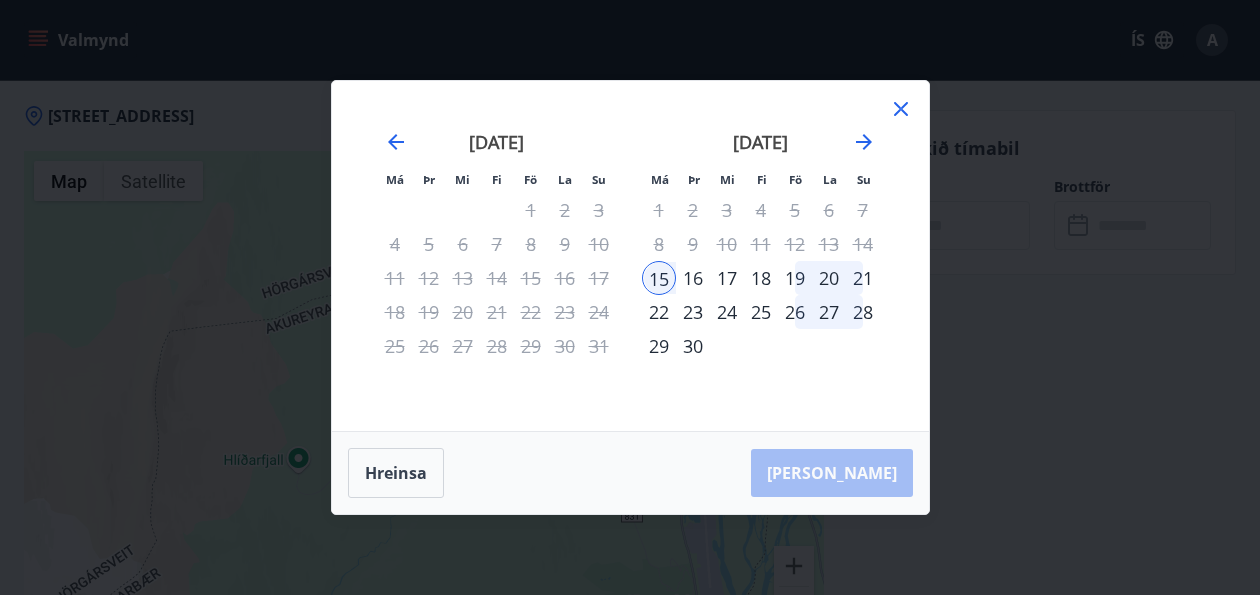 click on "20" at bounding box center [829, 278] 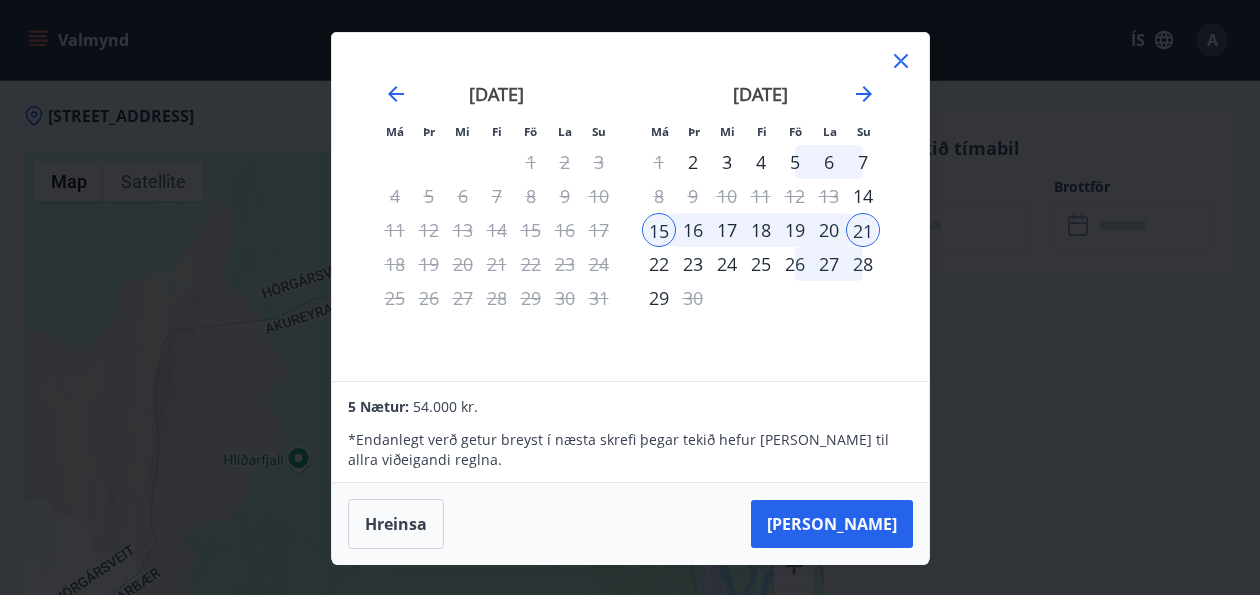 click 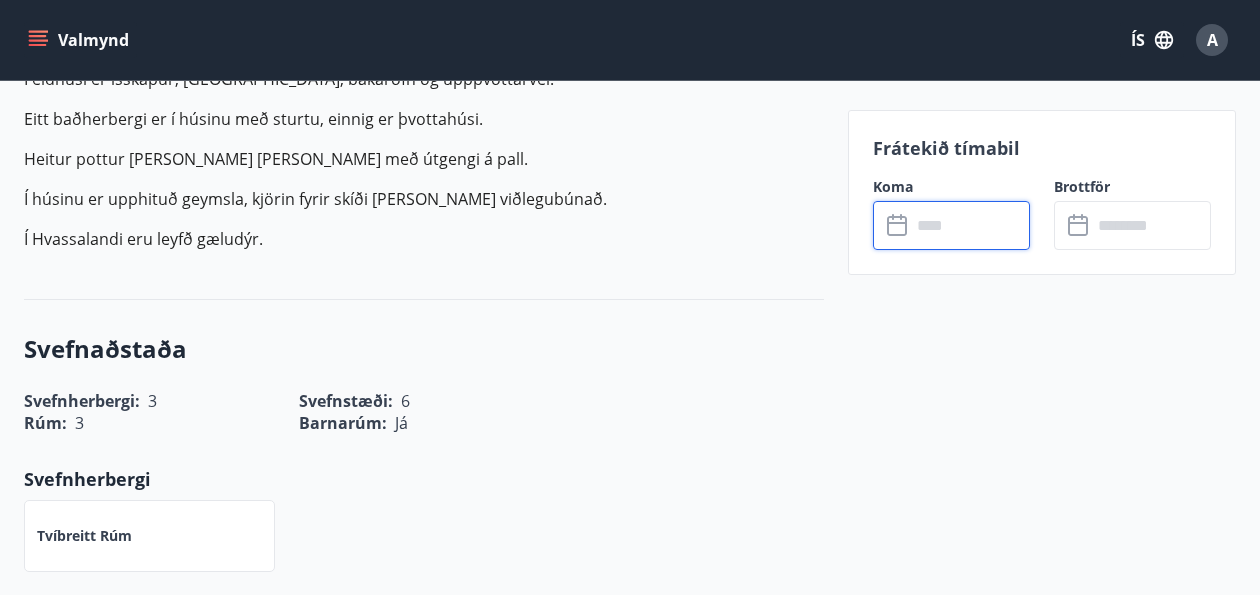 scroll, scrollTop: 852, scrollLeft: 0, axis: vertical 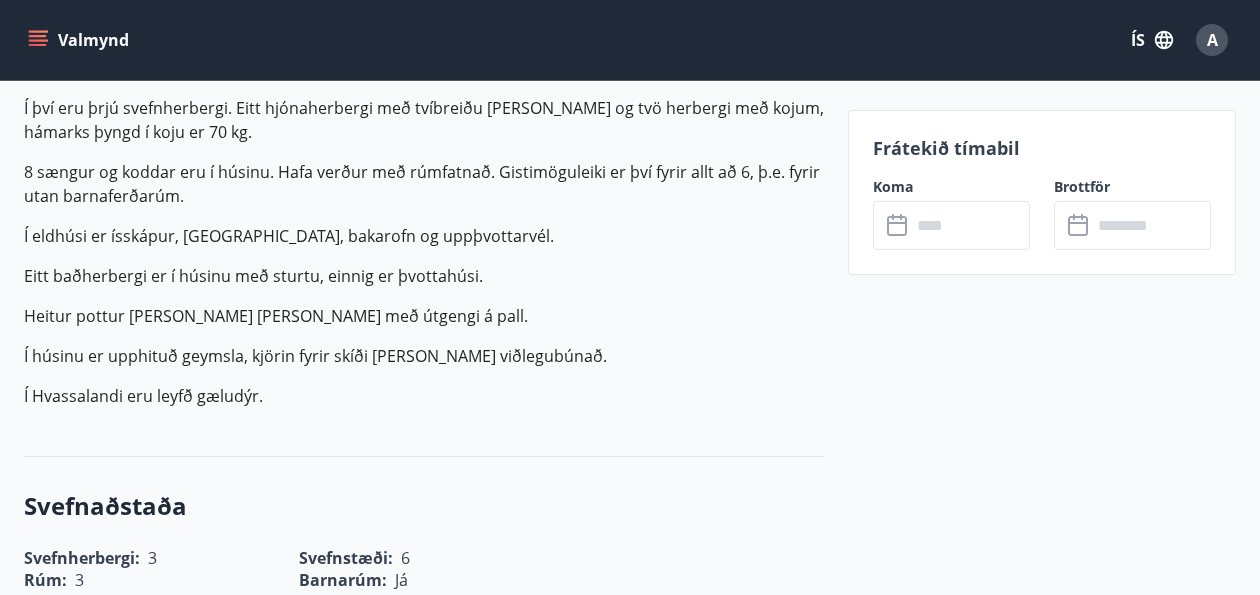 click 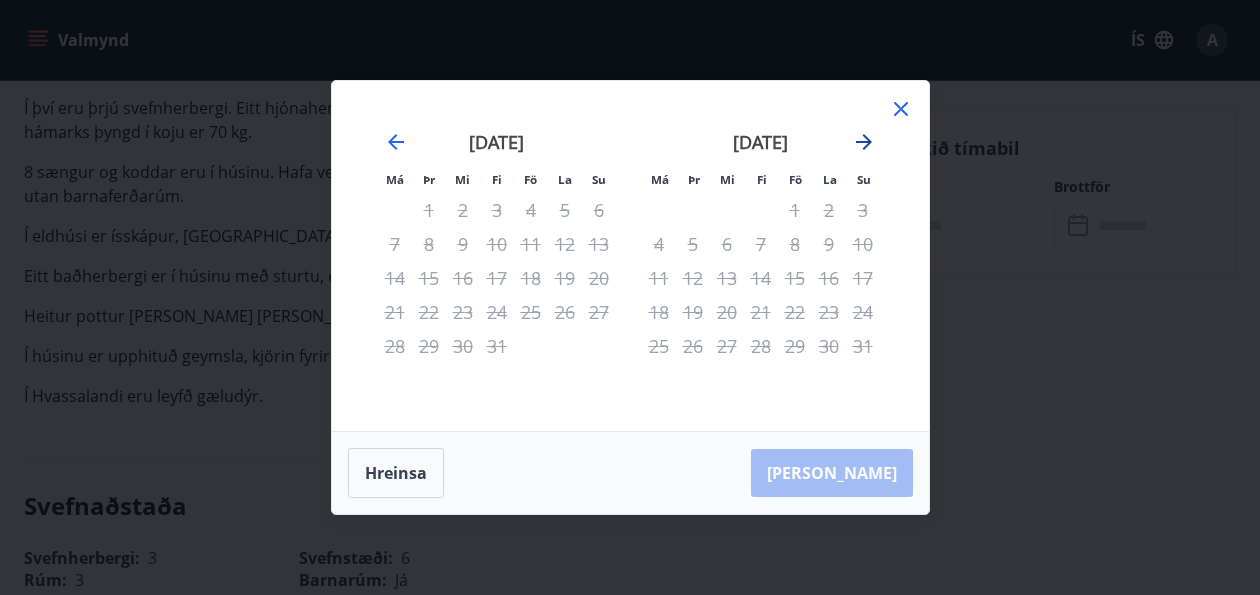 click 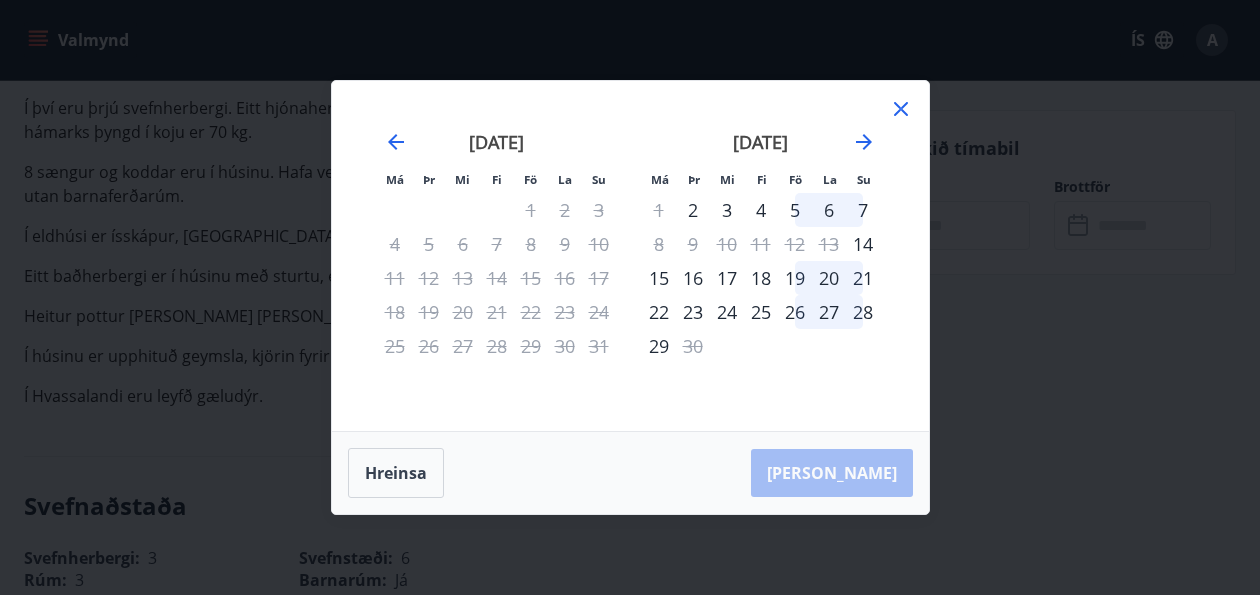 click on "15" at bounding box center (659, 278) 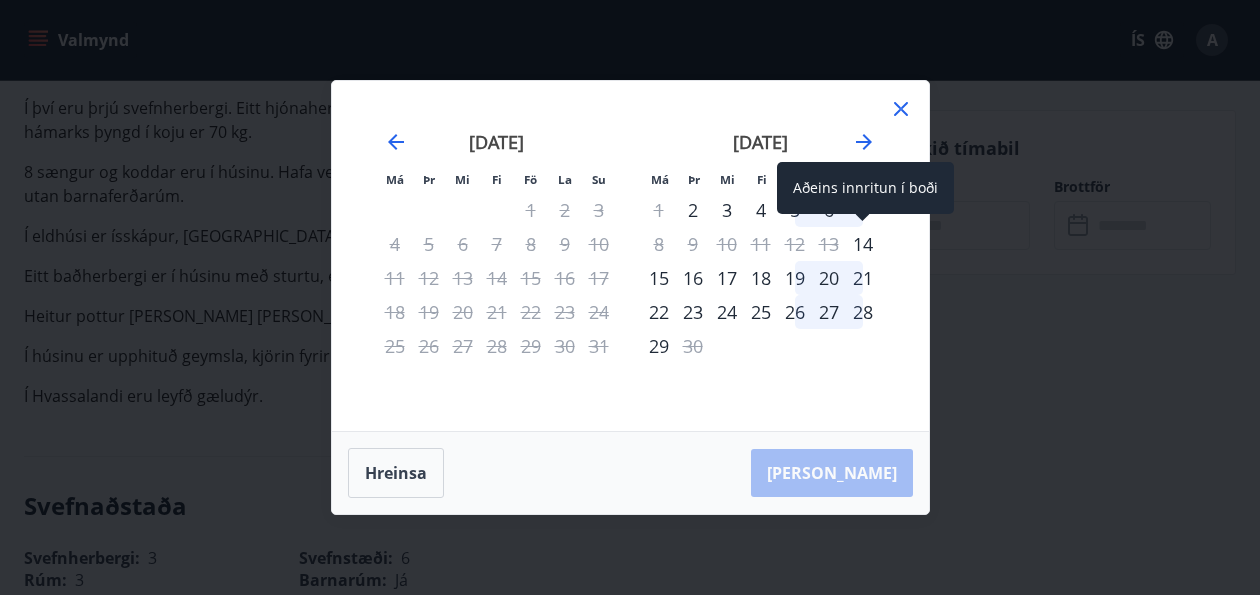 click on "14" at bounding box center (863, 244) 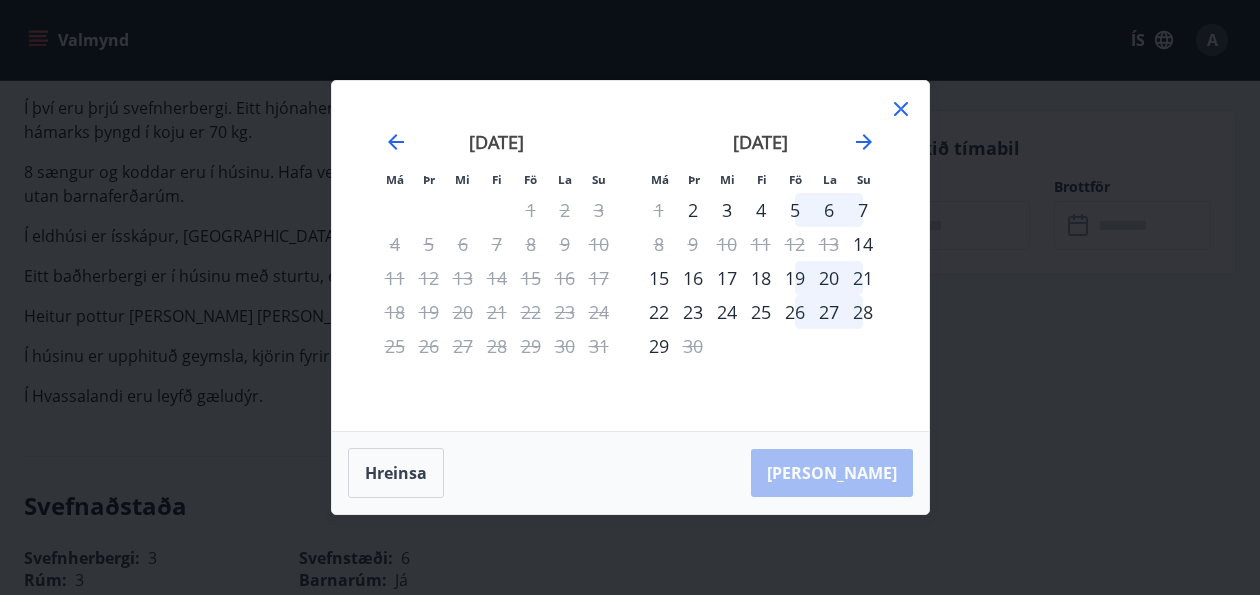 click on "15" at bounding box center (659, 278) 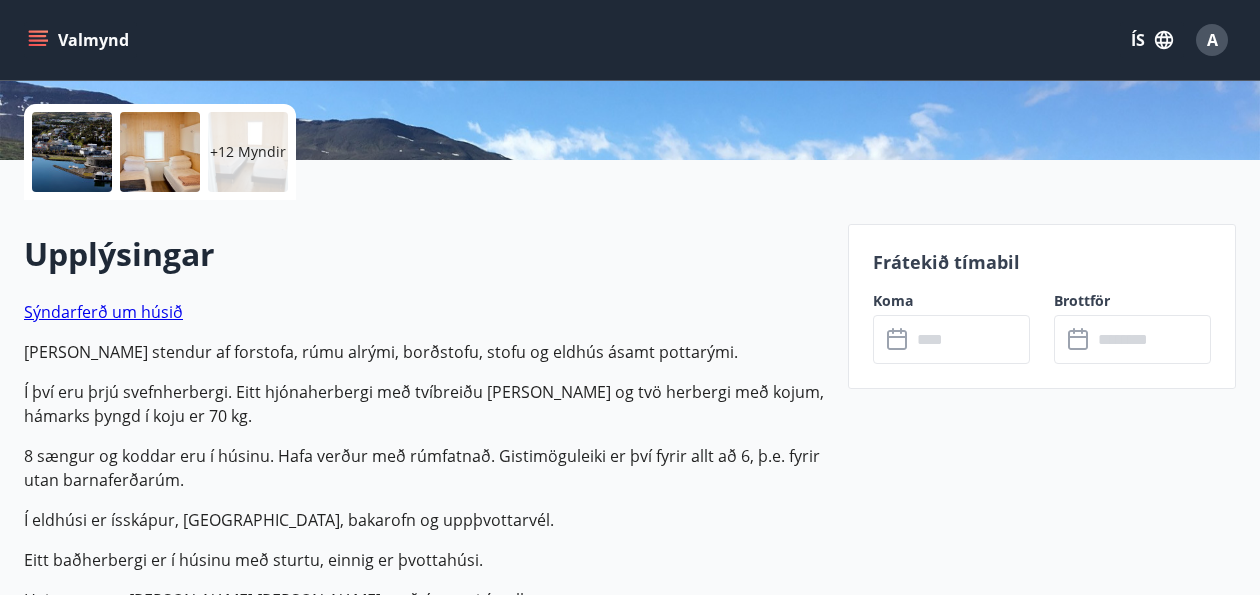 scroll, scrollTop: 595, scrollLeft: 0, axis: vertical 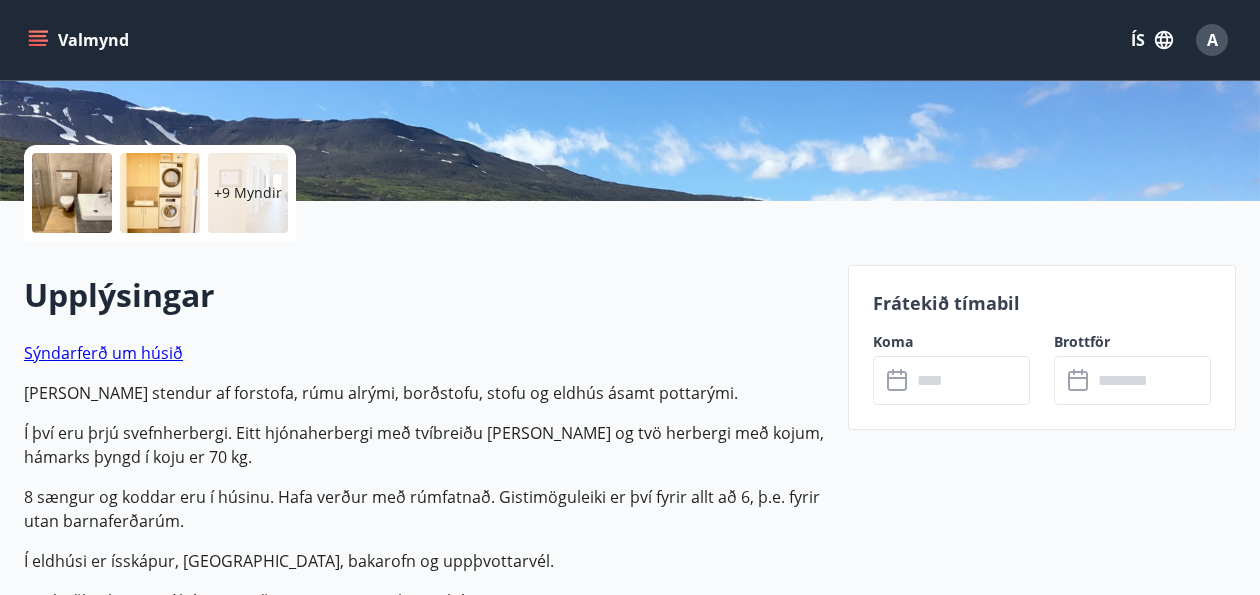 click at bounding box center [970, 380] 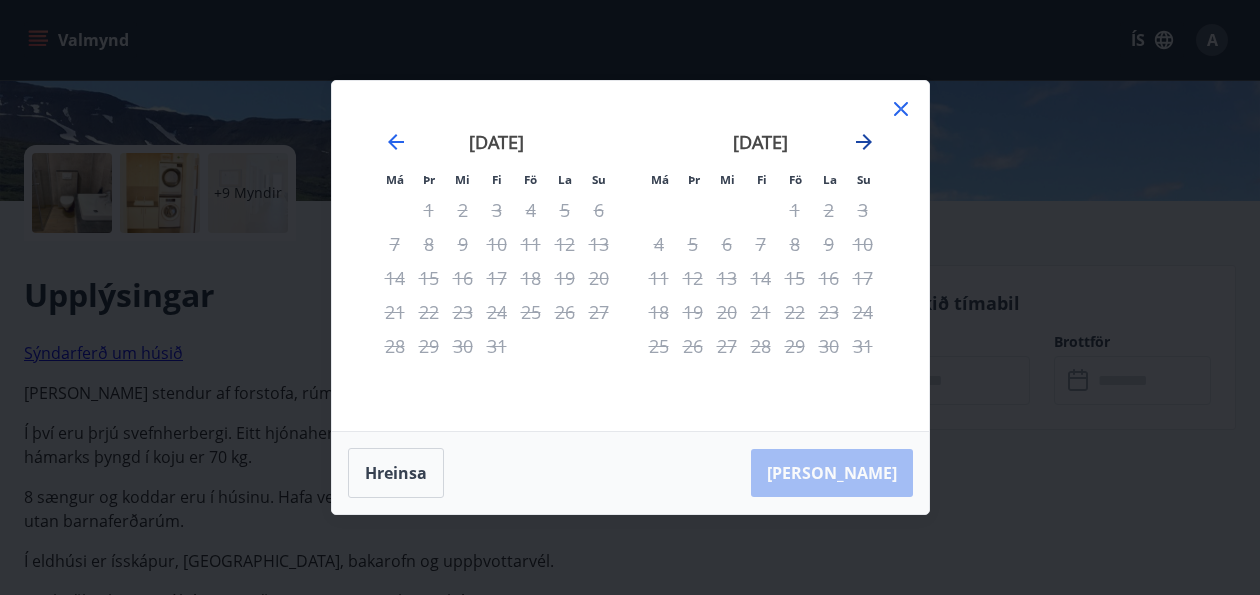 click 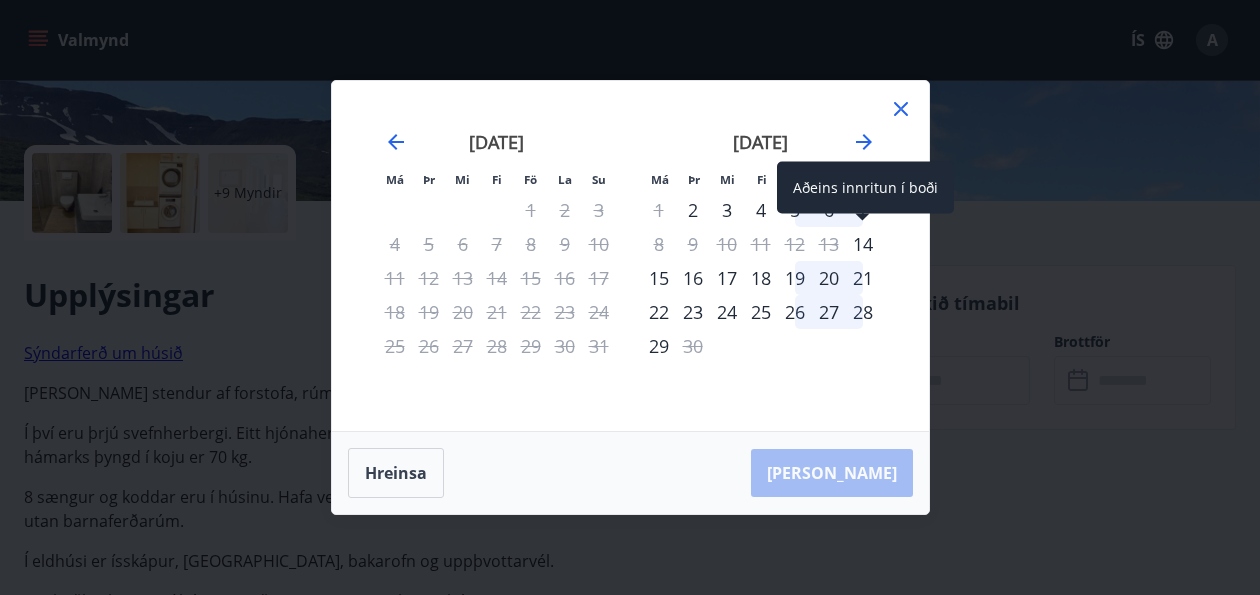 click on "14" at bounding box center [863, 244] 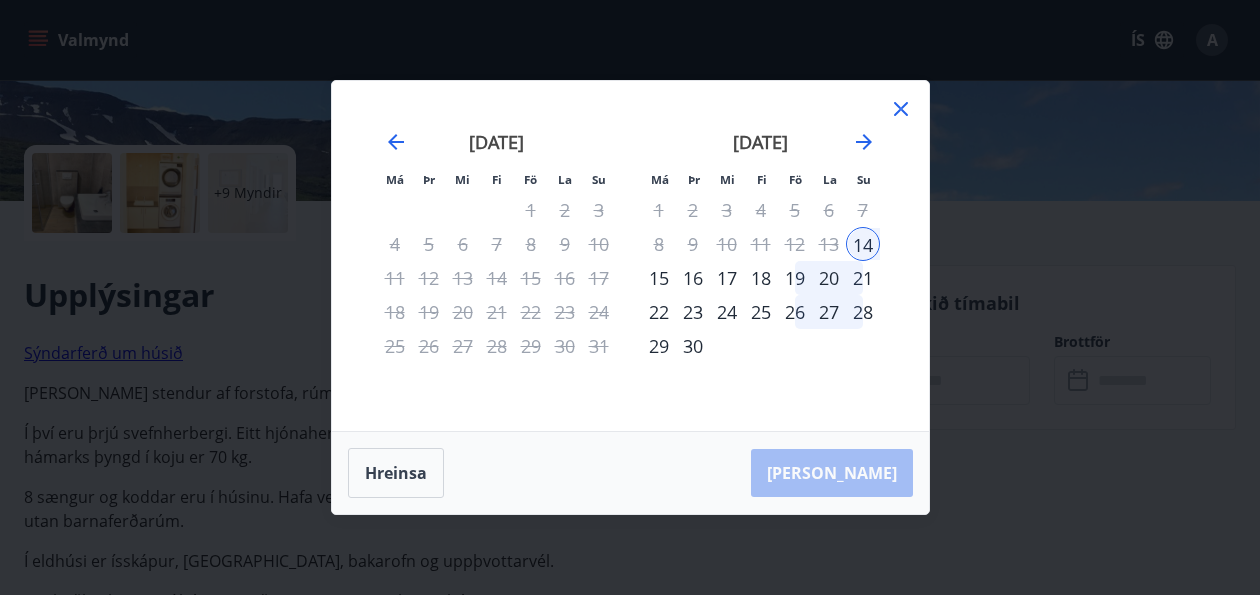 click on "20" at bounding box center [829, 278] 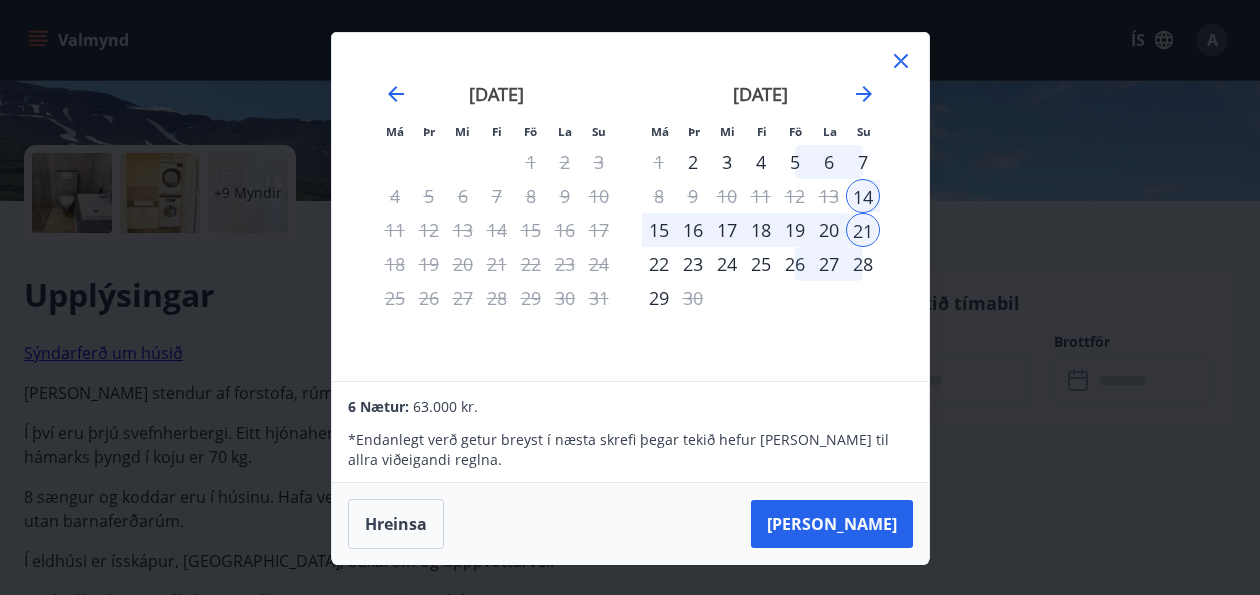 click on "20" at bounding box center [829, 230] 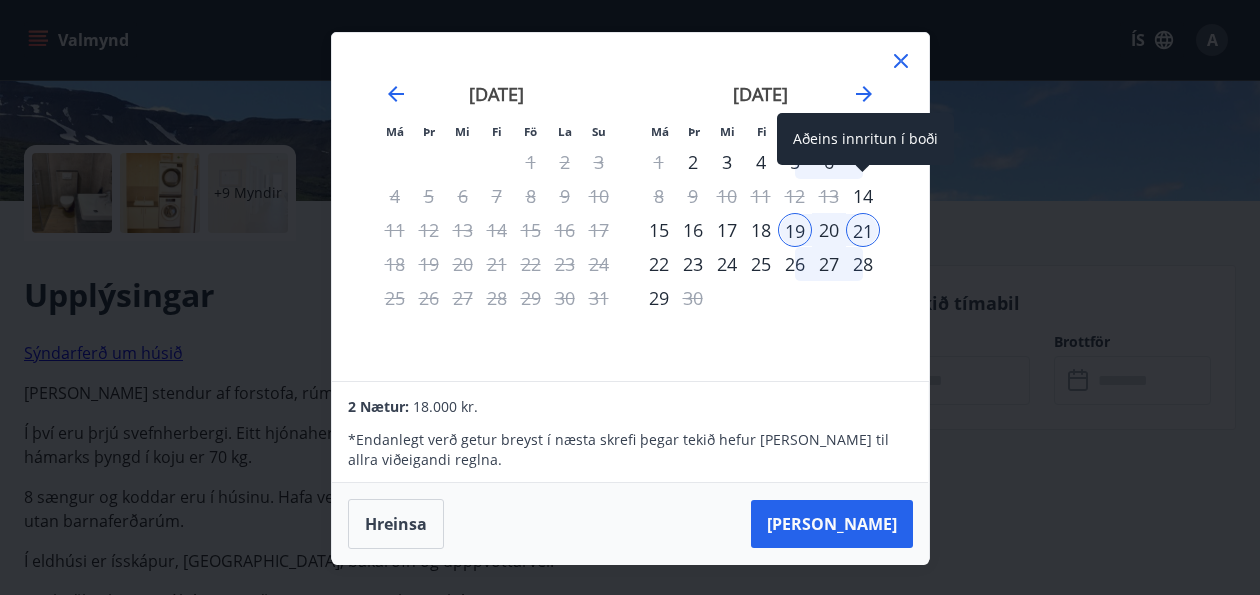 click on "14" at bounding box center [863, 196] 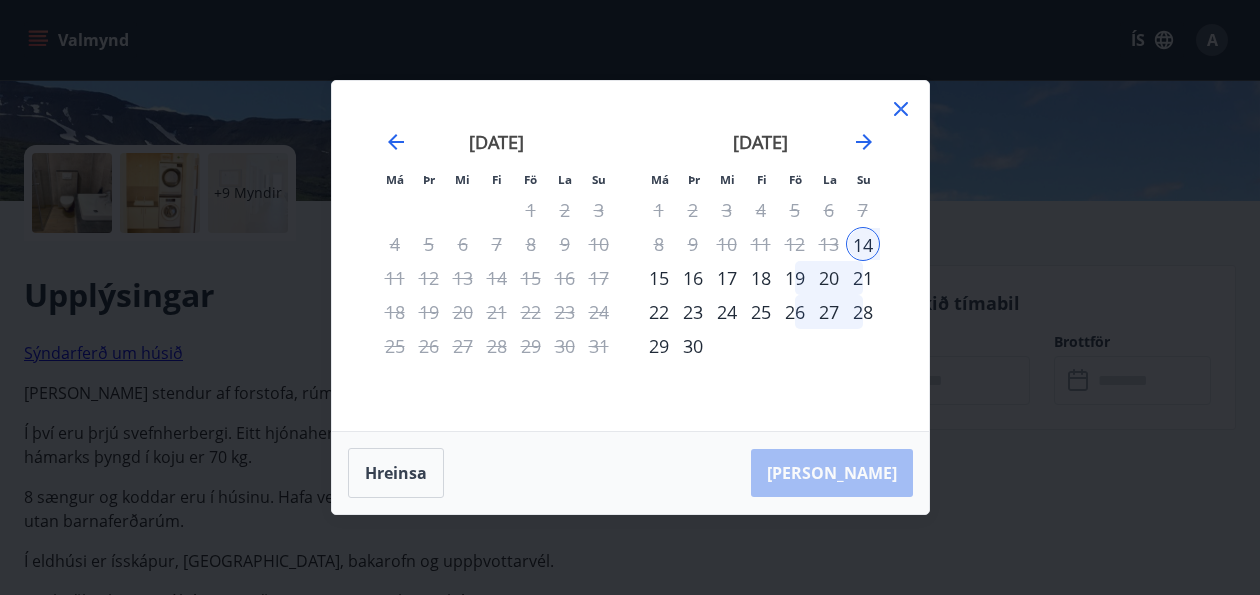 click on "18" at bounding box center [761, 278] 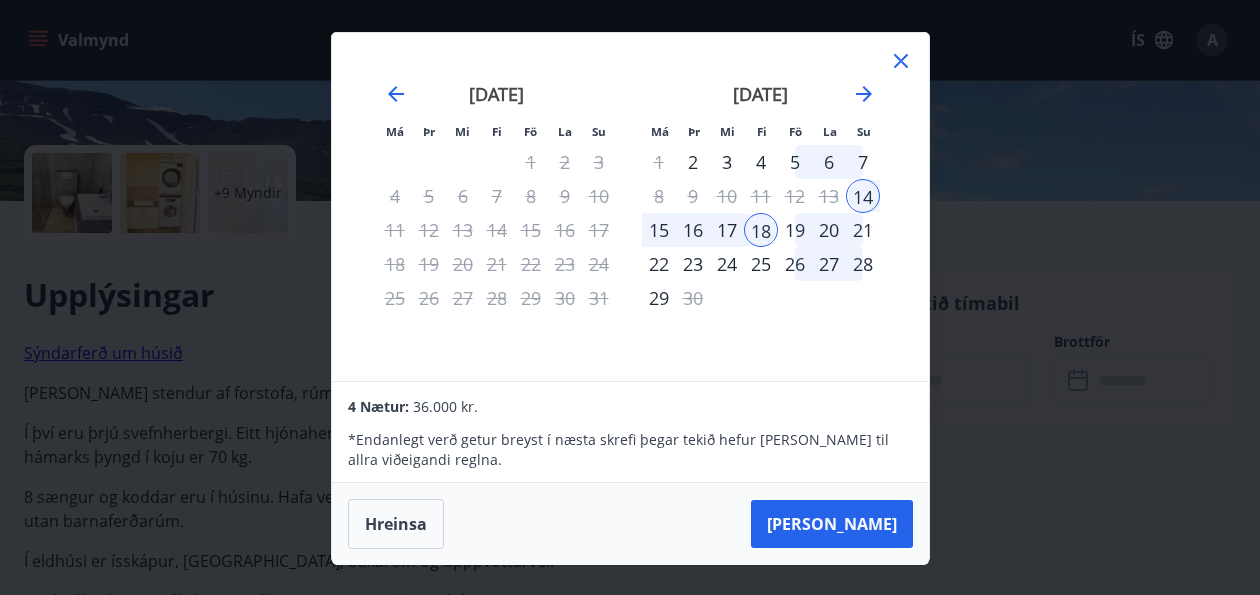 click on "19" at bounding box center (795, 230) 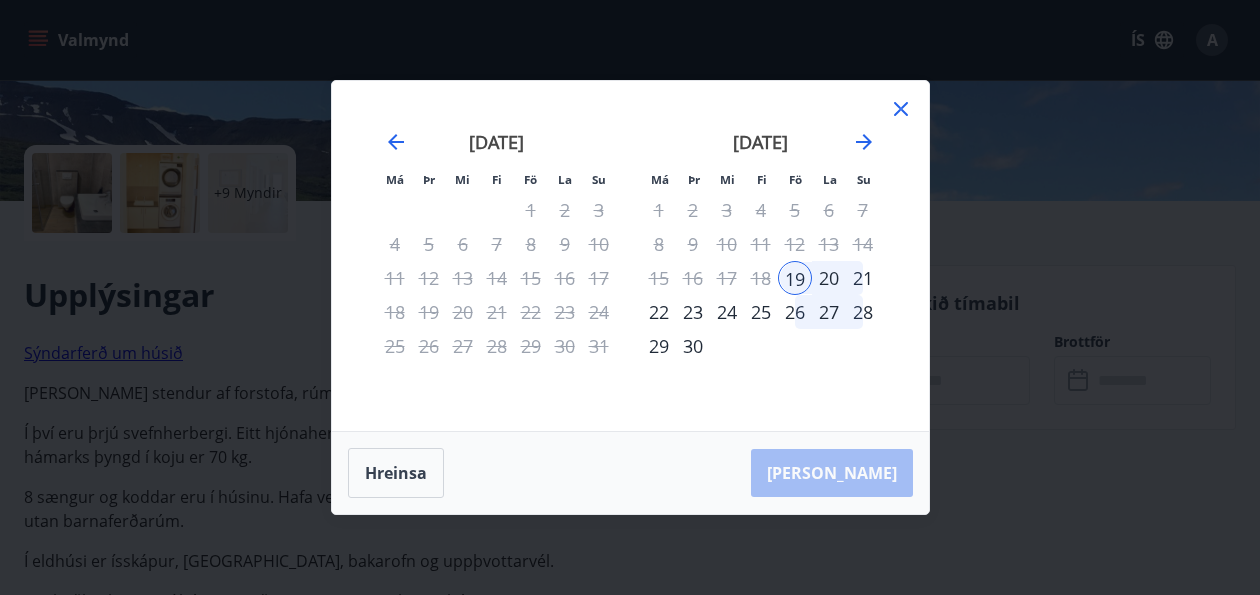 click on "14" at bounding box center (863, 244) 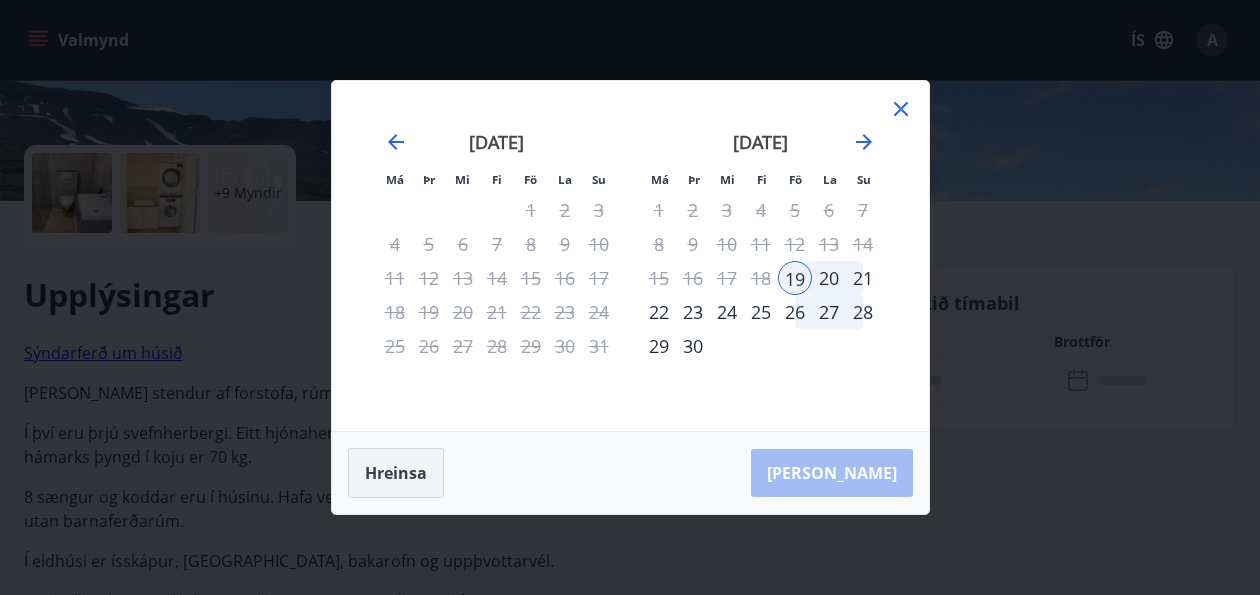 click on "Hreinsa" at bounding box center [396, 473] 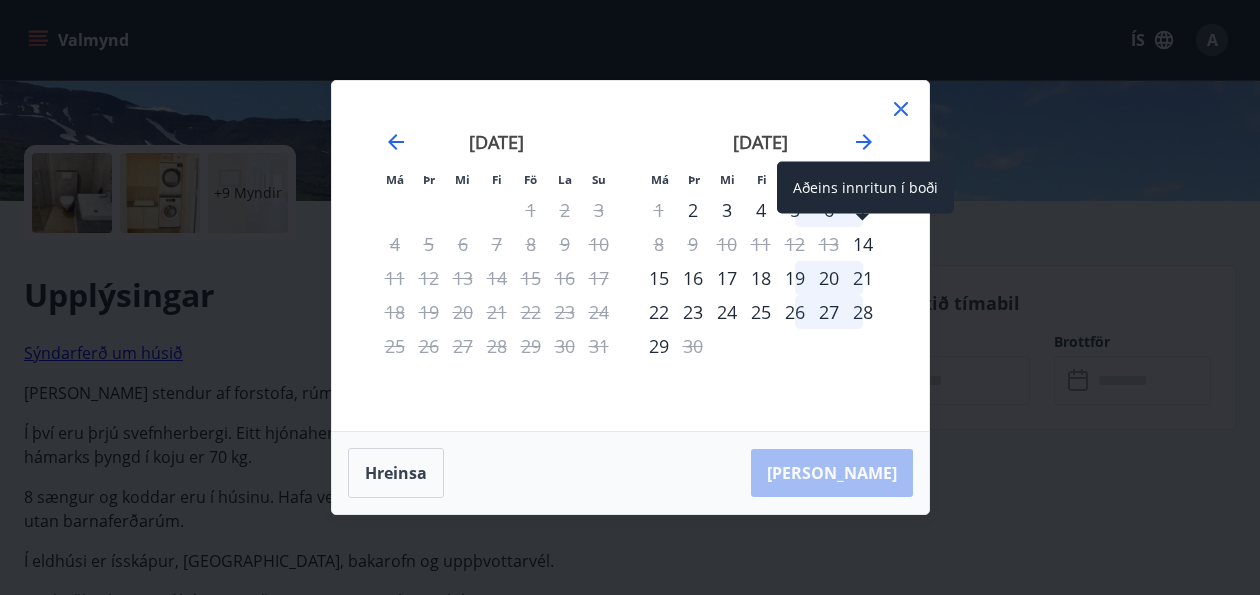 click on "14" at bounding box center (863, 244) 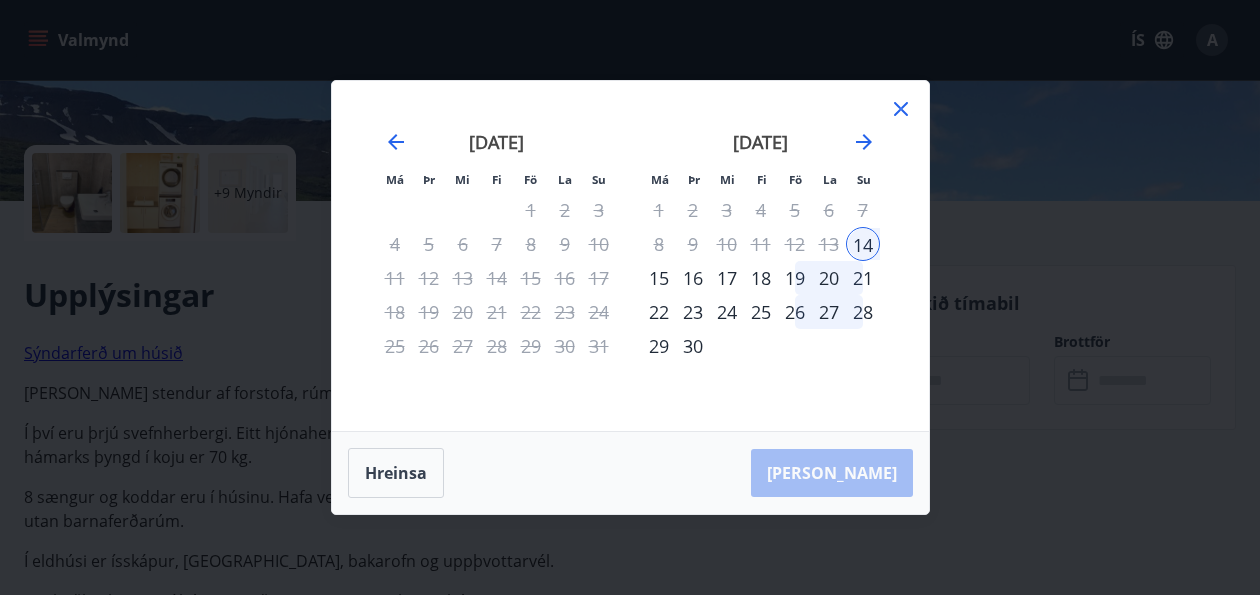 click on "20" at bounding box center (829, 278) 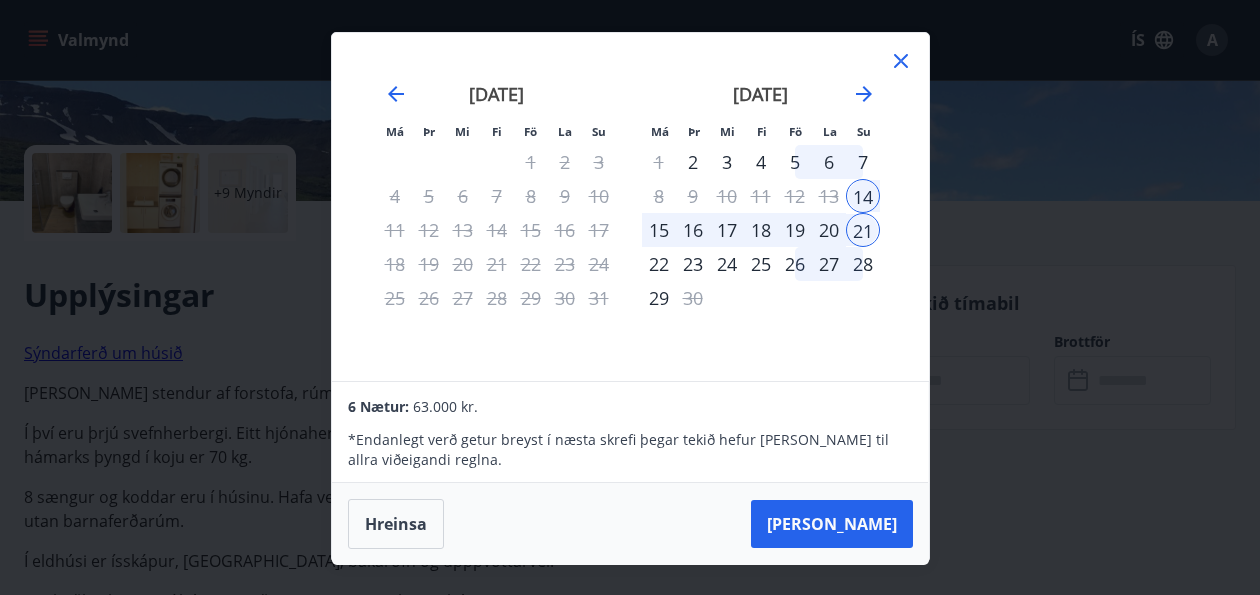 click on "20" at bounding box center (829, 230) 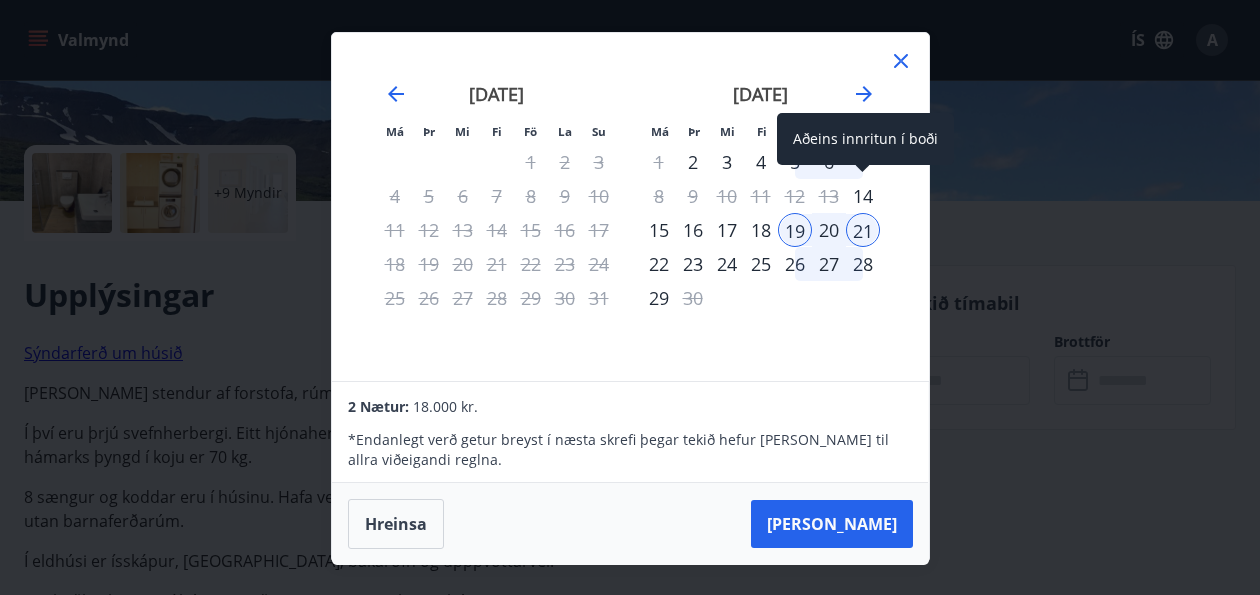 click on "14" at bounding box center [863, 196] 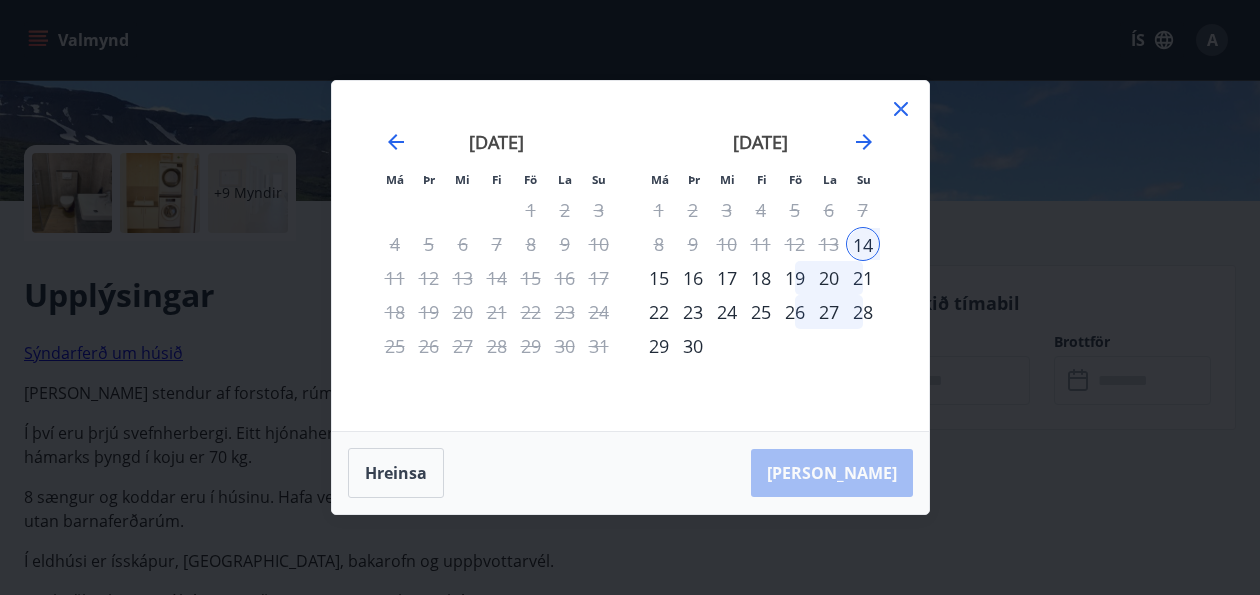click on "20" at bounding box center (829, 278) 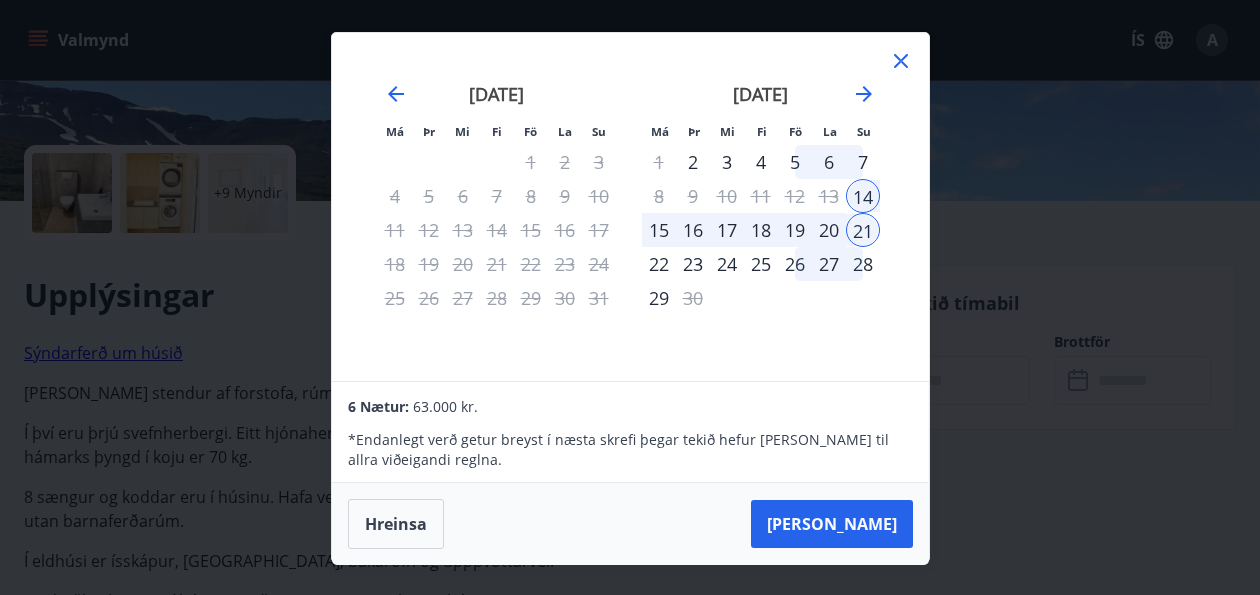 click on "19" at bounding box center (795, 230) 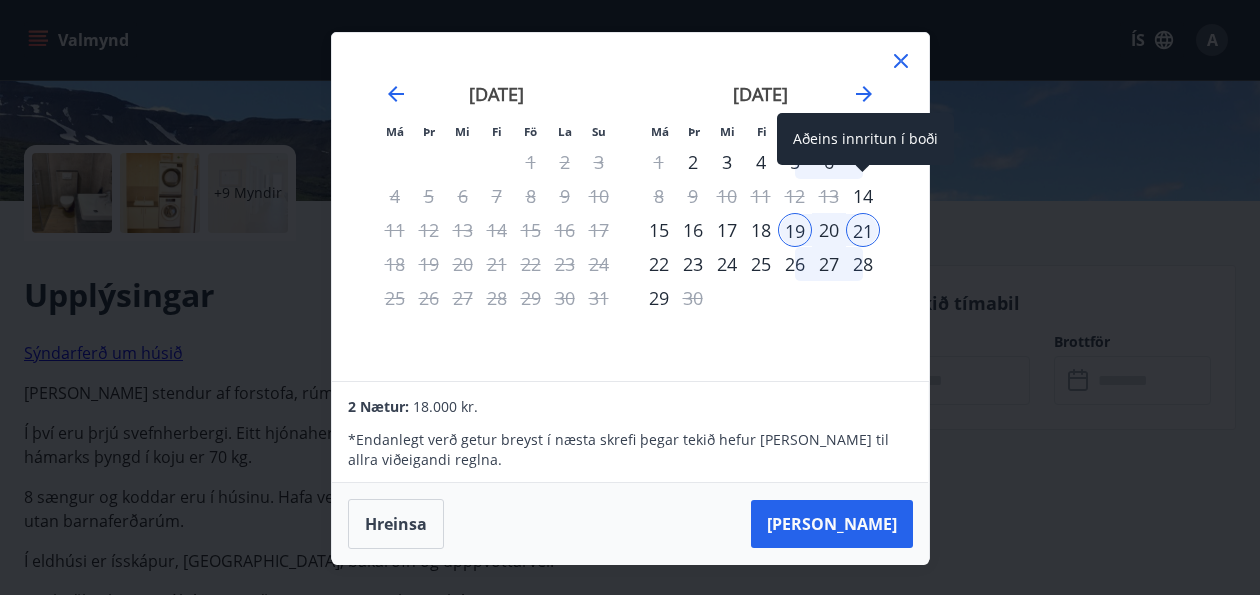 click on "14" at bounding box center (863, 196) 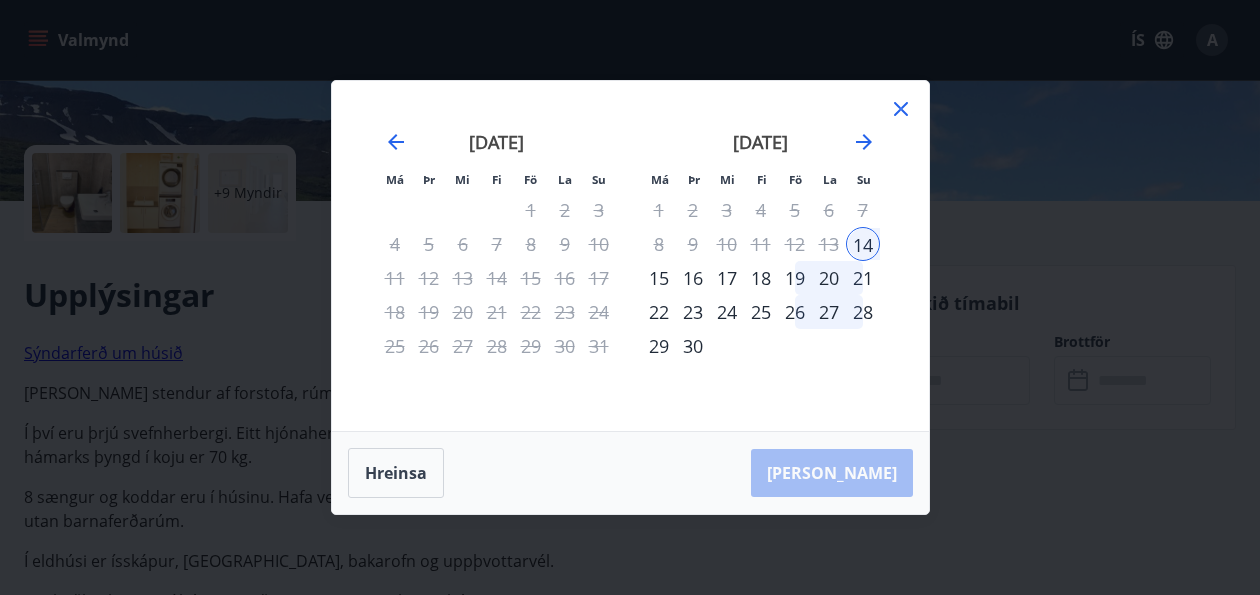 click on "19" at bounding box center (795, 278) 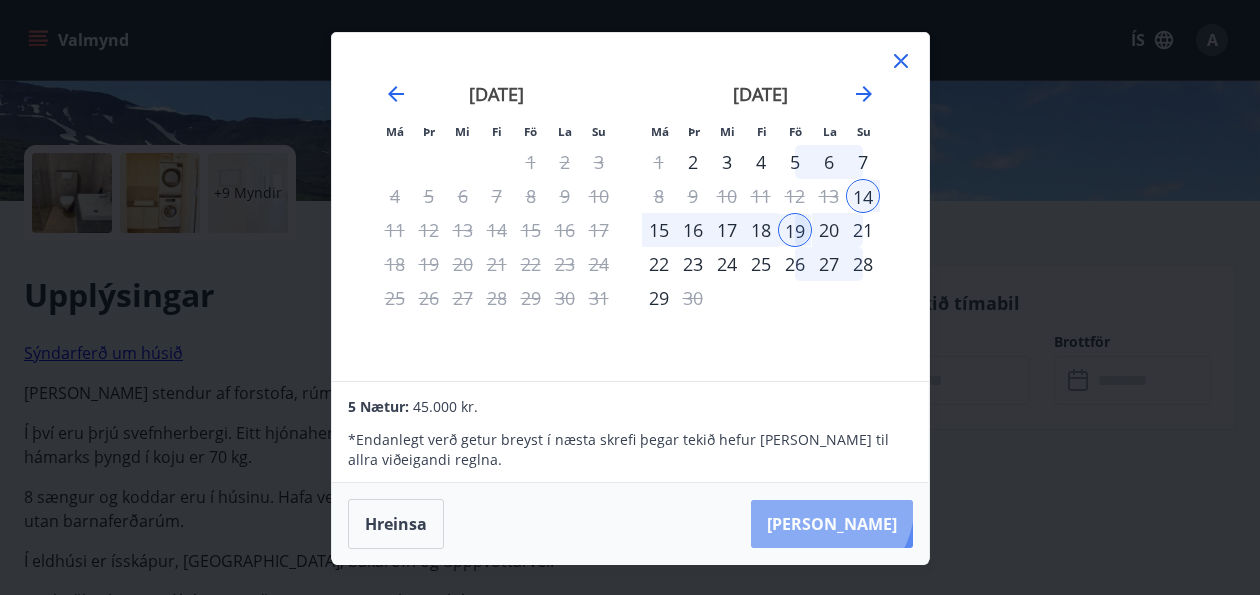 click on "Taka Frá" at bounding box center [832, 524] 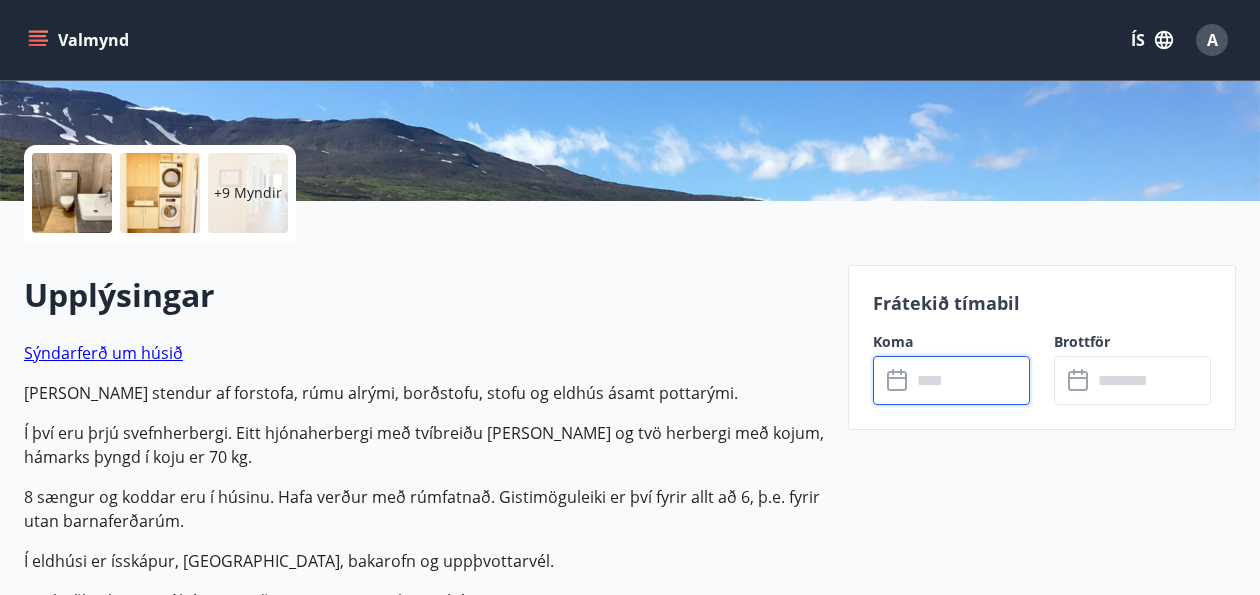type on "******" 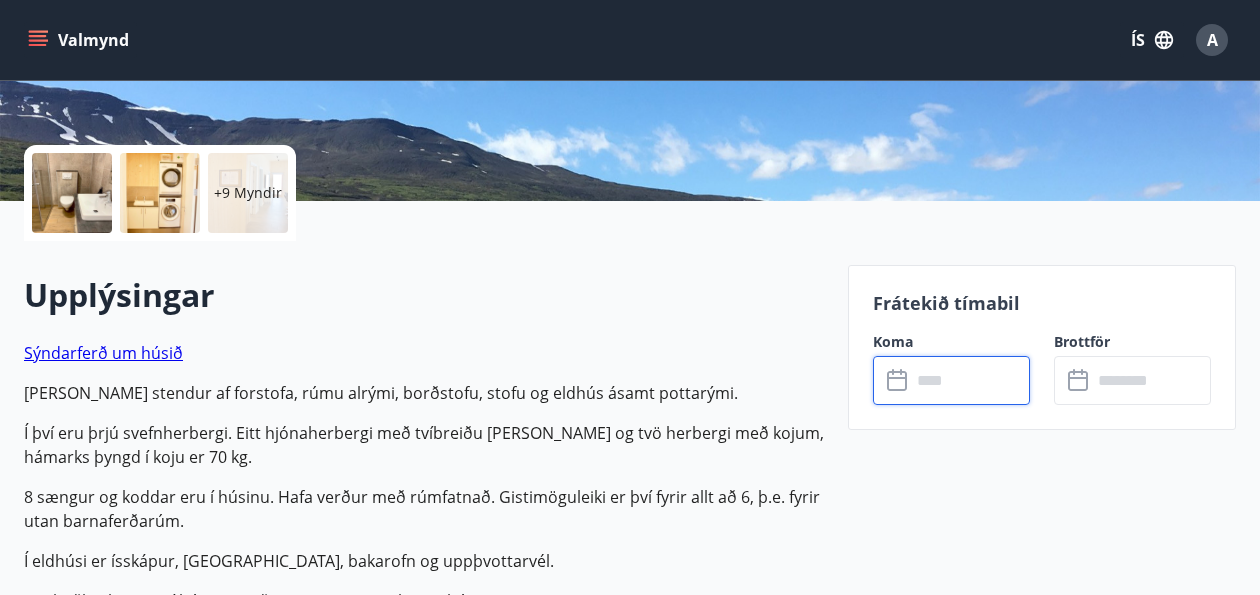 type on "******" 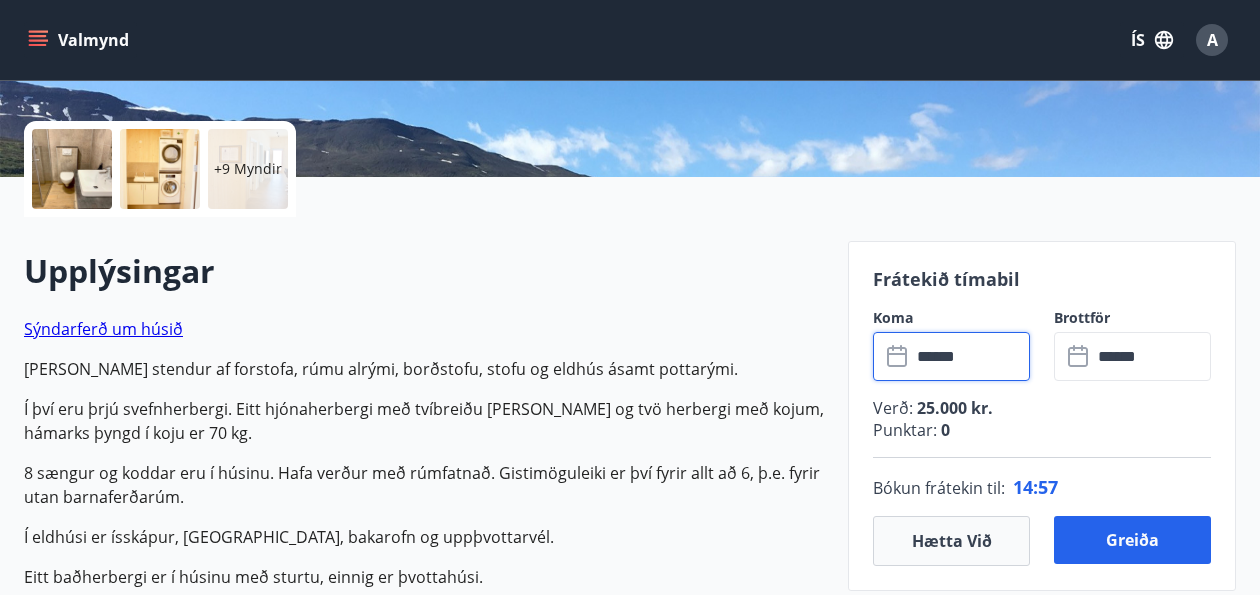 scroll, scrollTop: 435, scrollLeft: 0, axis: vertical 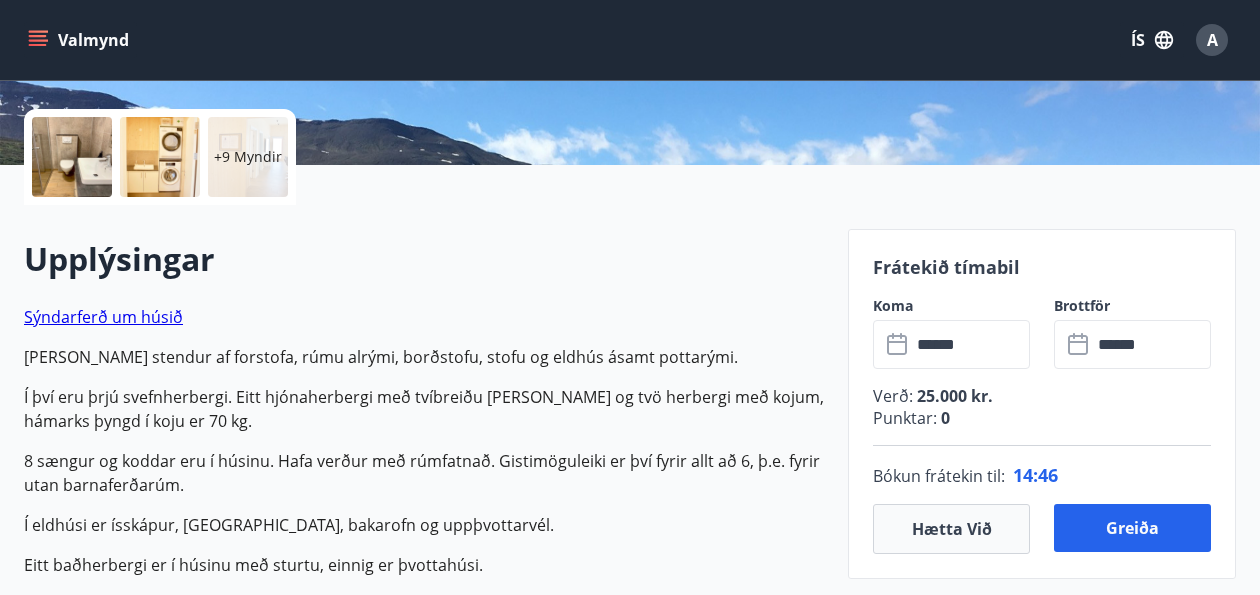 click 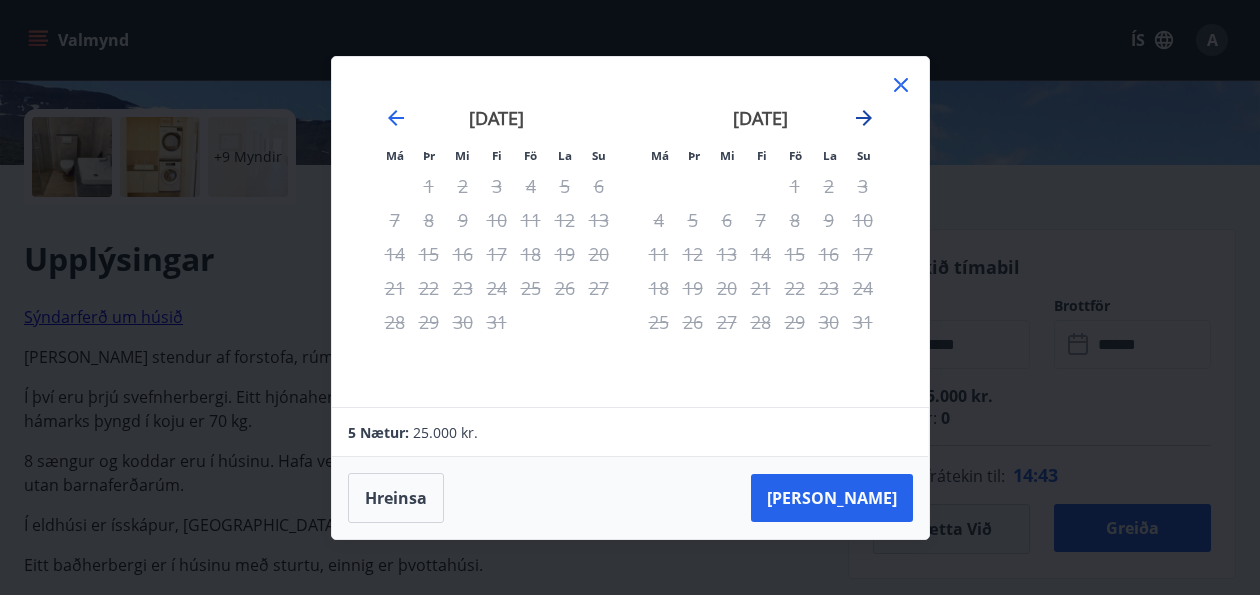 click 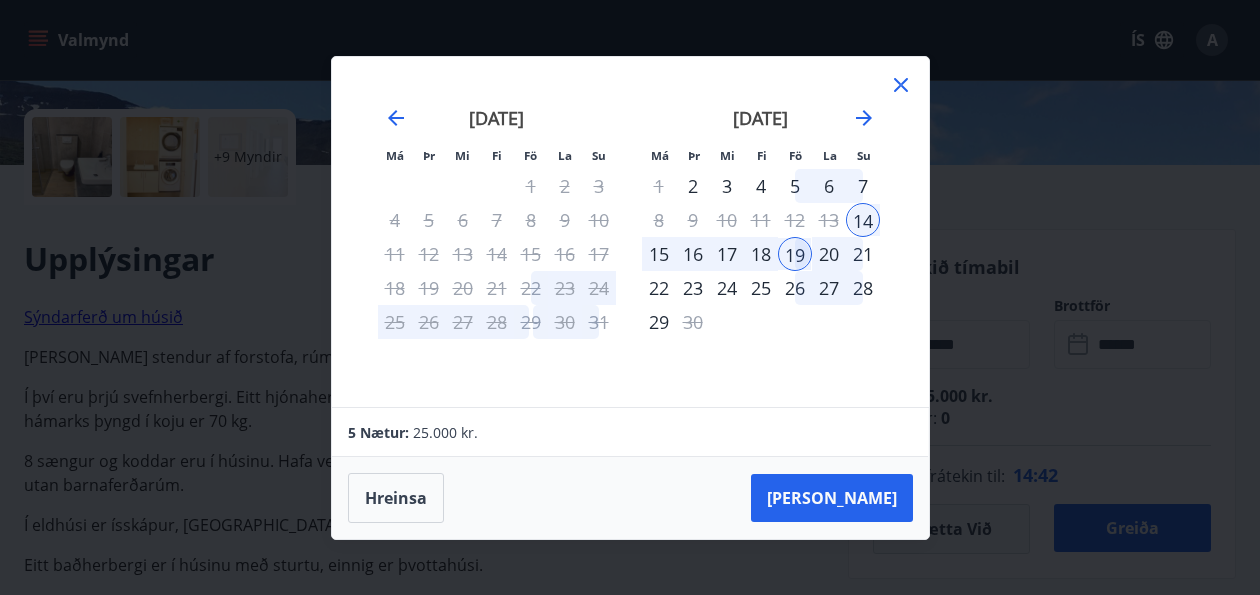 click on "20" at bounding box center [829, 254] 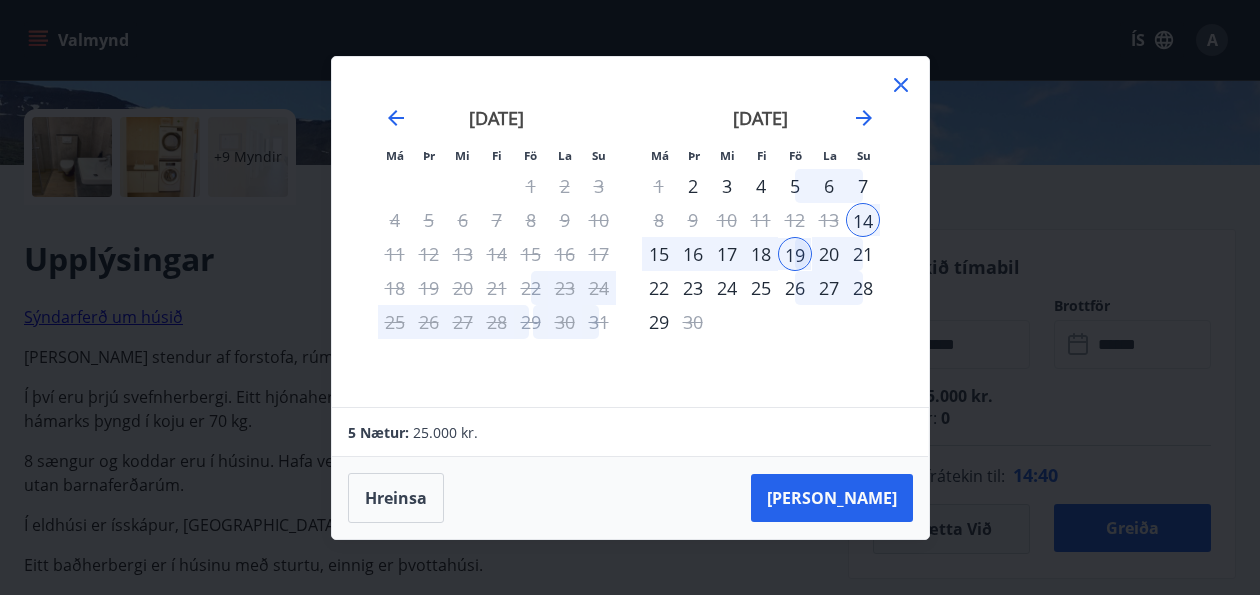 click on "20" at bounding box center (829, 254) 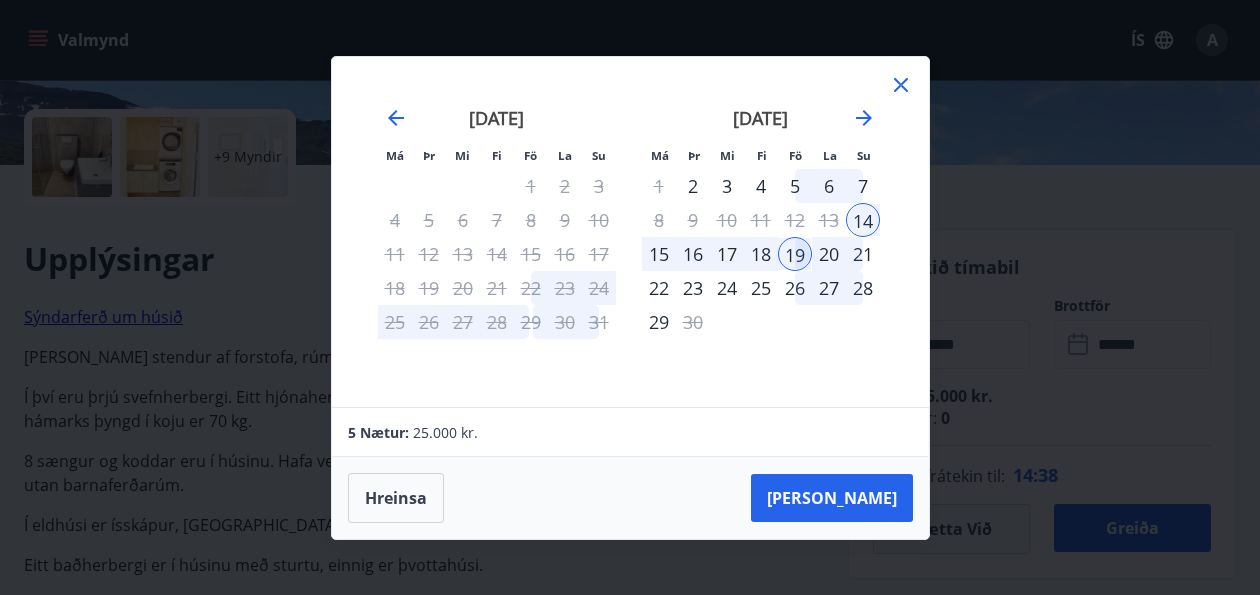 click on "18" at bounding box center [761, 254] 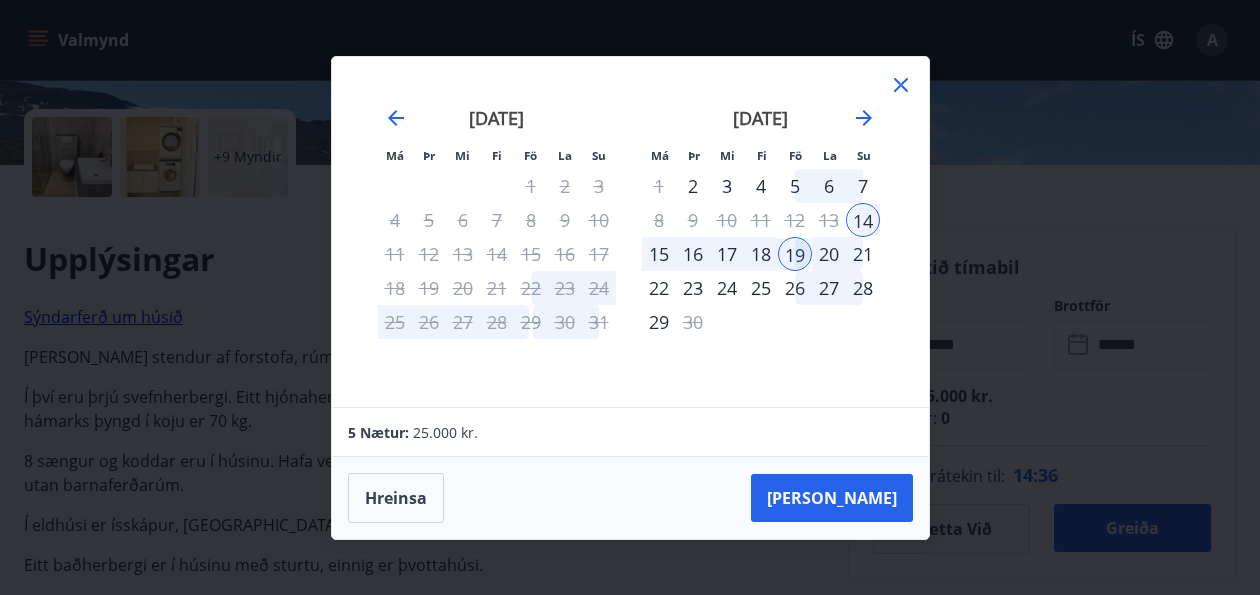click on "20" at bounding box center (829, 254) 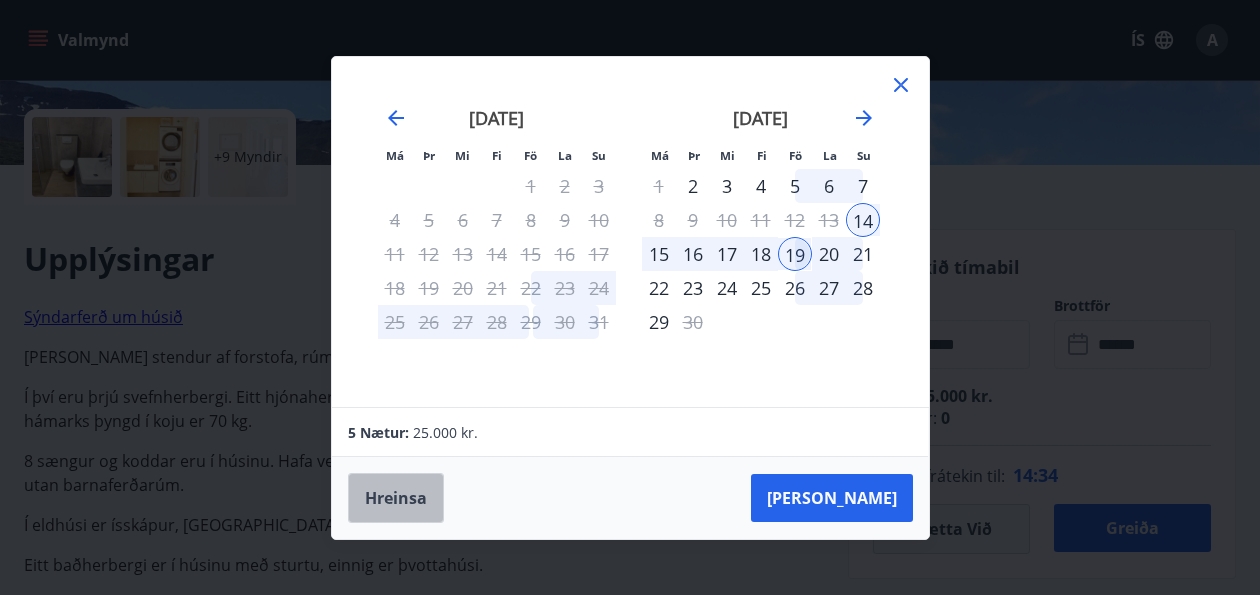 click on "Hreinsa" at bounding box center [396, 498] 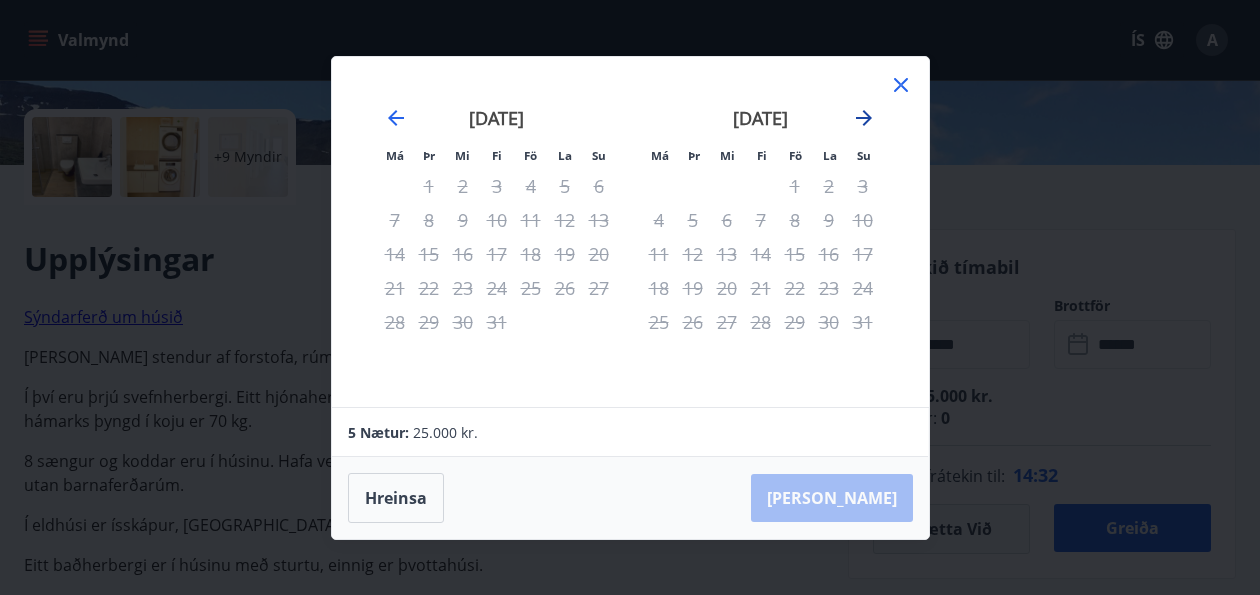 click 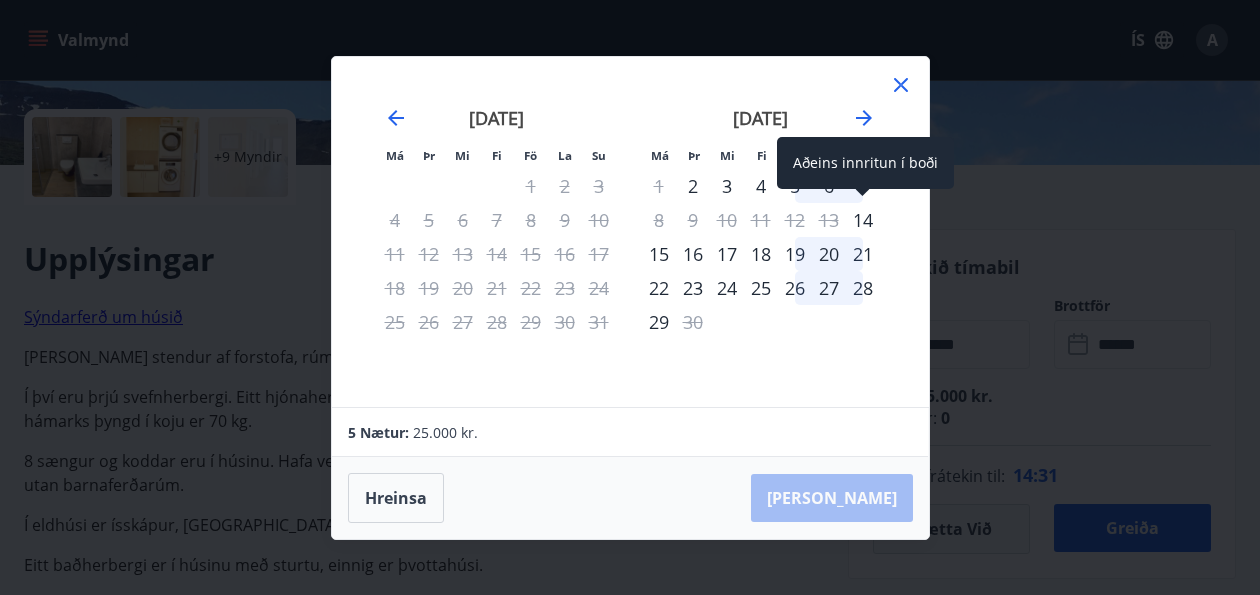 click on "14" at bounding box center (863, 220) 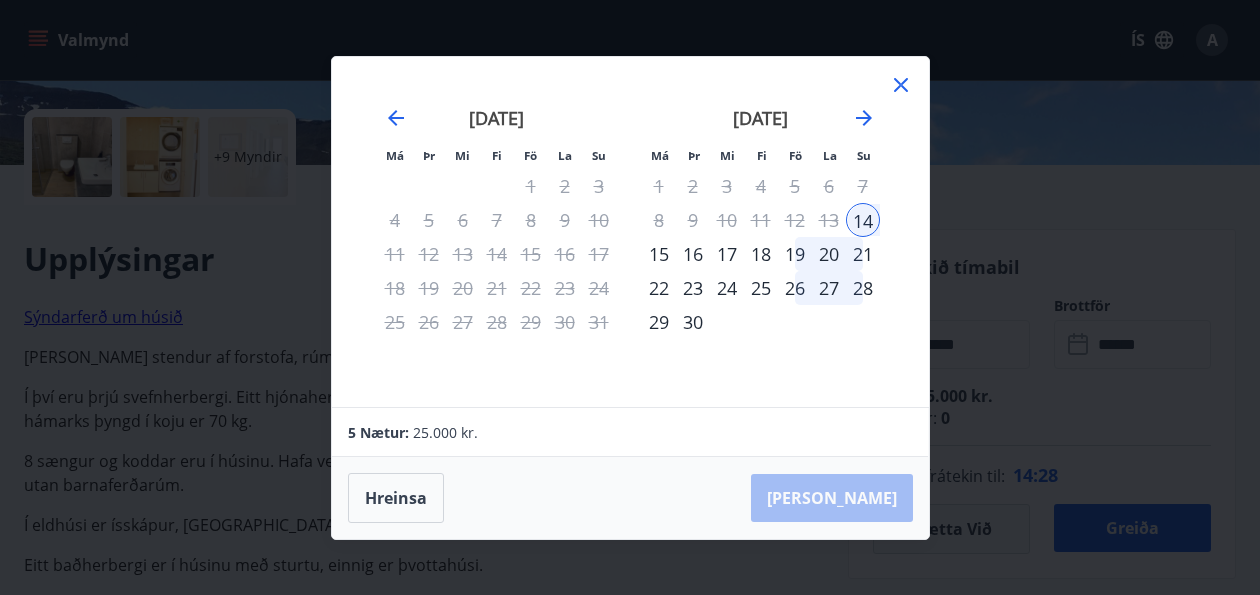 click on "20" at bounding box center [829, 254] 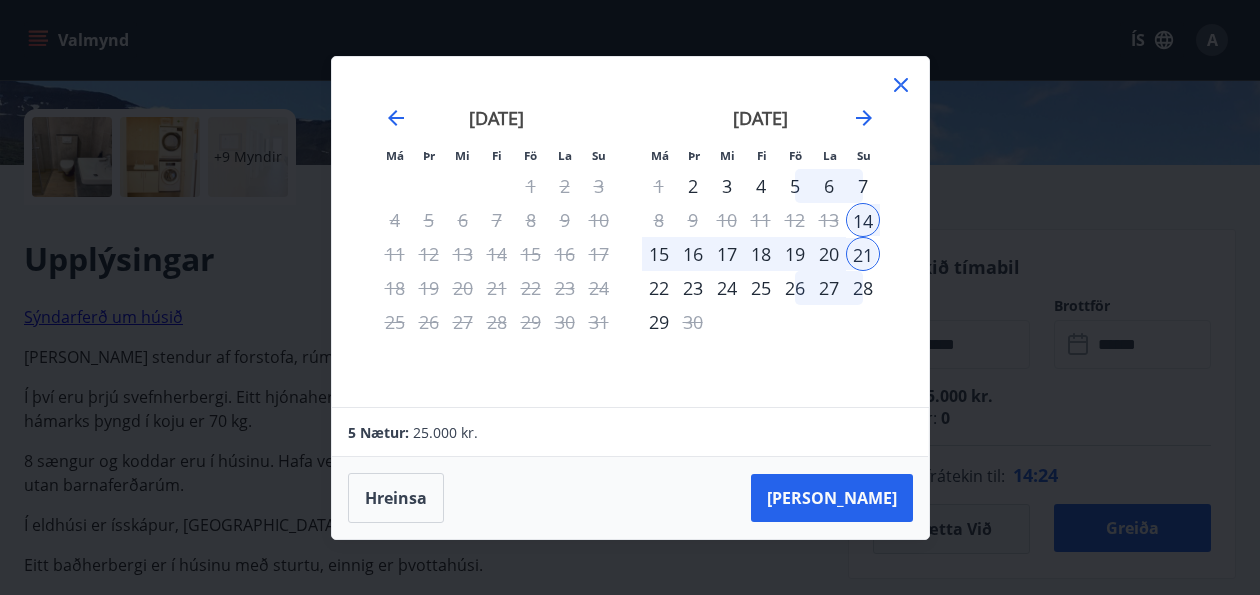 click on "19" at bounding box center [795, 254] 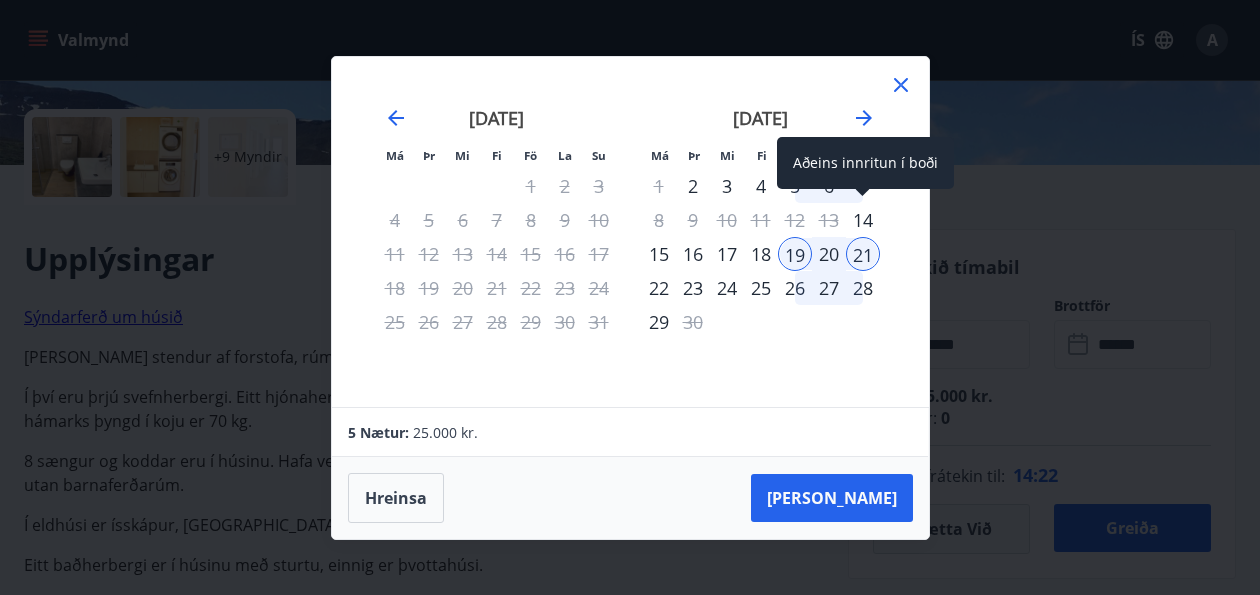 click on "14" at bounding box center [863, 220] 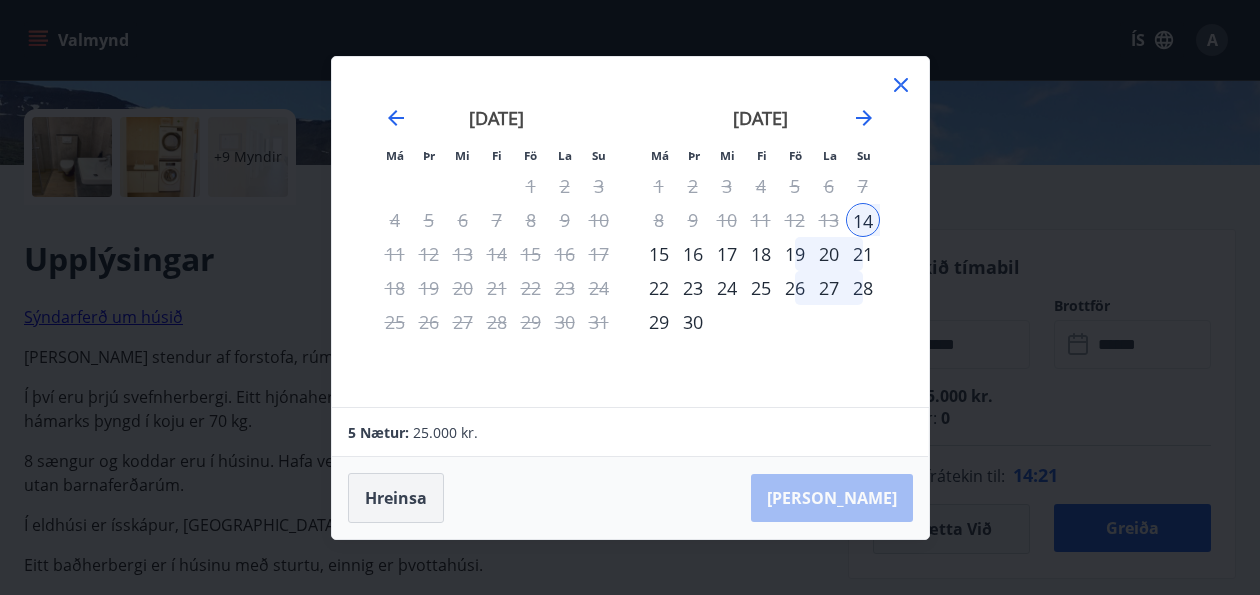 click on "Hreinsa" at bounding box center [396, 498] 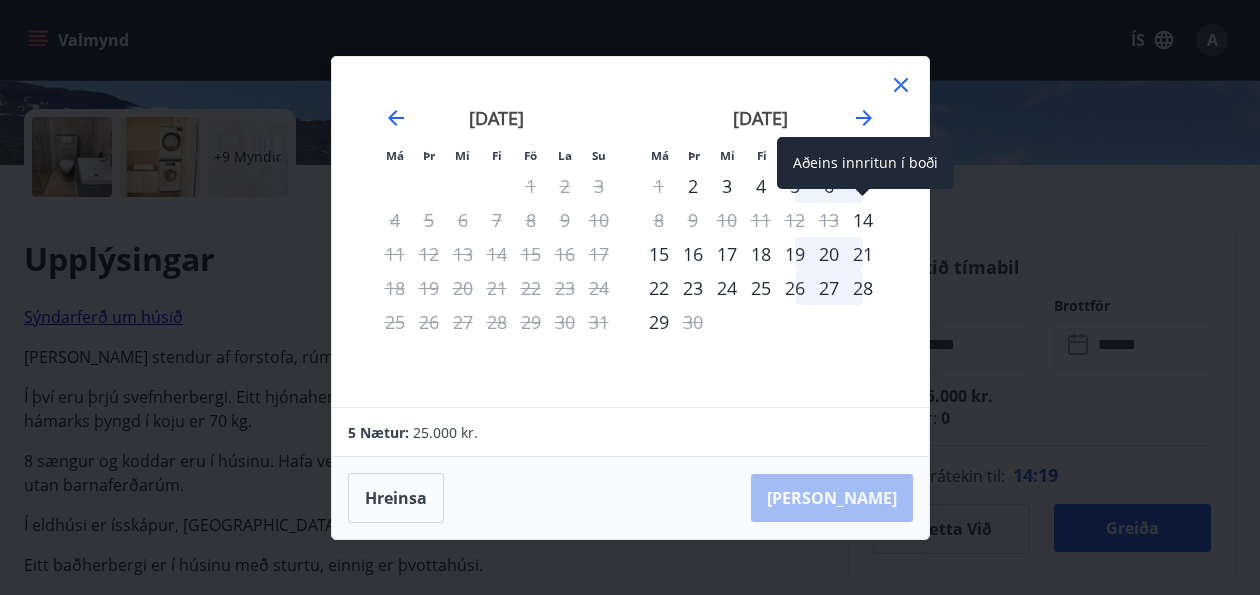 click on "14" at bounding box center [863, 220] 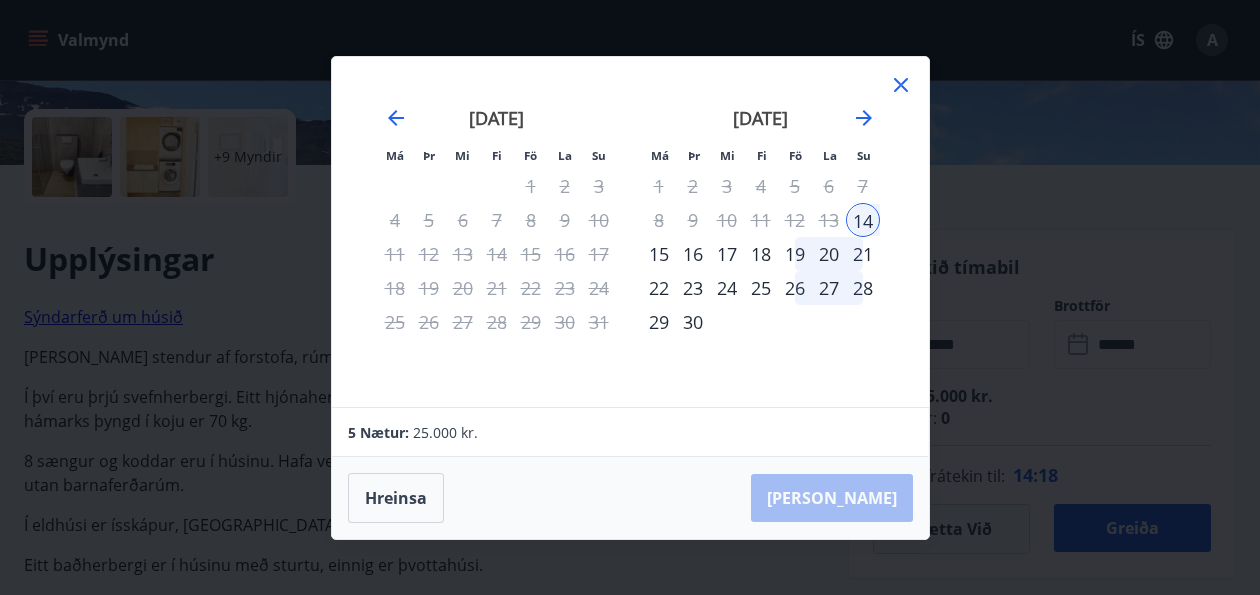 click on "19" at bounding box center (795, 254) 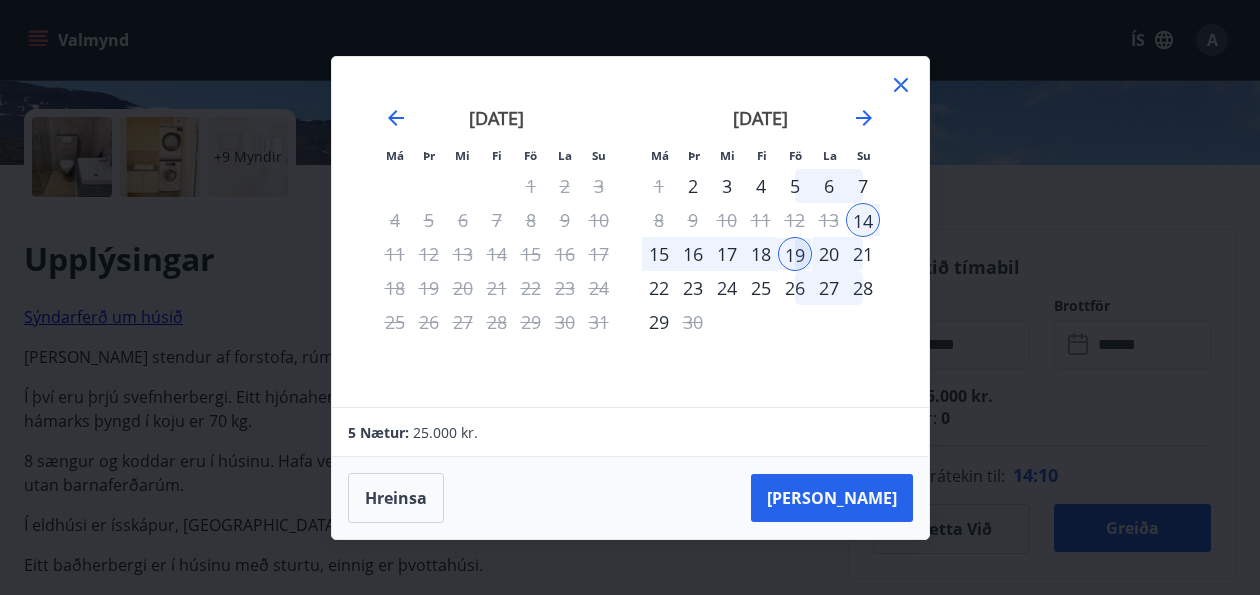 click on "20" at bounding box center (829, 254) 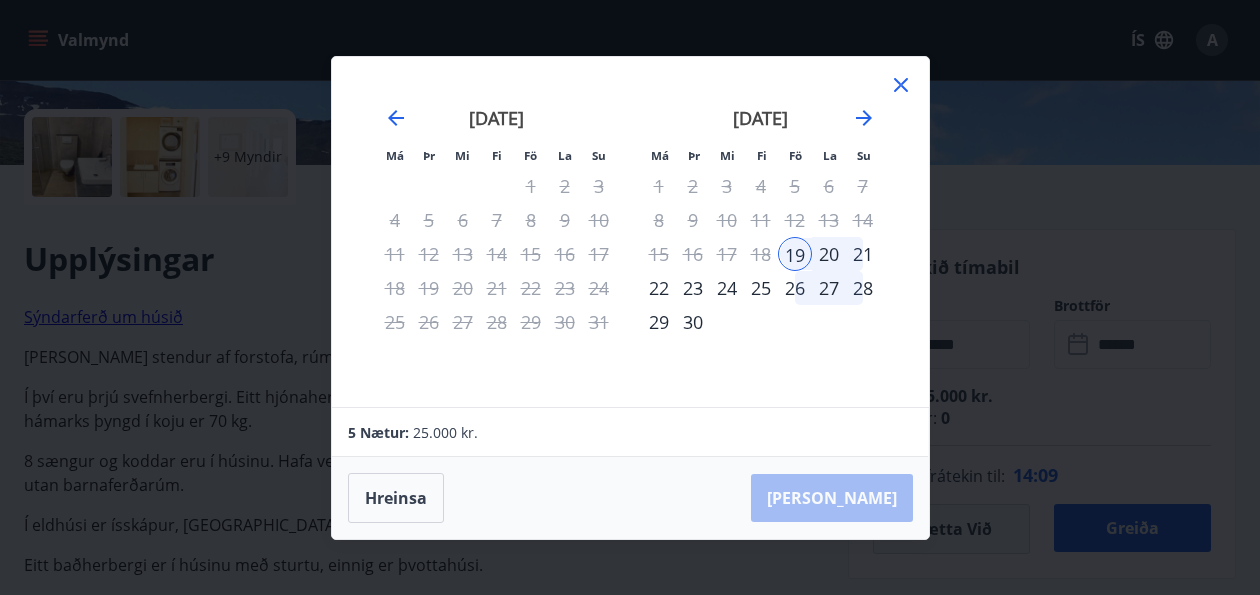 click on "14" at bounding box center [863, 220] 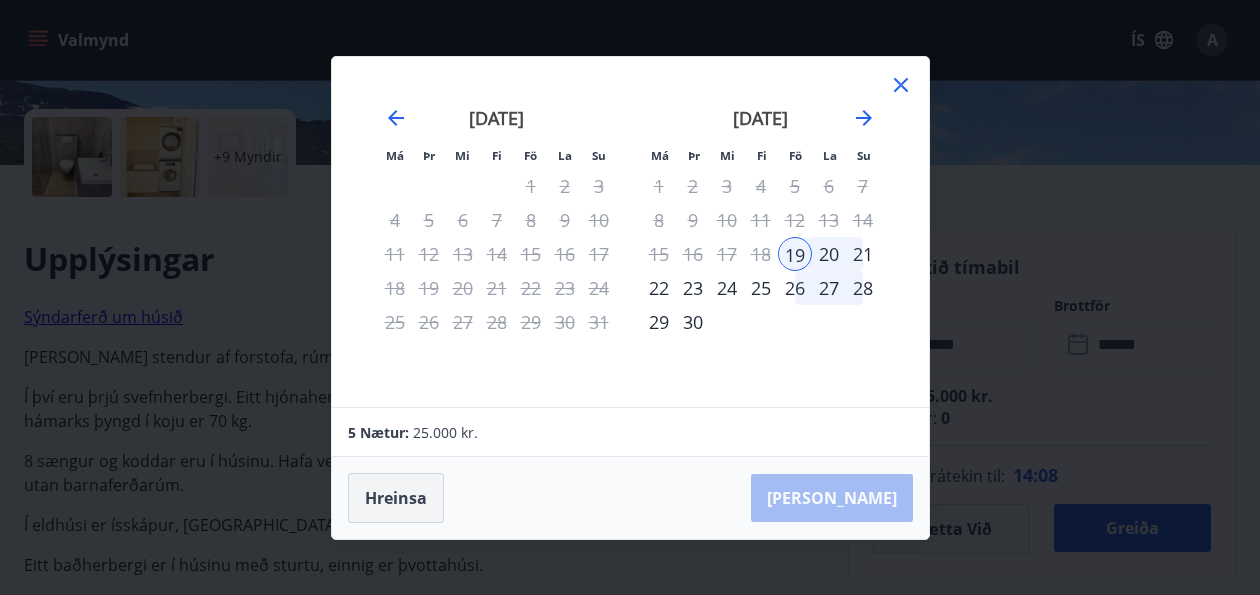 click on "Hreinsa" at bounding box center (396, 498) 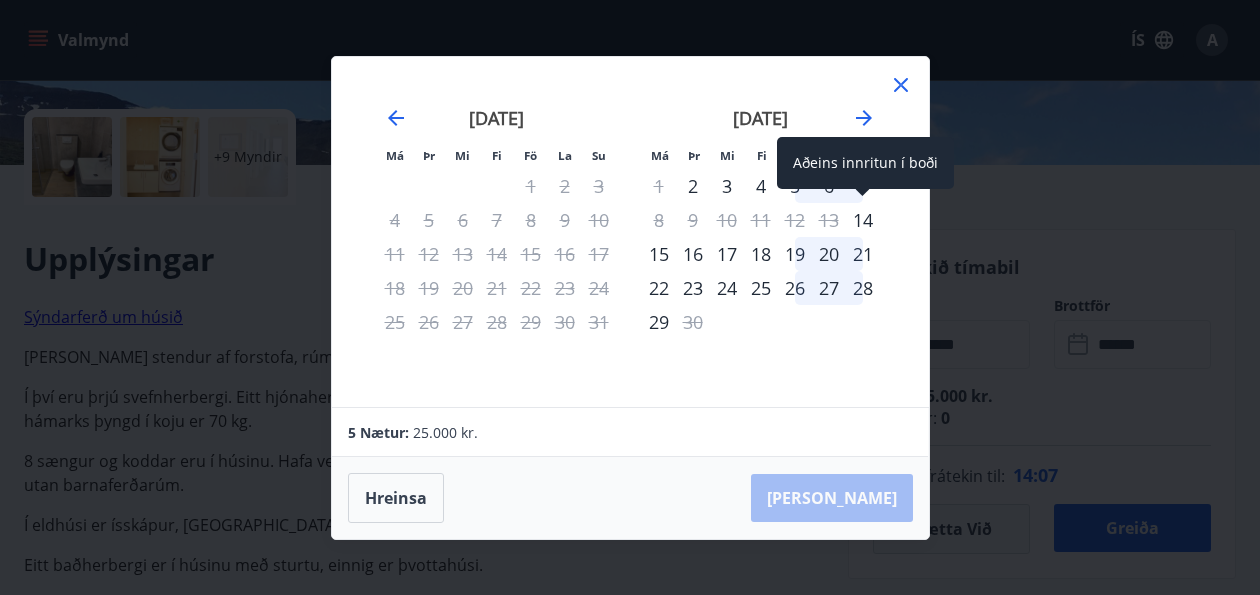 click on "14" at bounding box center (863, 220) 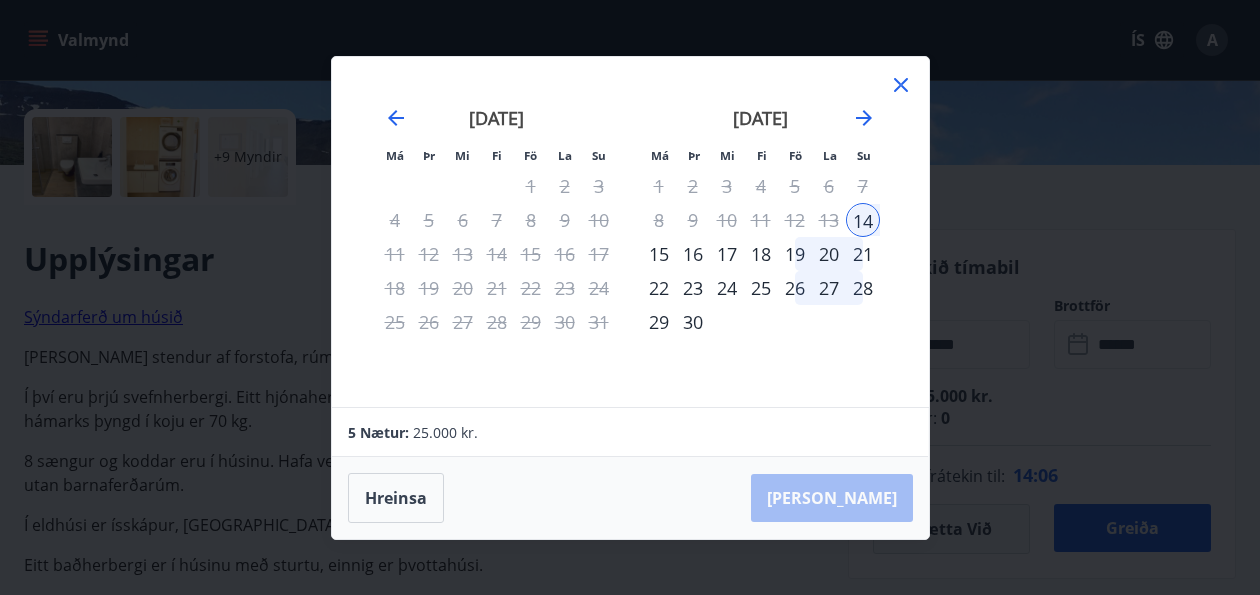 click on "20" at bounding box center (829, 254) 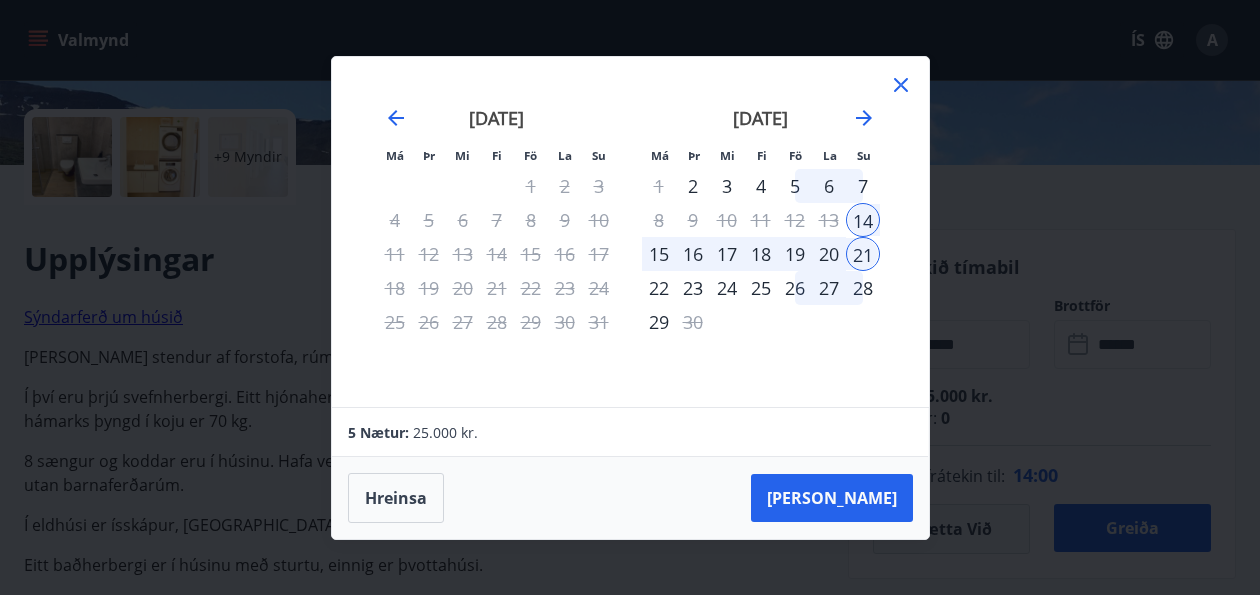 click on "19" at bounding box center [795, 254] 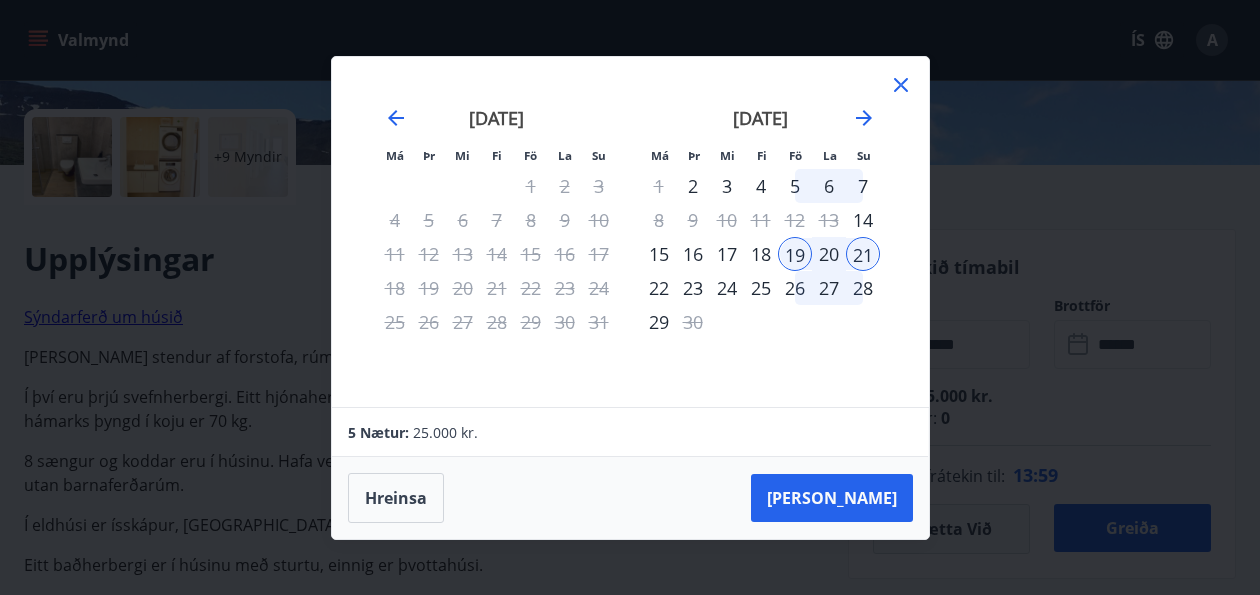 click on "14" at bounding box center [863, 220] 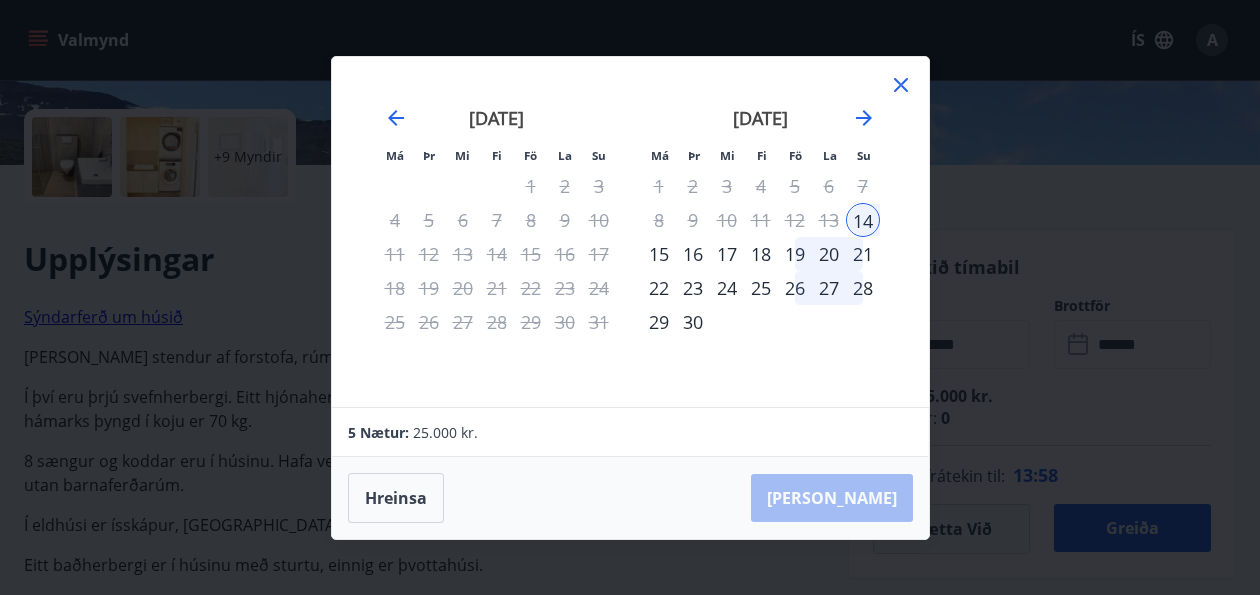 click on "19" at bounding box center [795, 254] 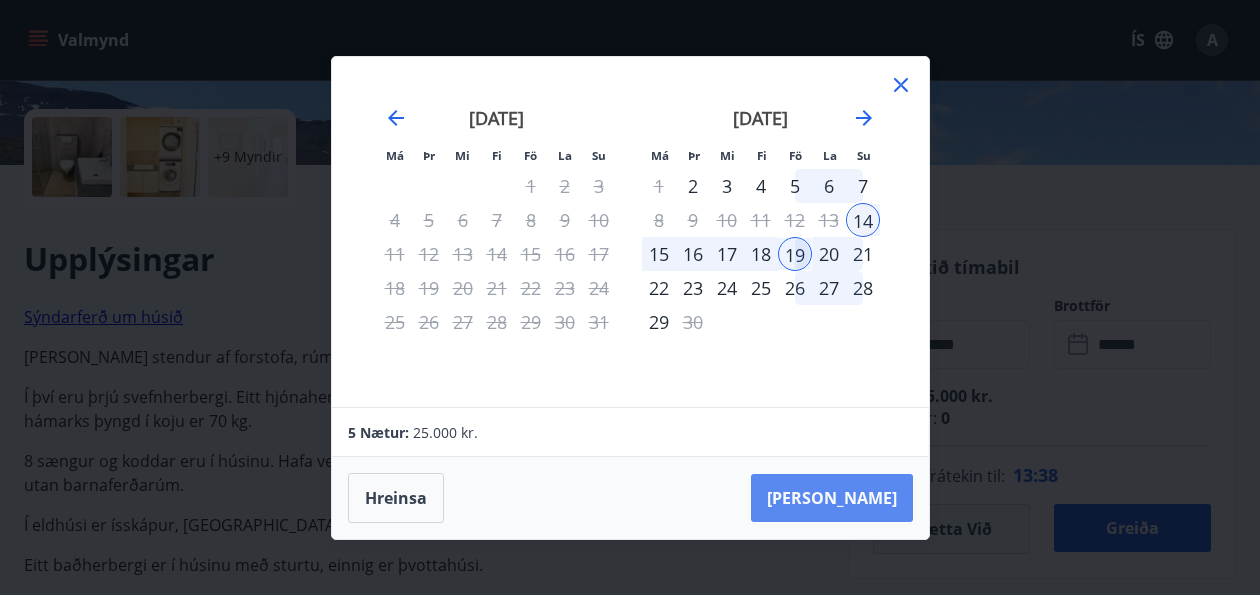click on "Taka Frá" at bounding box center [832, 498] 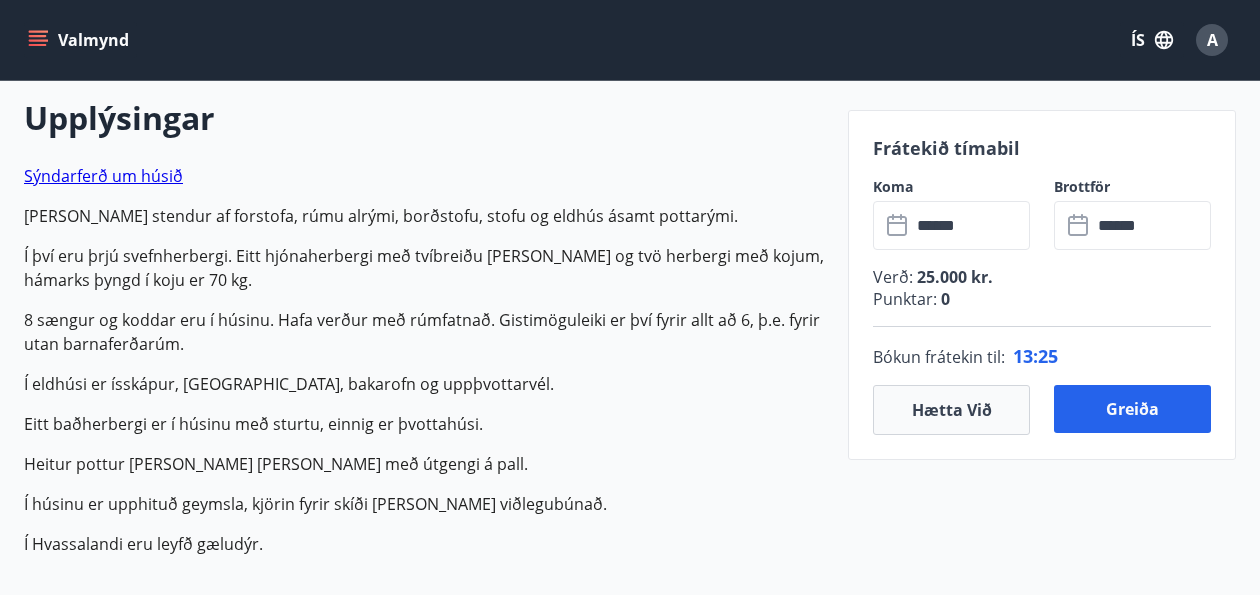 scroll, scrollTop: 633, scrollLeft: 0, axis: vertical 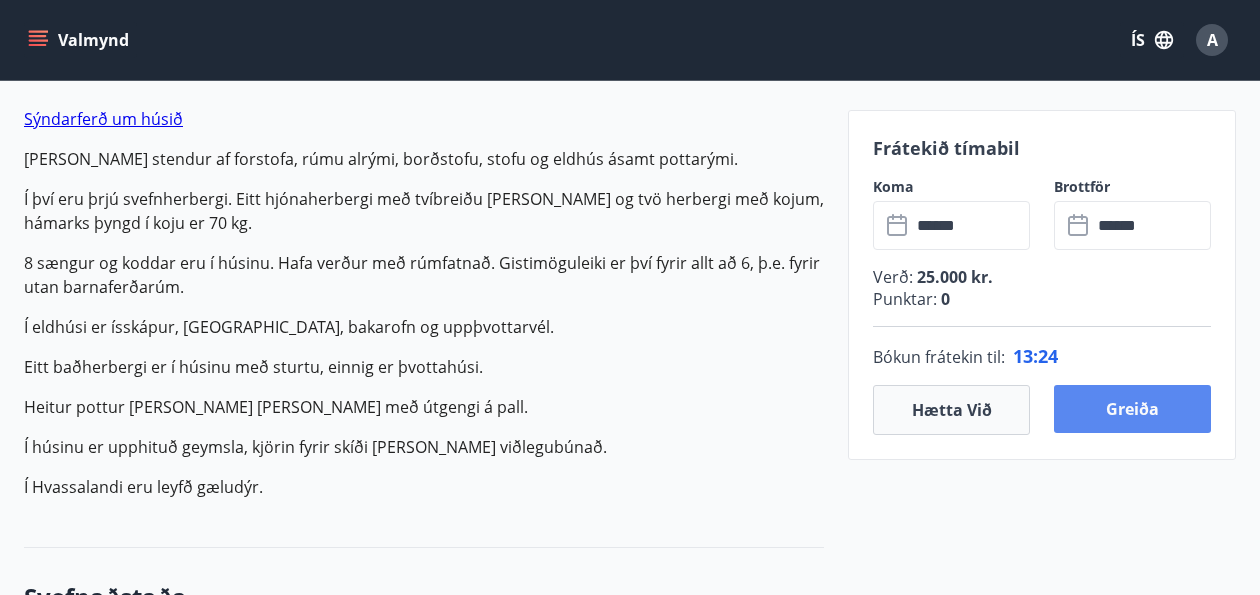 click on "Greiða" at bounding box center (1132, 409) 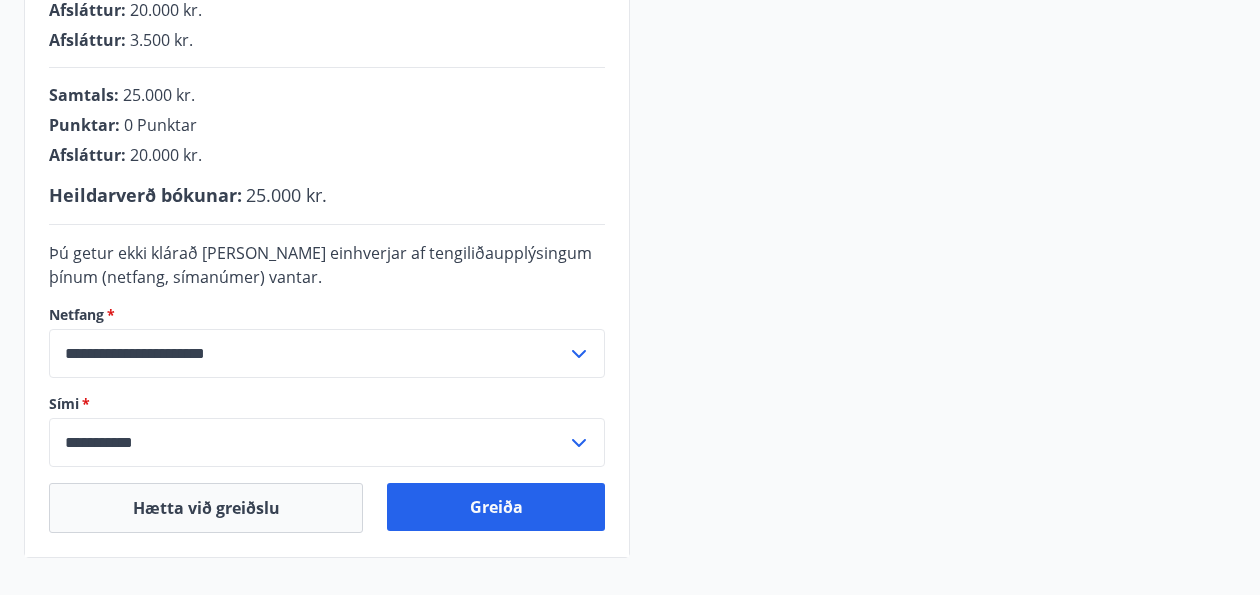scroll, scrollTop: 552, scrollLeft: 0, axis: vertical 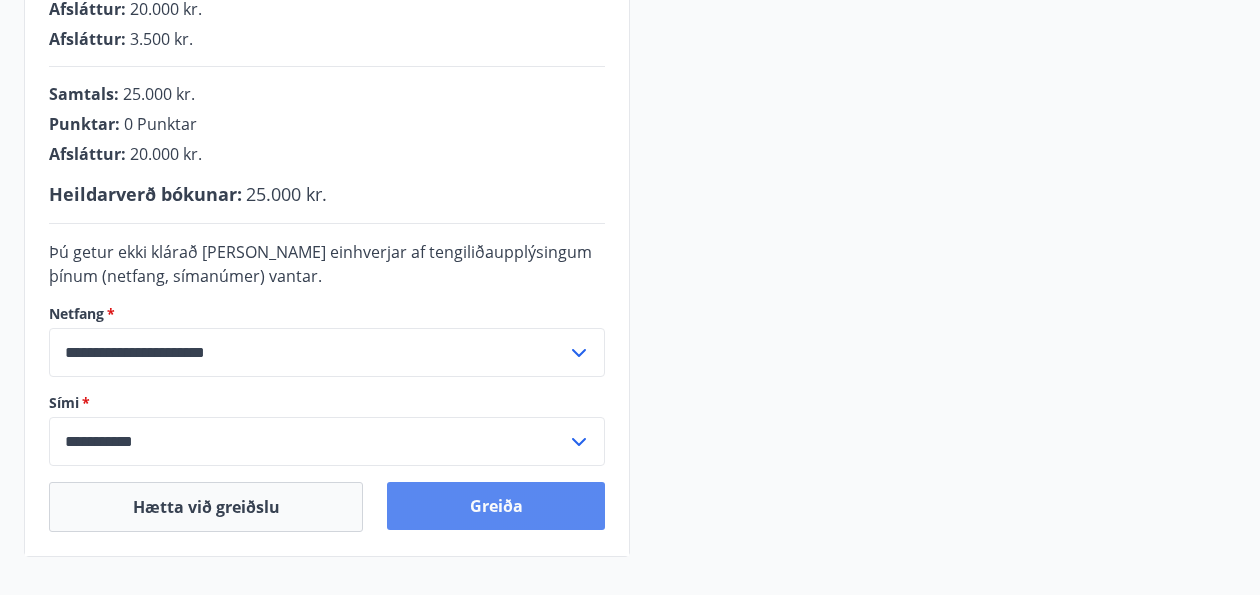 click on "Greiða" at bounding box center (496, 506) 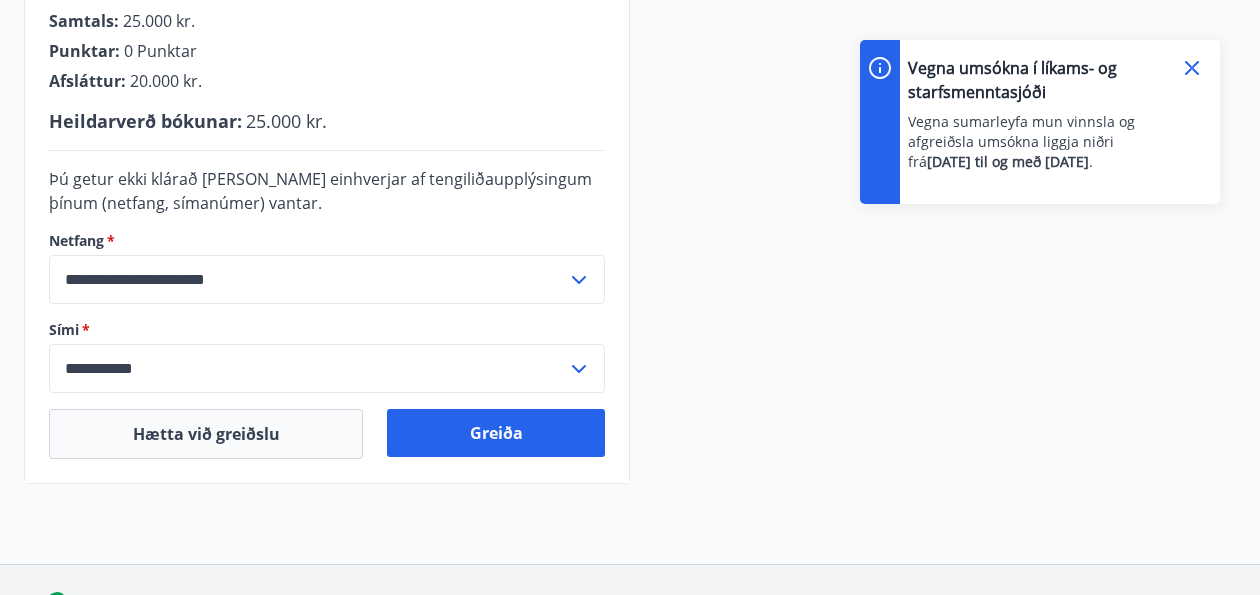 scroll, scrollTop: 450, scrollLeft: 0, axis: vertical 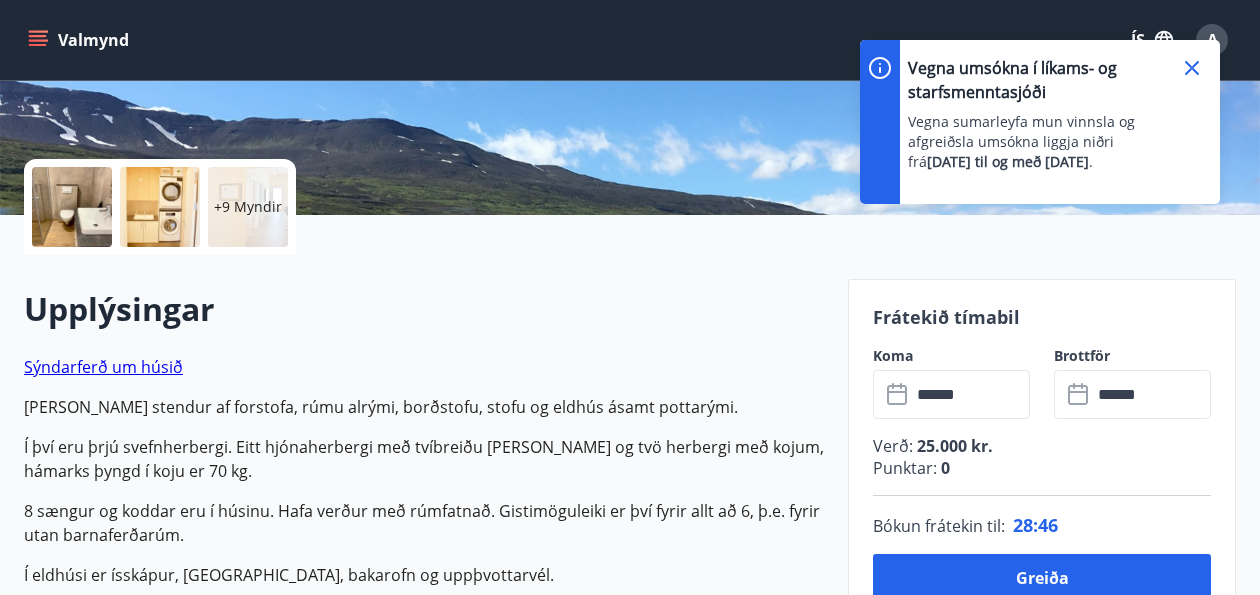 click on "******" at bounding box center [1151, 394] 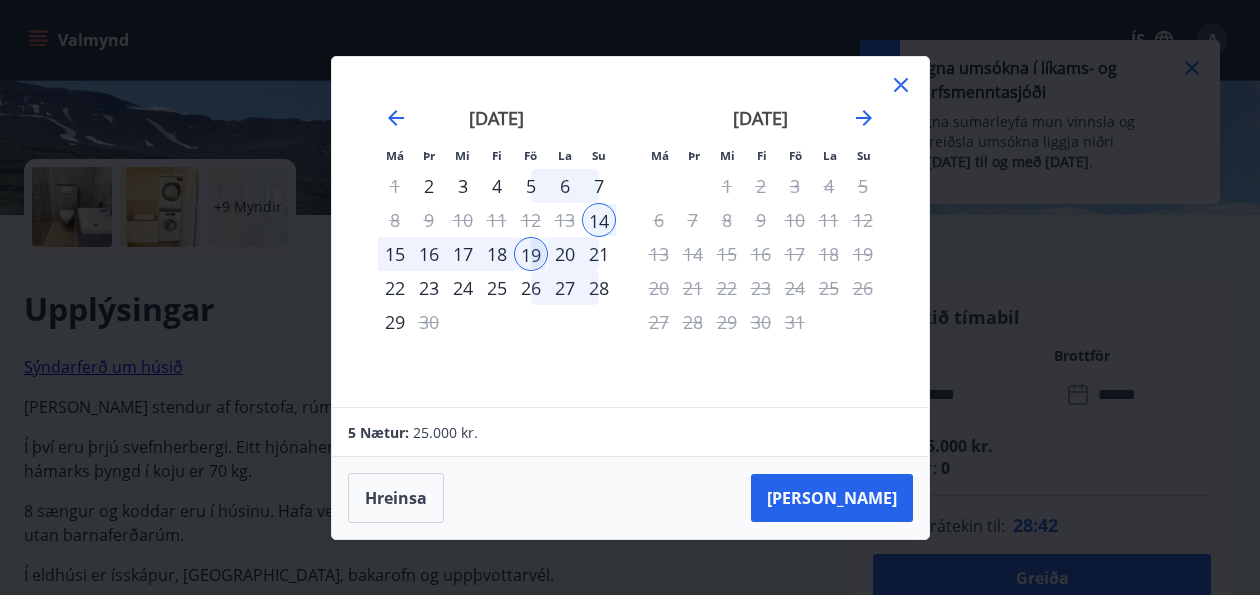 click on "20" at bounding box center (565, 254) 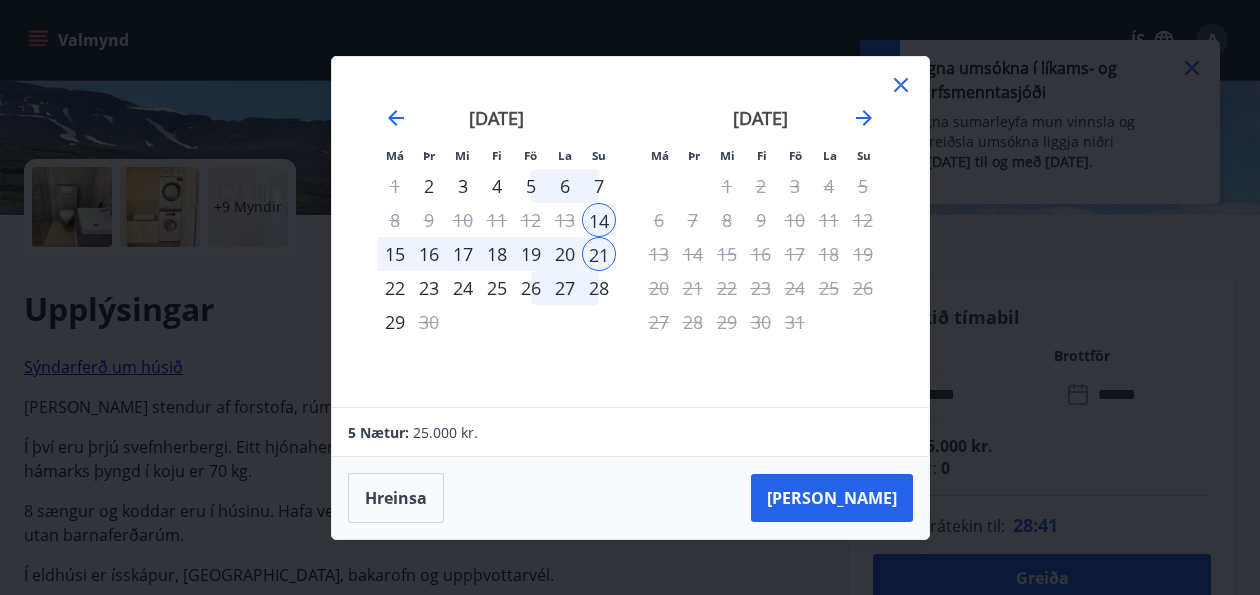 click on "19" at bounding box center [531, 254] 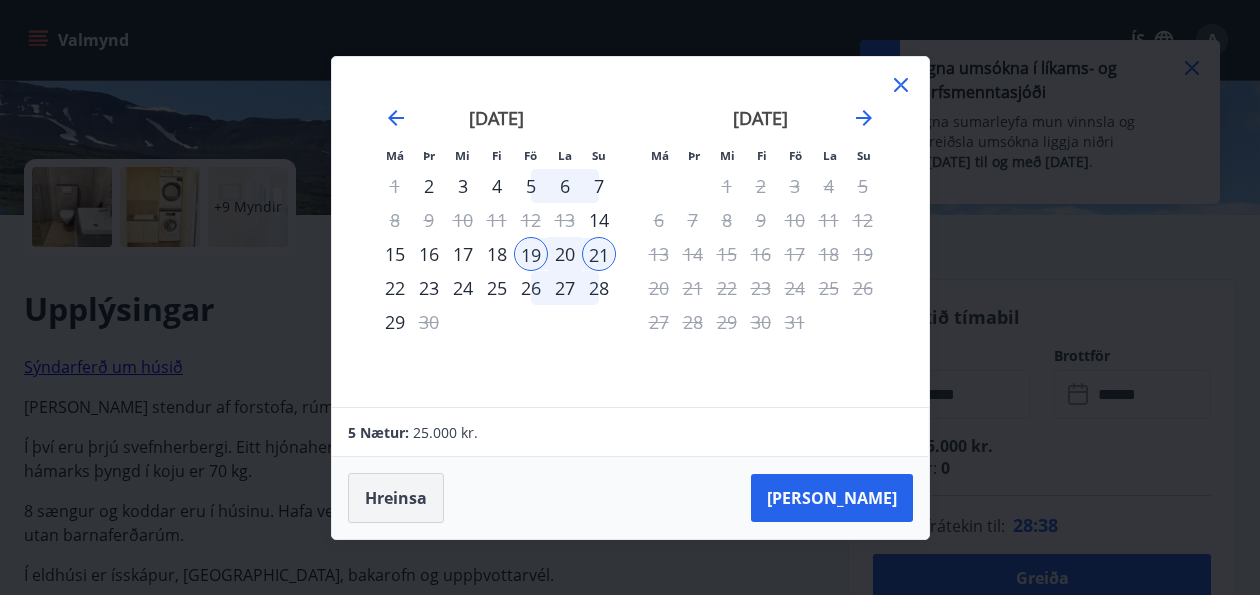 click on "Hreinsa" at bounding box center (396, 498) 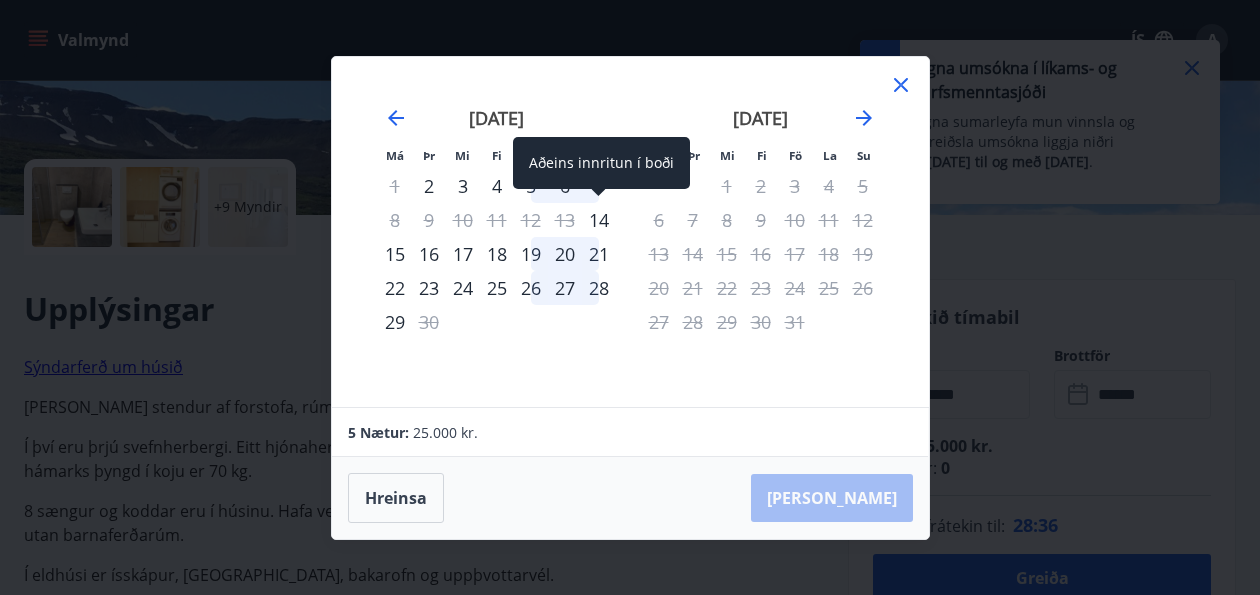 click on "14" at bounding box center [599, 220] 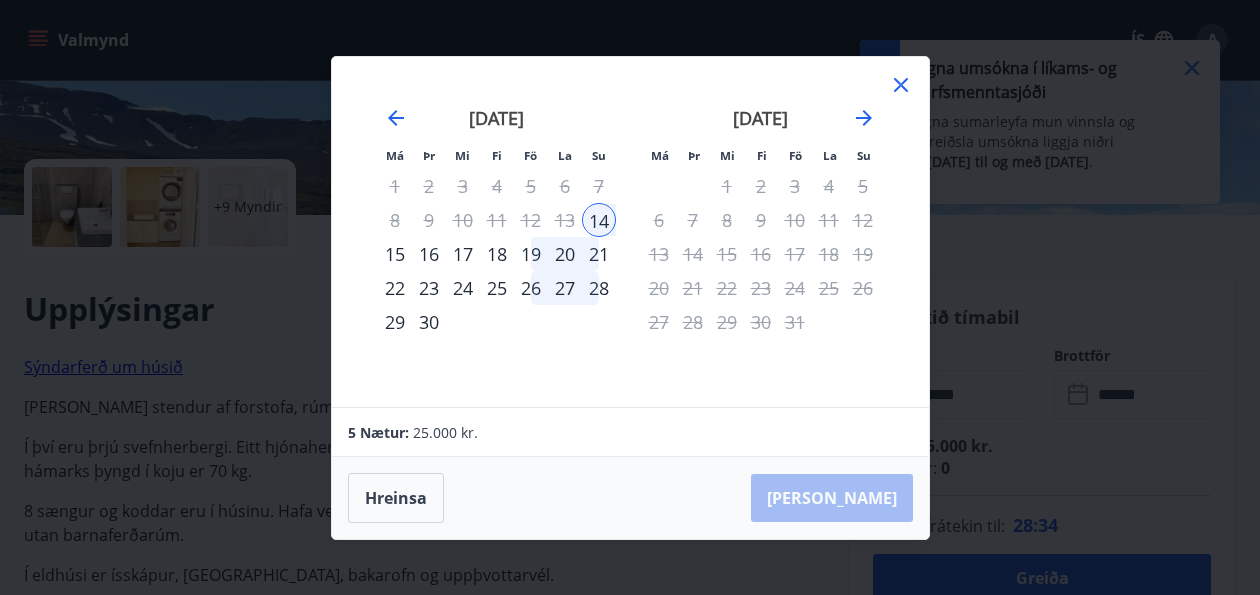 click on "20" at bounding box center (565, 254) 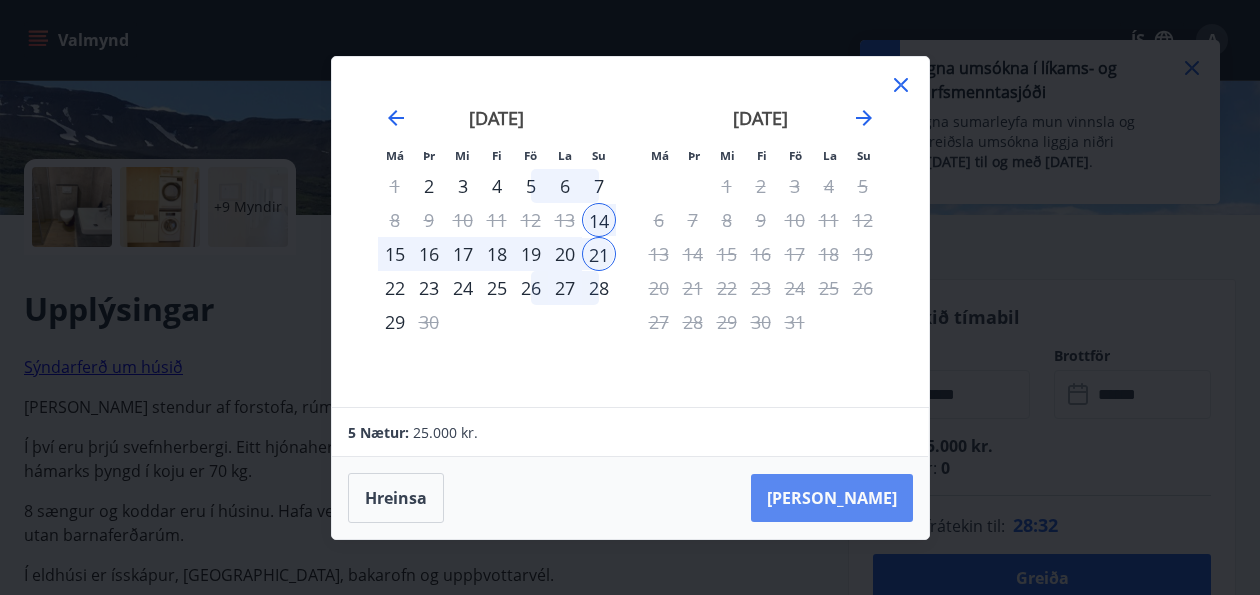 click on "Taka Frá" at bounding box center (832, 498) 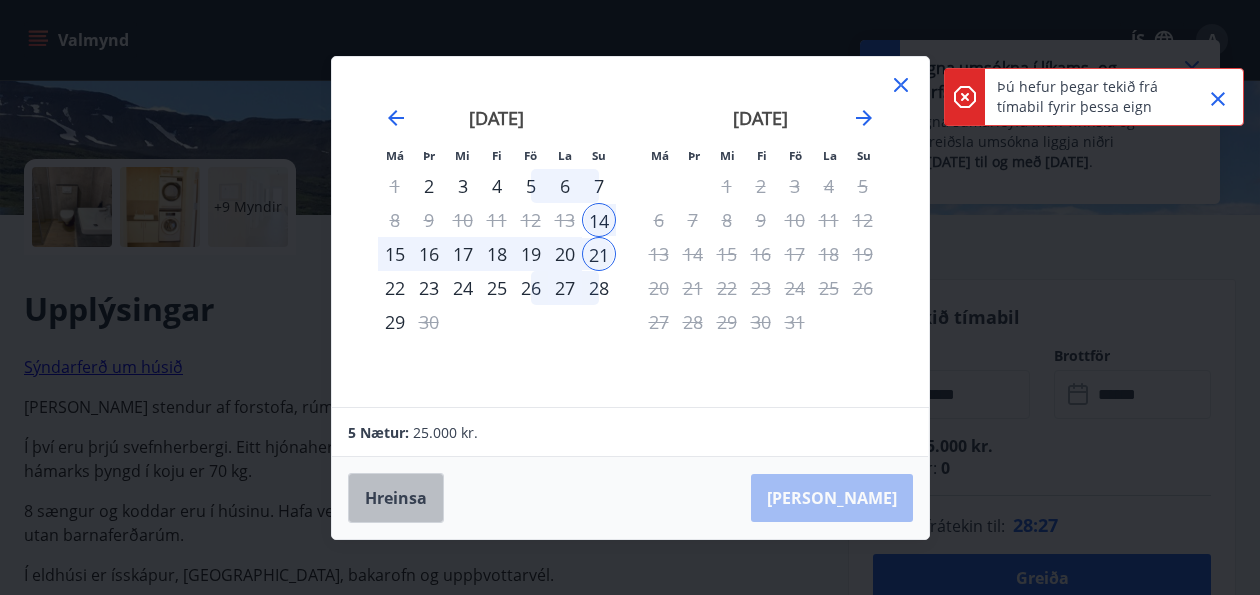 click on "Hreinsa" at bounding box center (396, 498) 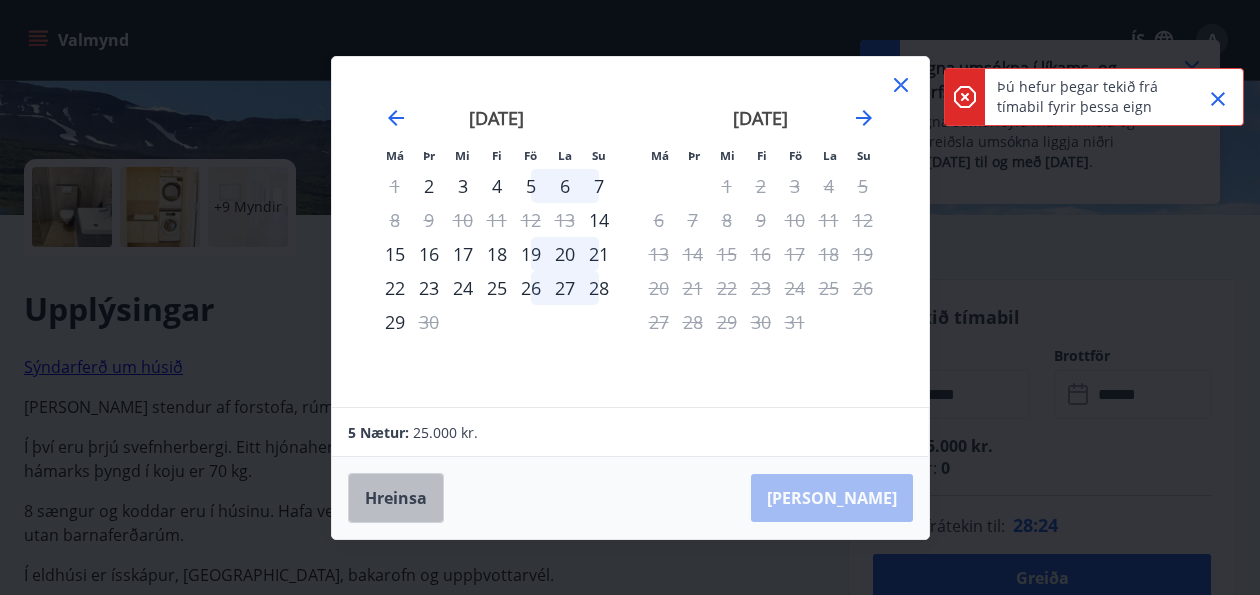 click on "Hreinsa" at bounding box center (396, 498) 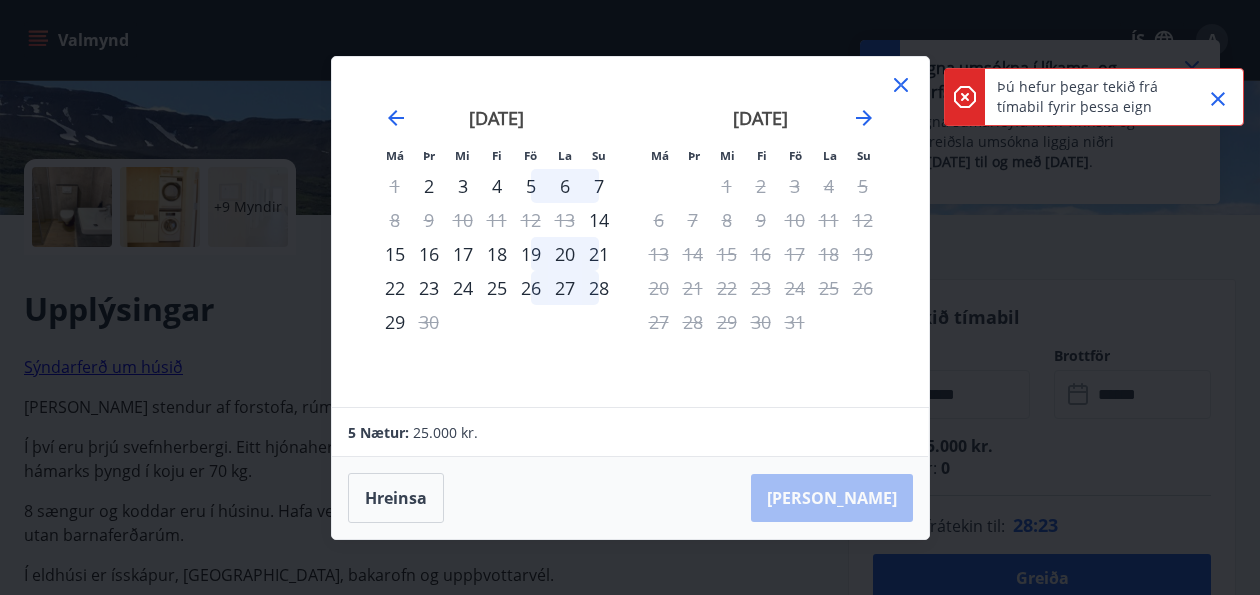 click 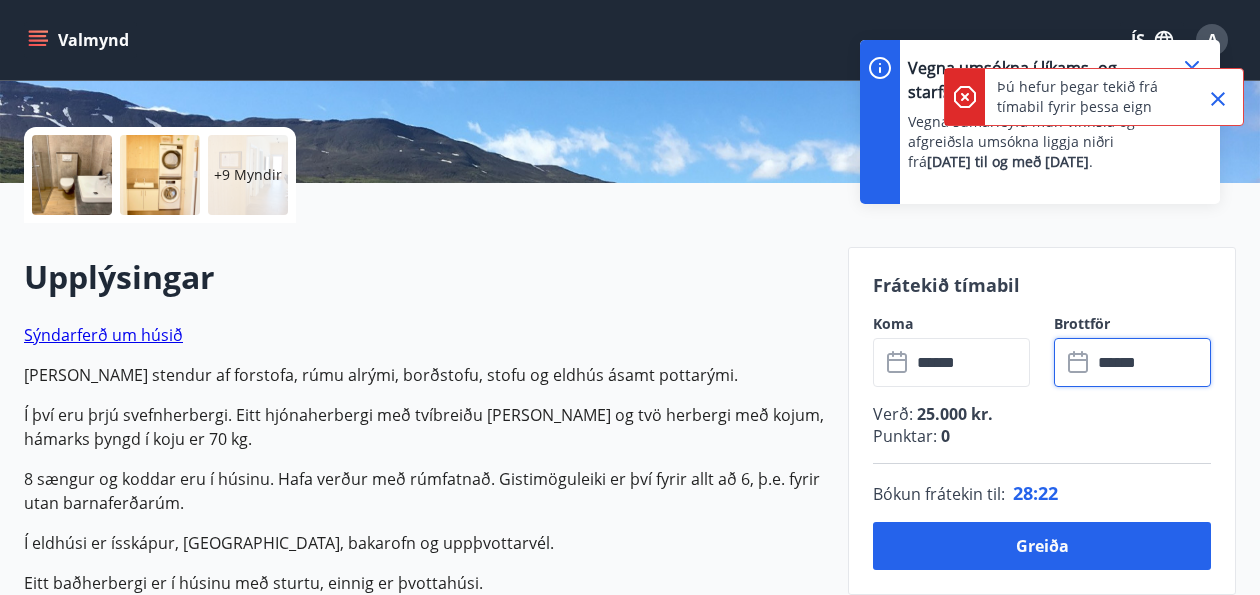 scroll, scrollTop: 418, scrollLeft: 0, axis: vertical 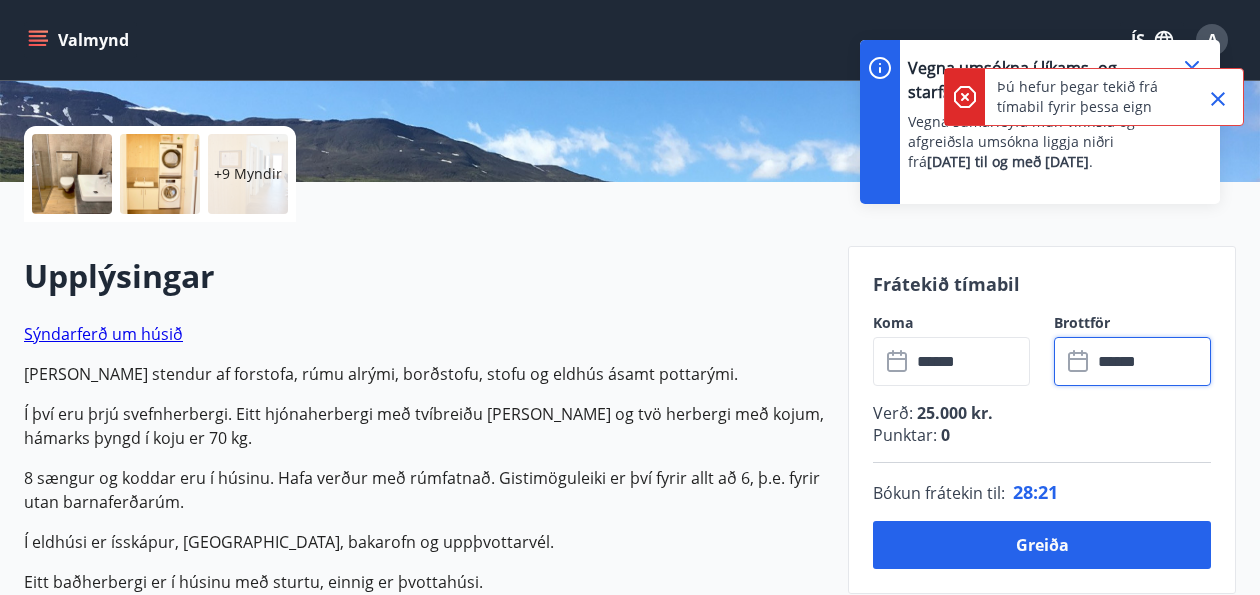 click on "******" at bounding box center (1151, 361) 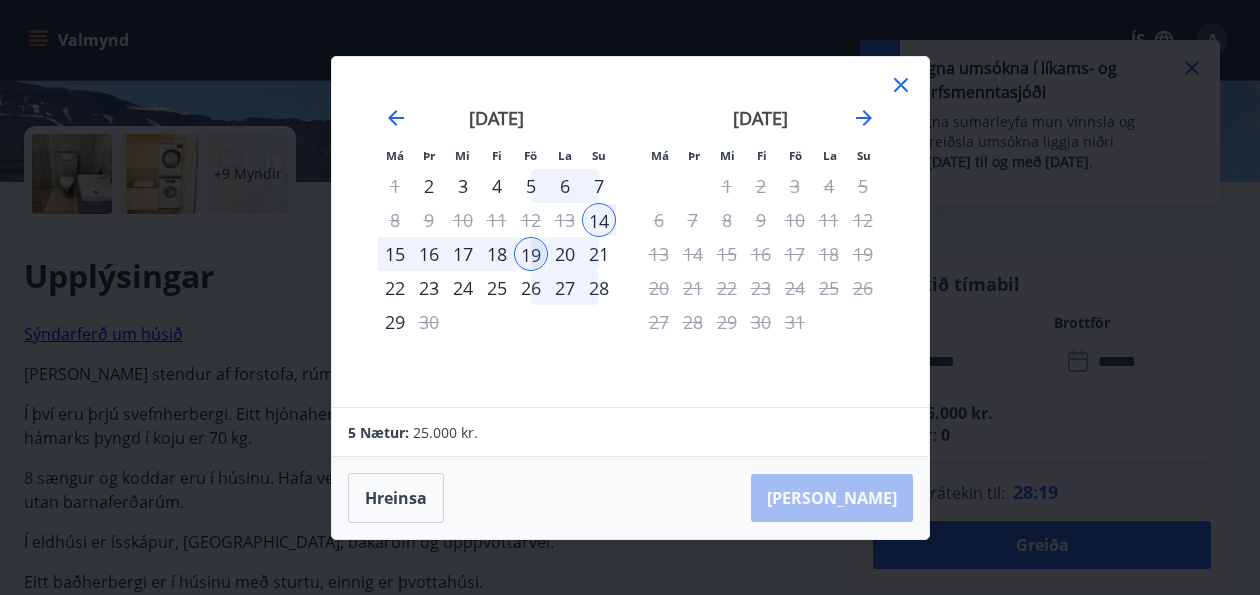 click on "20" at bounding box center [565, 254] 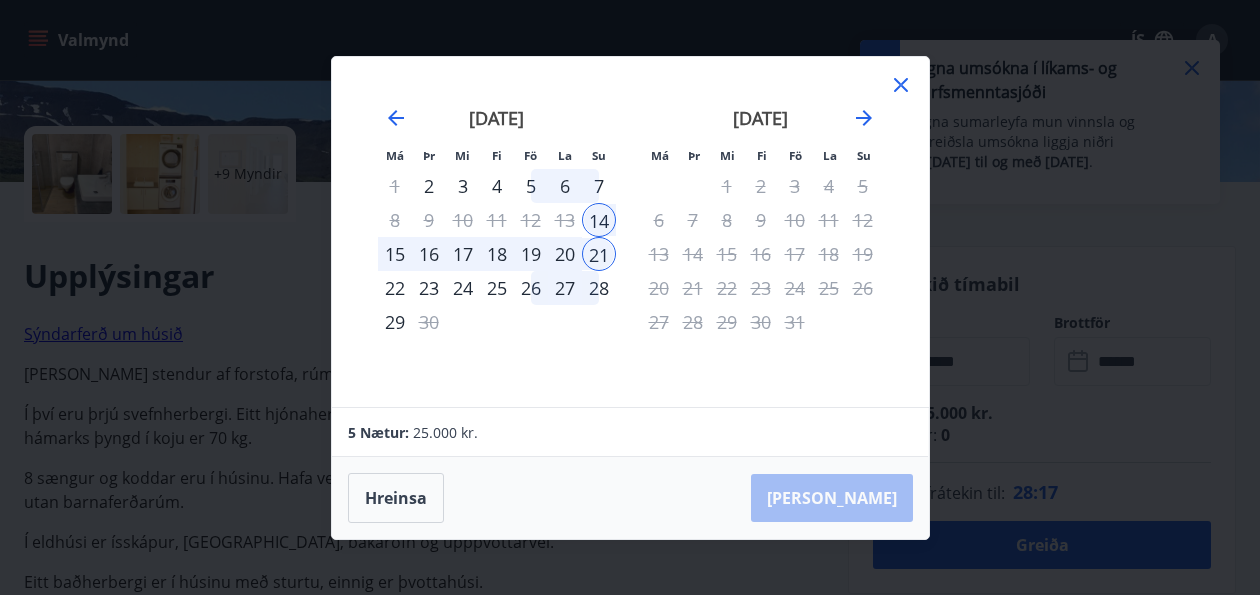 click on "19" at bounding box center (531, 254) 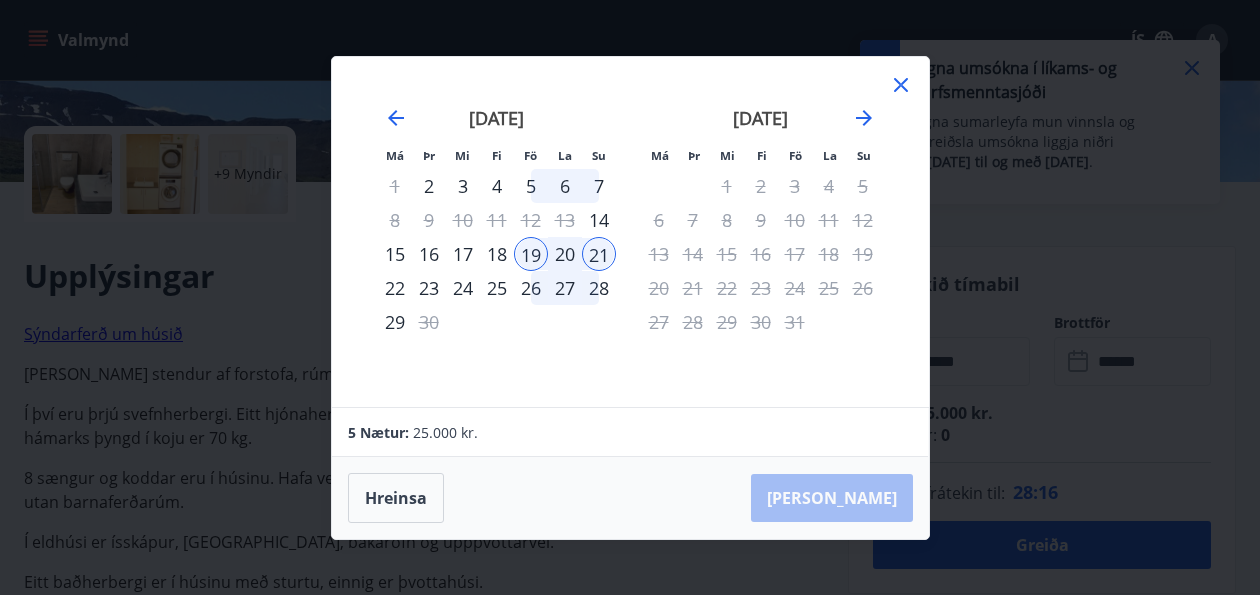 click 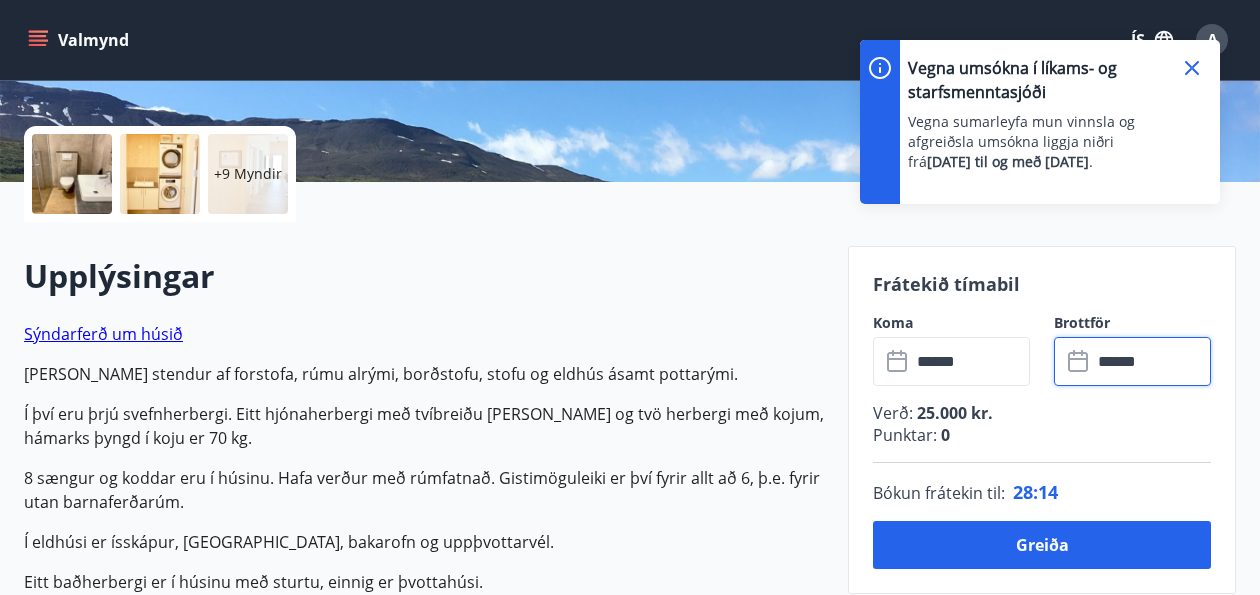 click 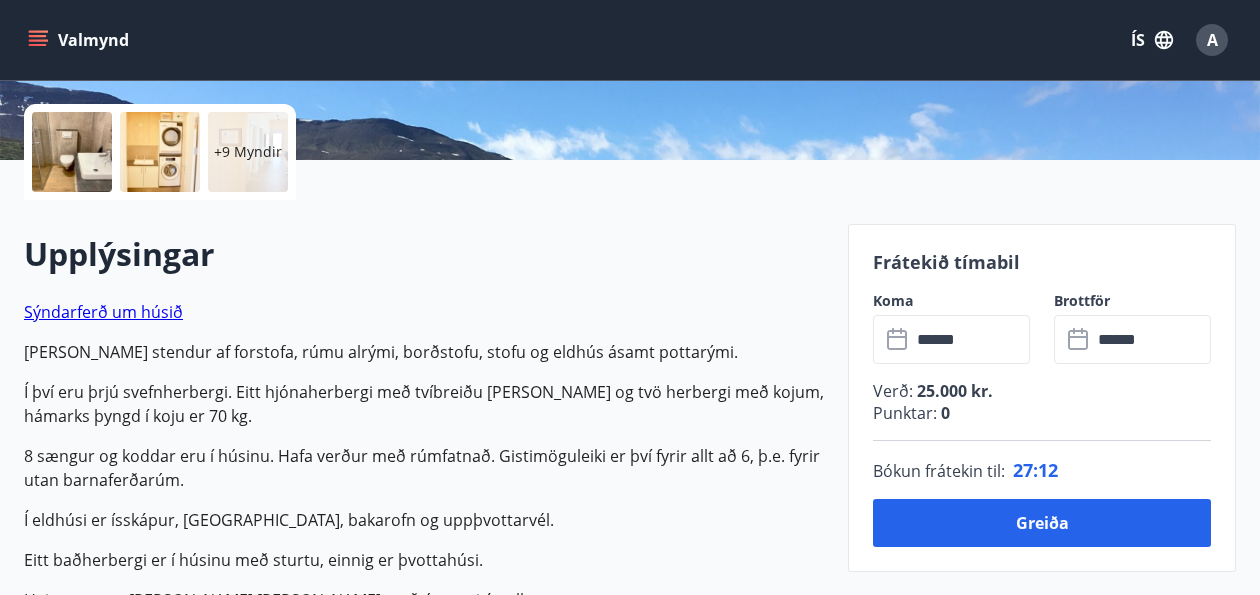 scroll, scrollTop: 546, scrollLeft: 0, axis: vertical 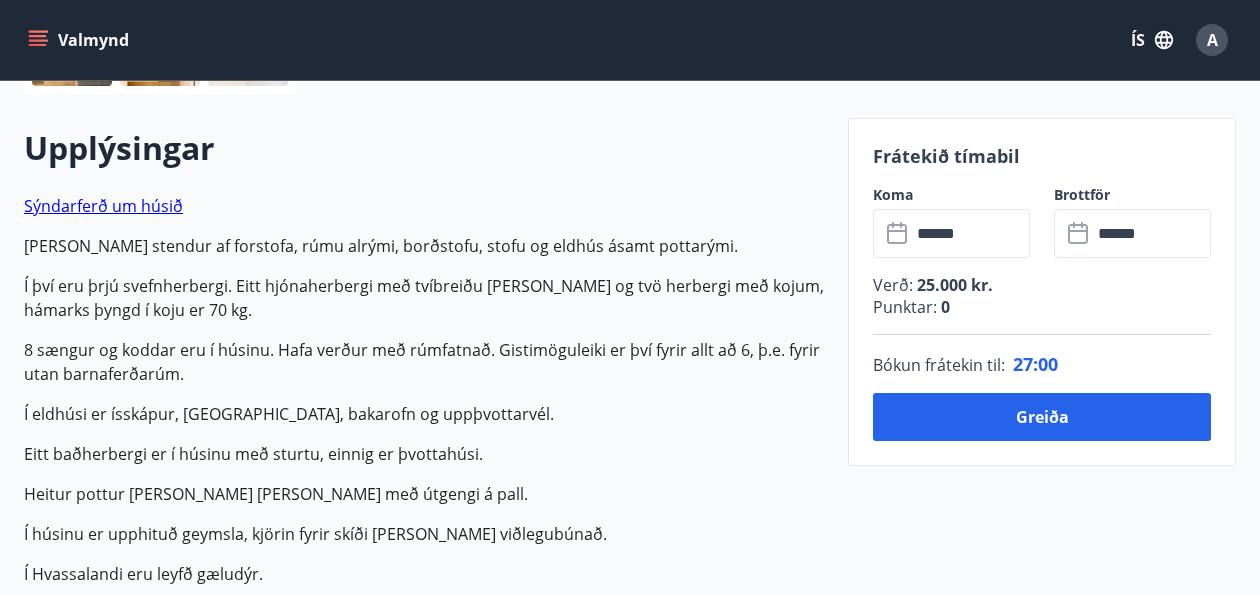 click on "******" at bounding box center (1151, 233) 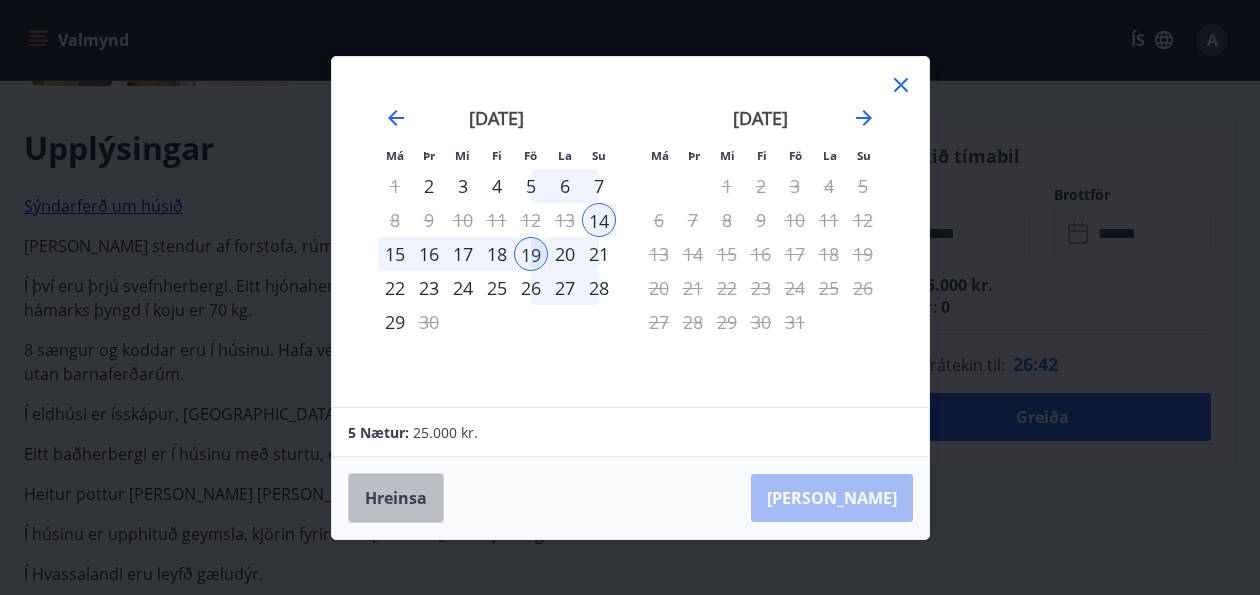 click on "Hreinsa" at bounding box center (396, 498) 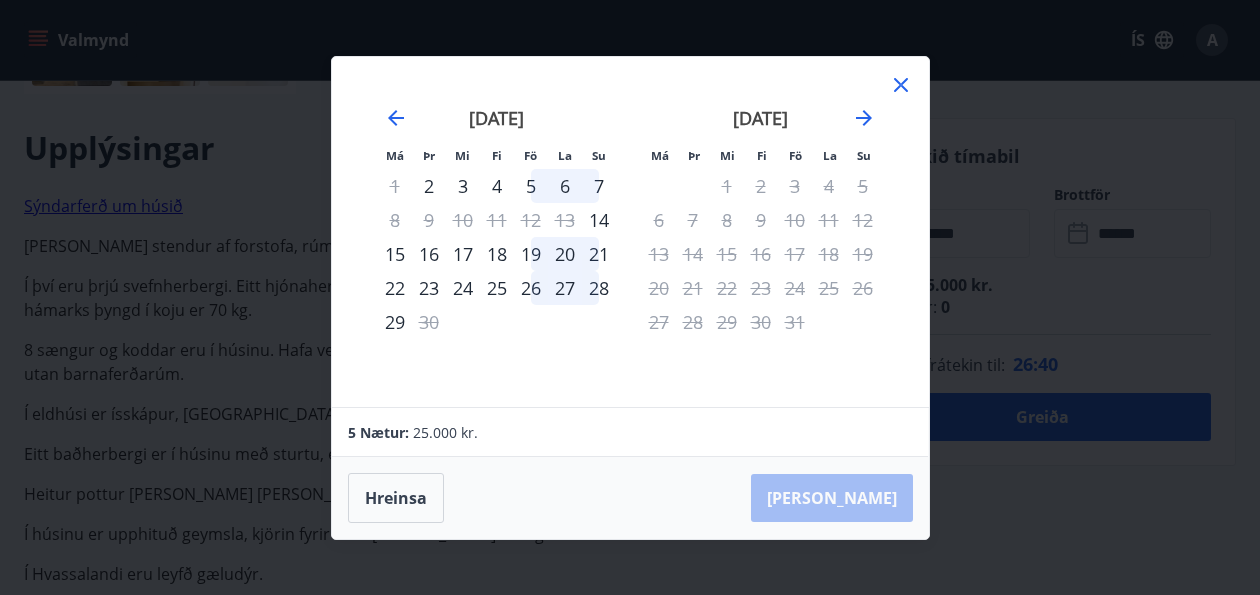 click 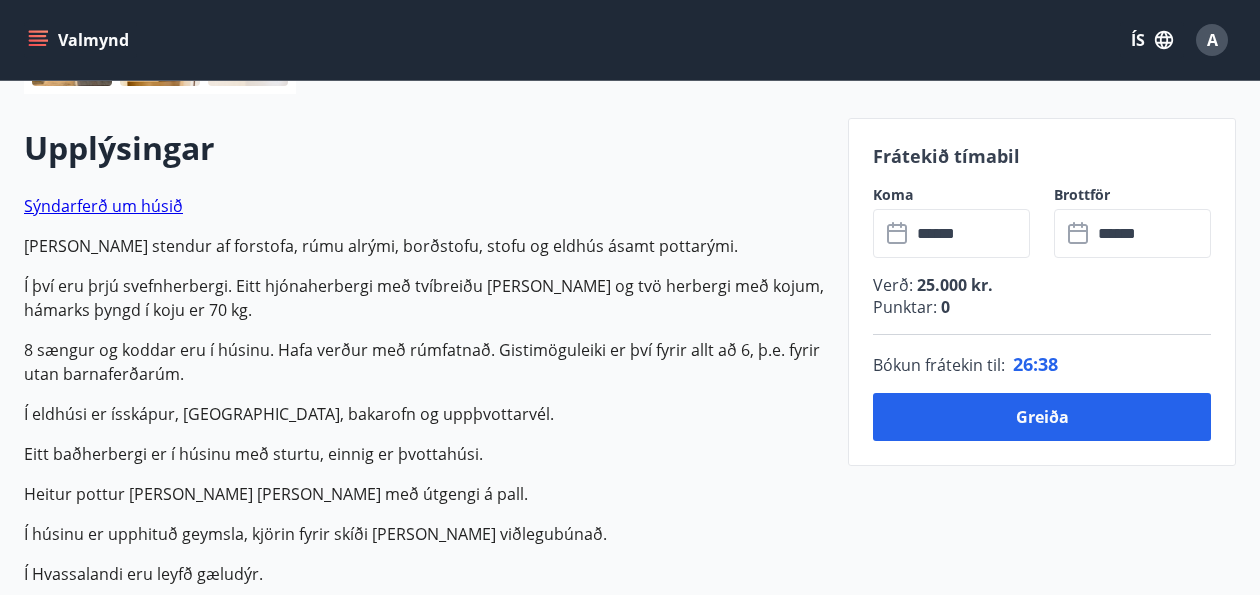 click 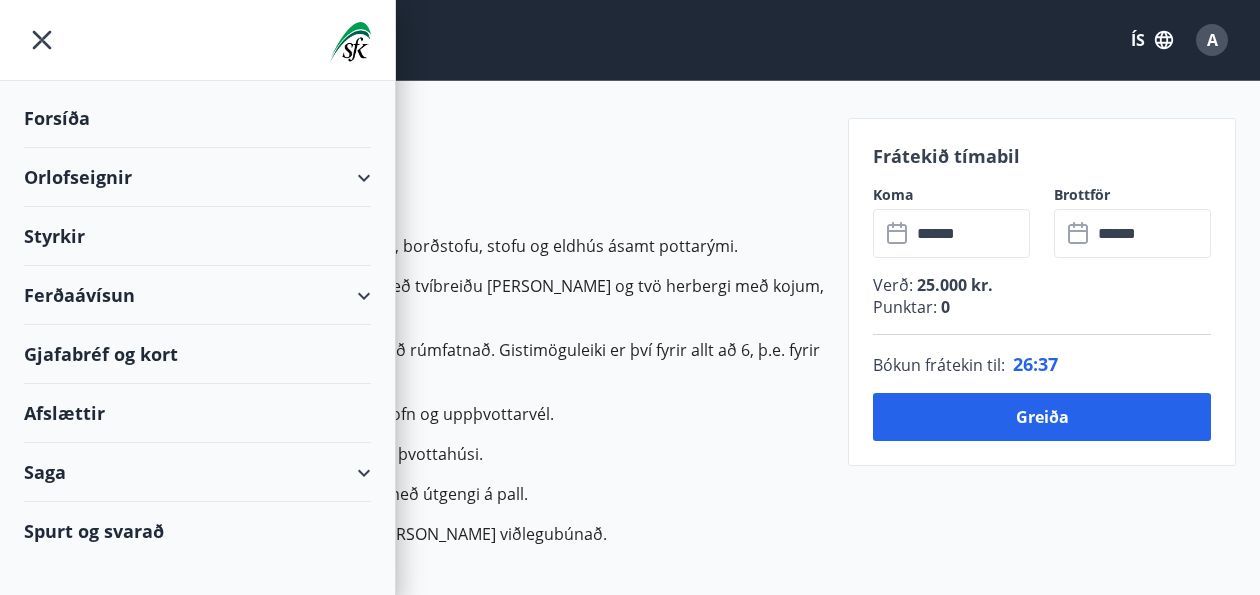 click on "Orlofseignir" at bounding box center (197, 177) 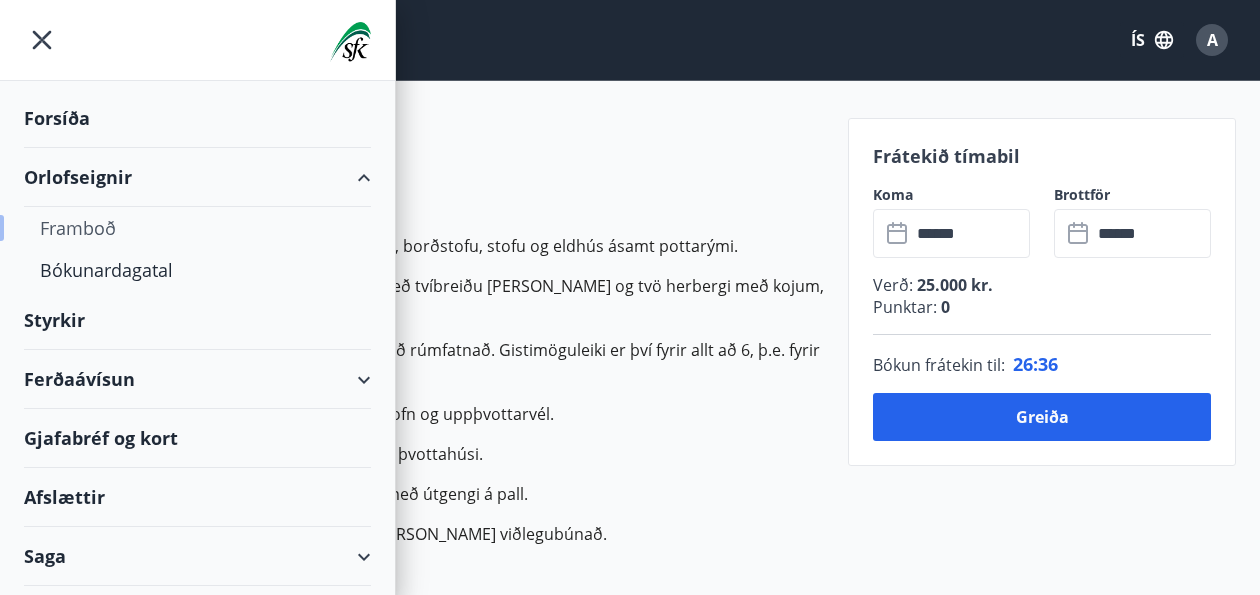 click on "Framboð" at bounding box center (197, 228) 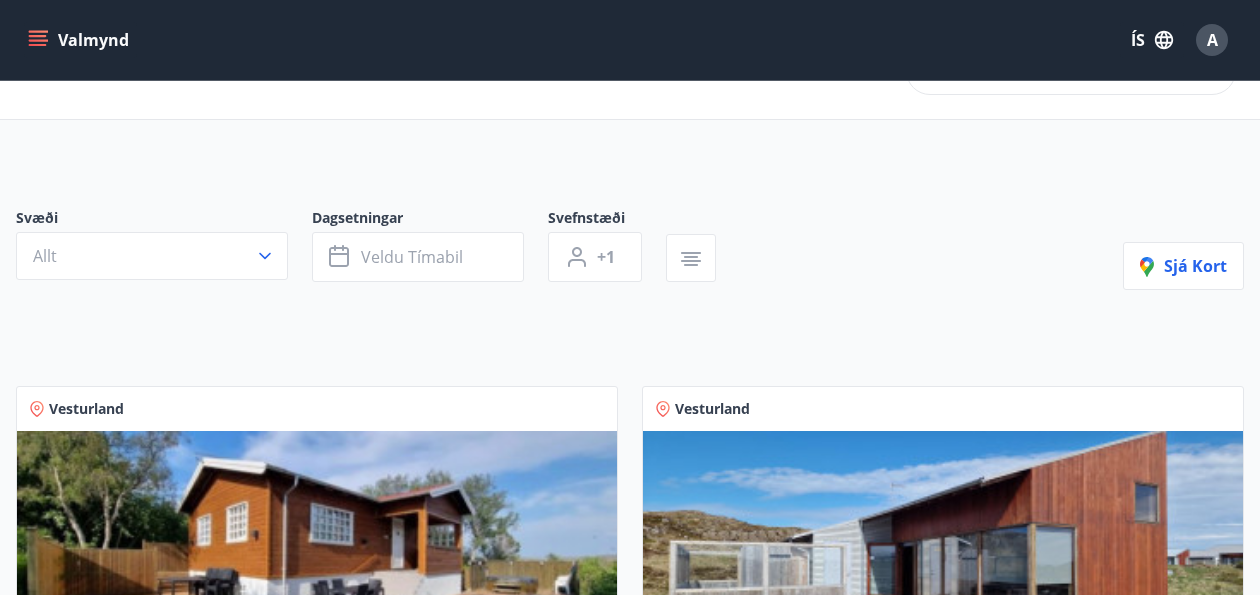 scroll, scrollTop: 0, scrollLeft: 0, axis: both 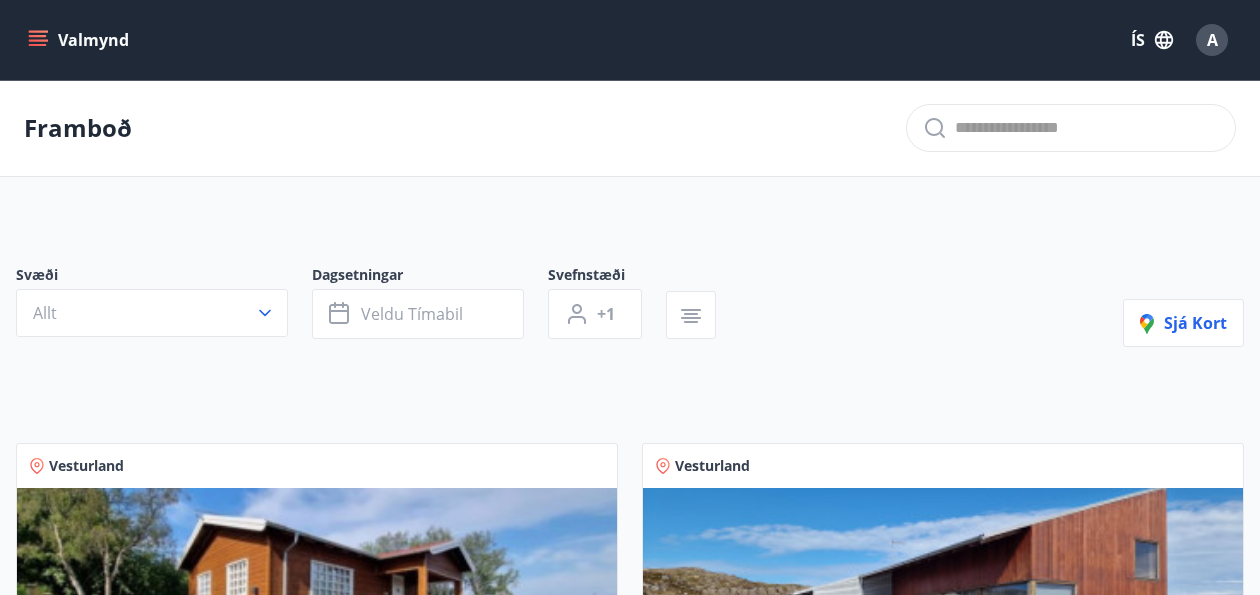 click on "Valmynd" at bounding box center (80, 40) 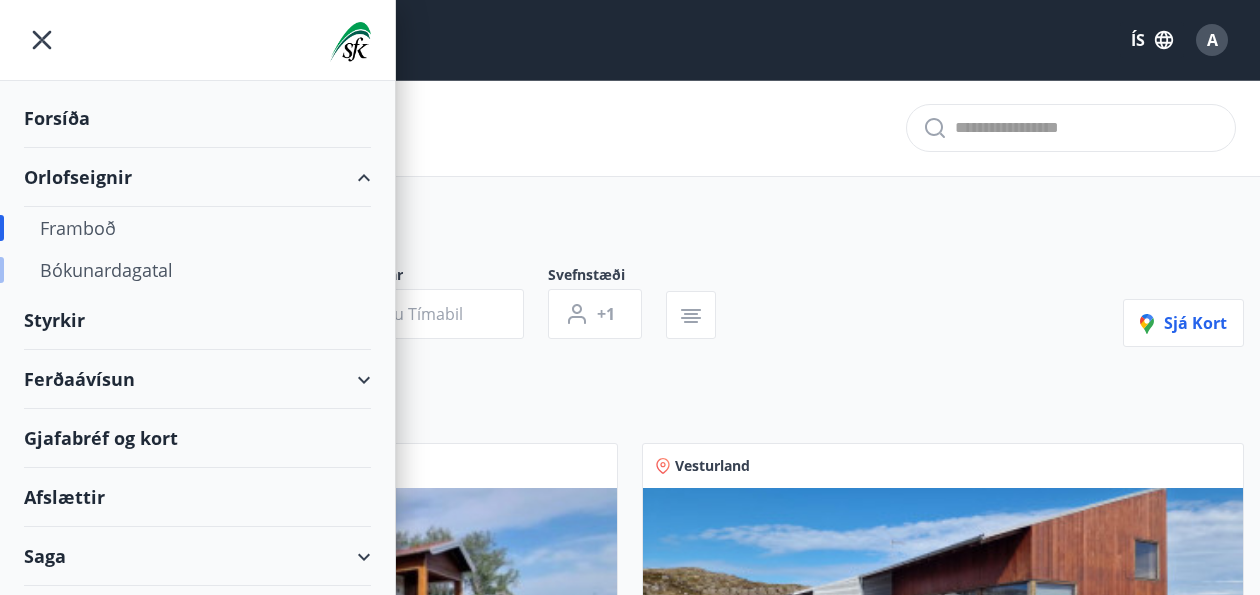 click on "Bókunardagatal" at bounding box center (197, 270) 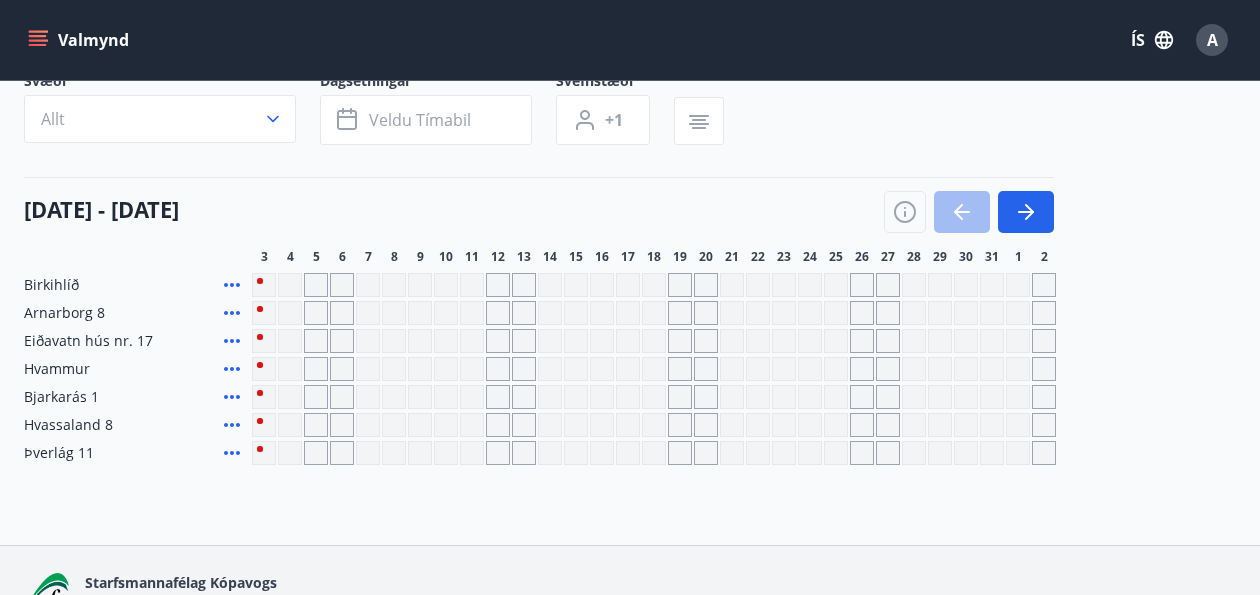 scroll, scrollTop: 157, scrollLeft: 0, axis: vertical 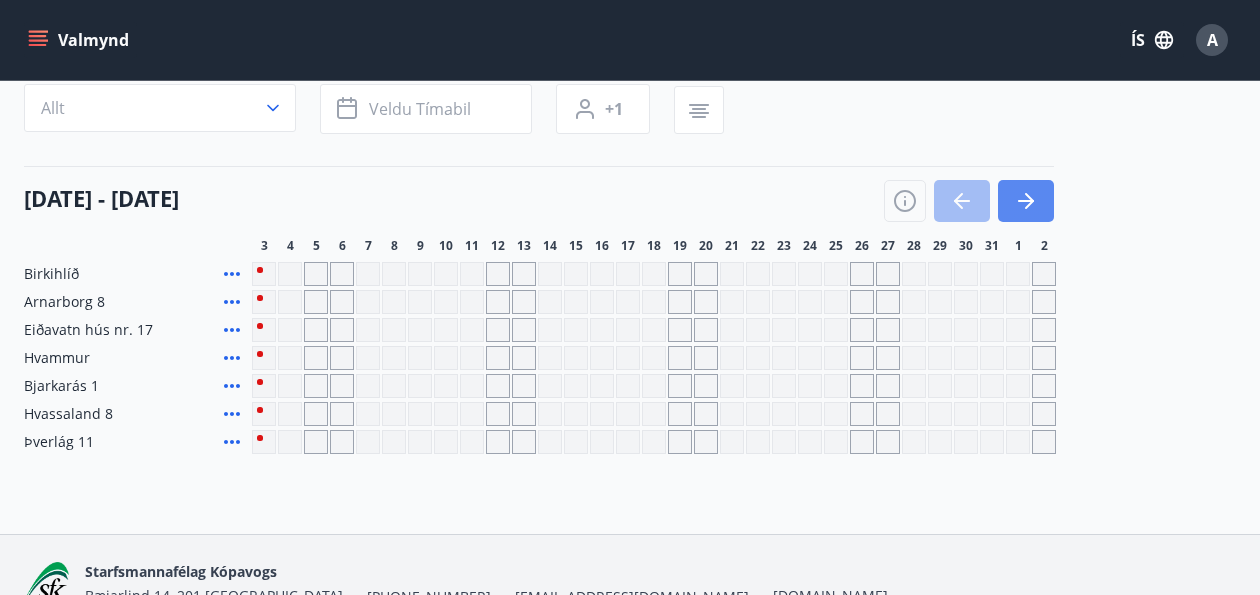 click 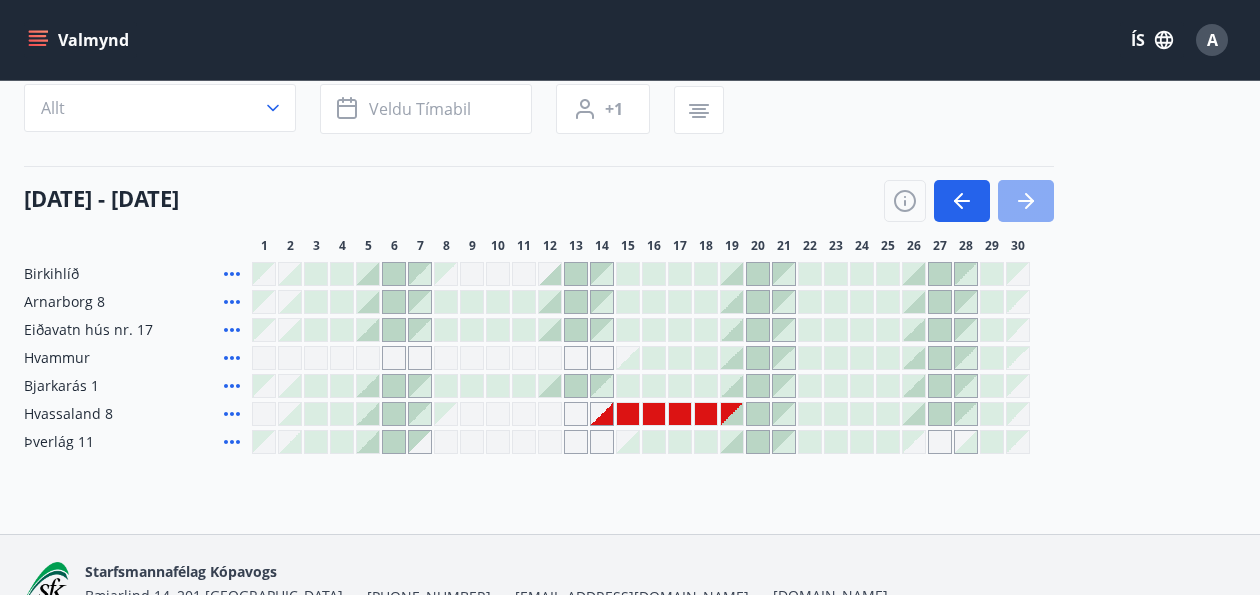 click 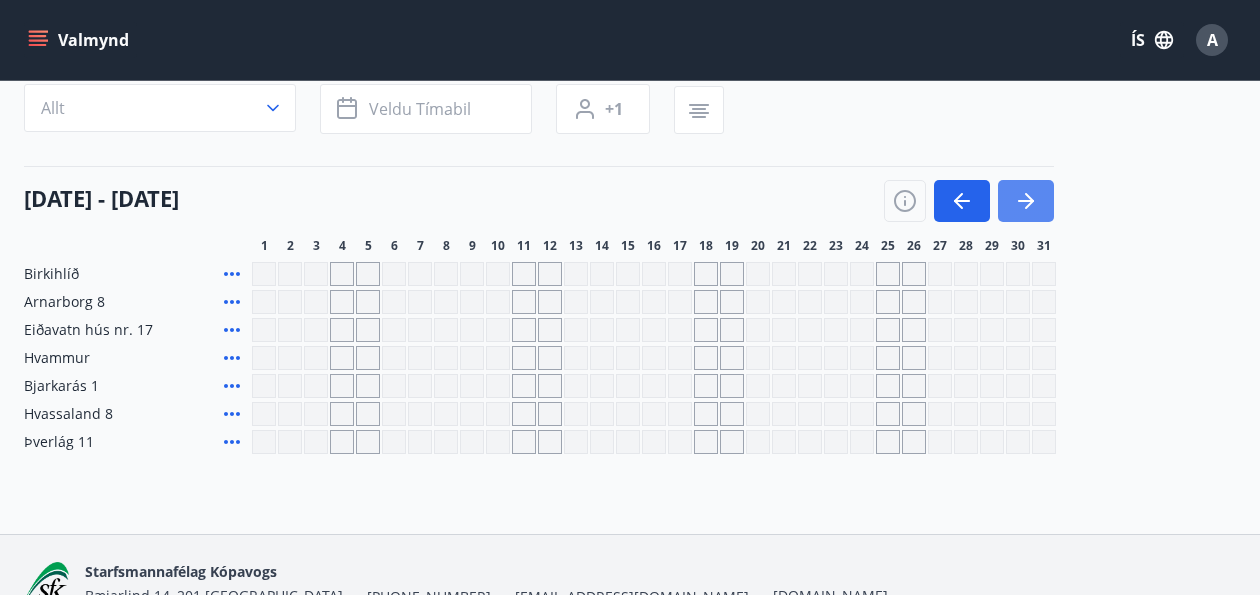 click 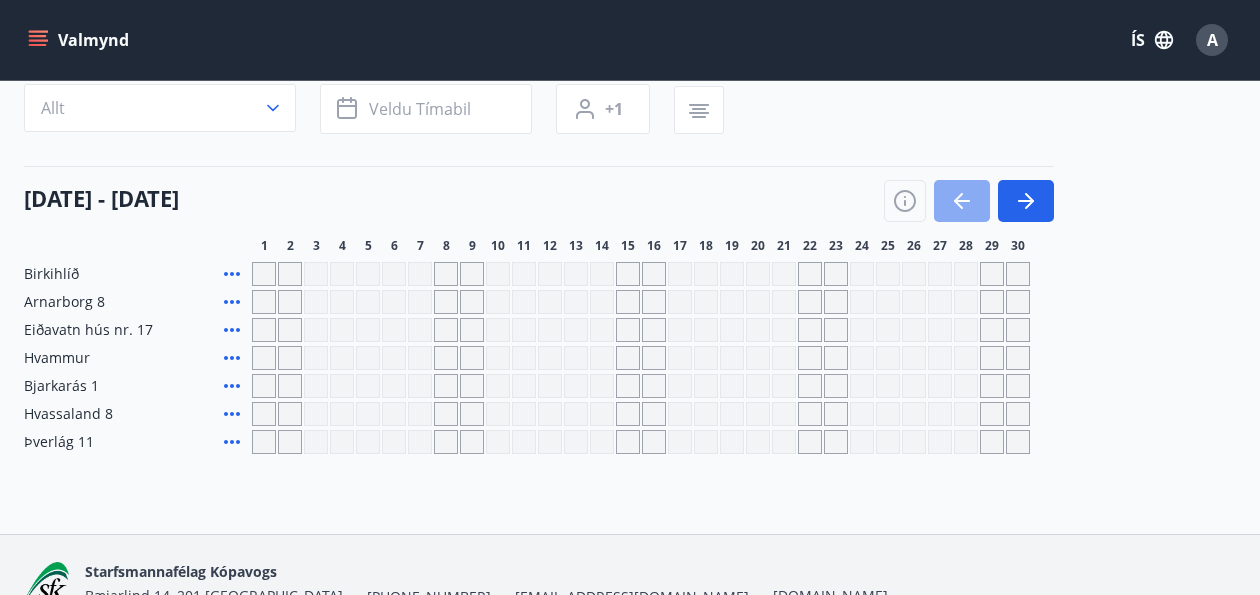 click at bounding box center [962, 201] 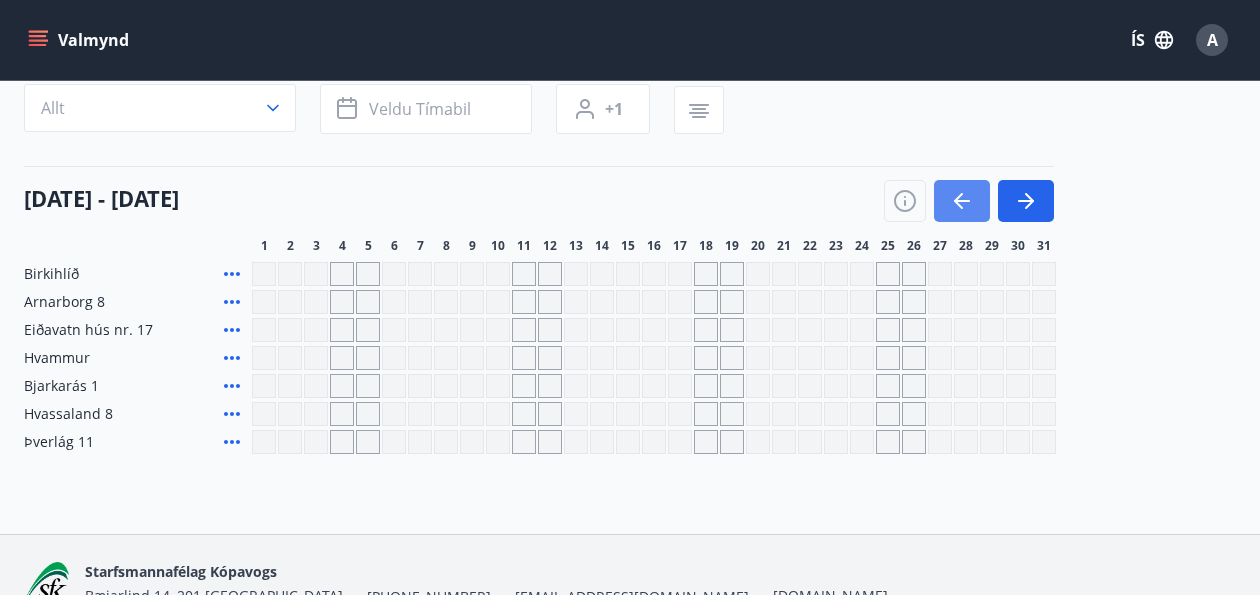 click at bounding box center [962, 201] 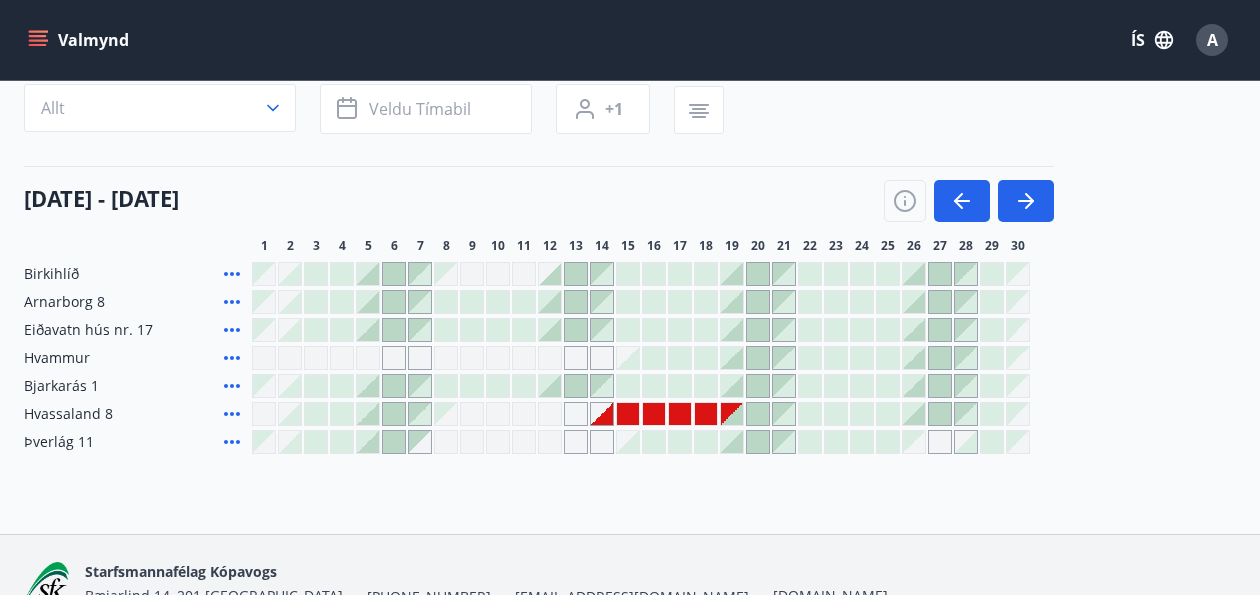 click at bounding box center (498, 414) 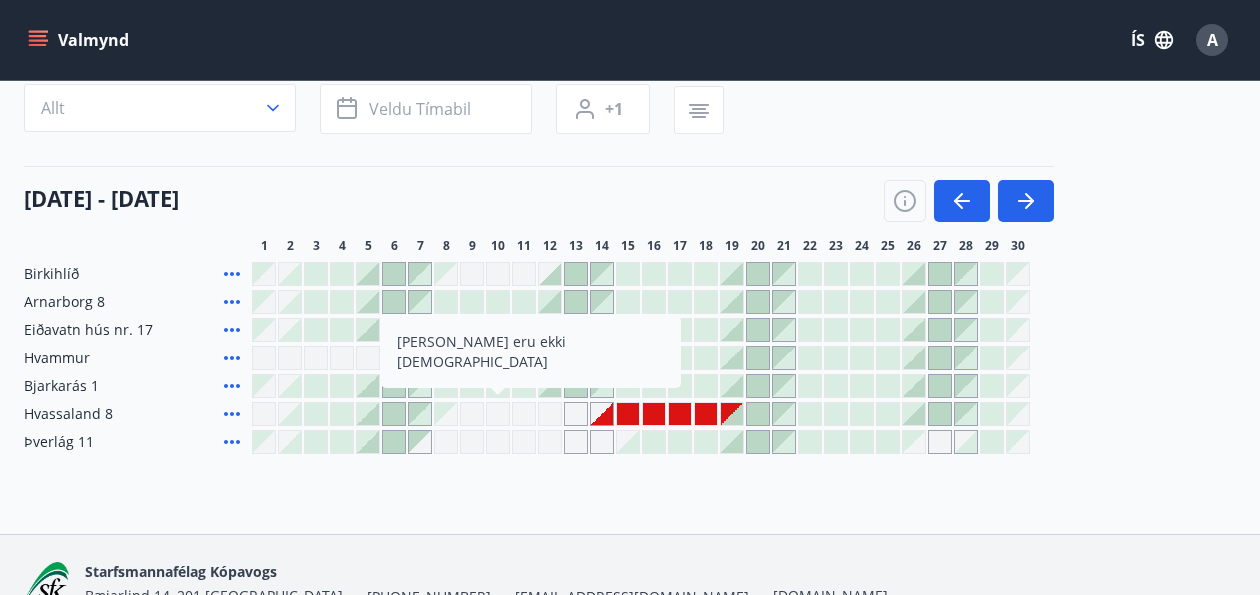 click at bounding box center (758, 414) 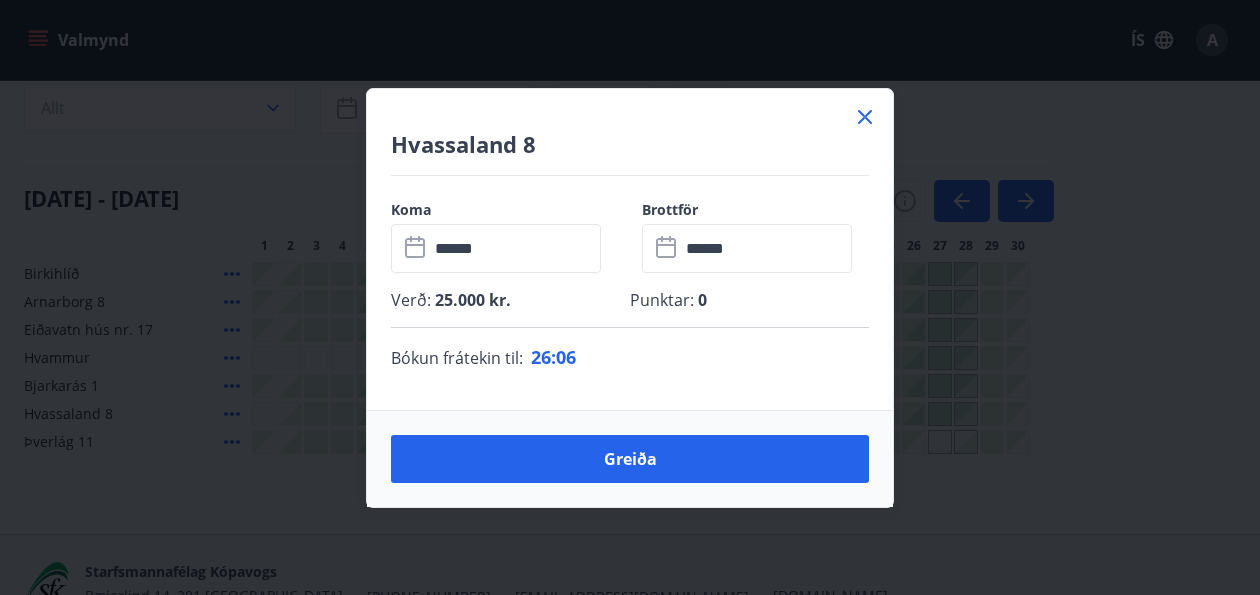 click on "******" at bounding box center (766, 248) 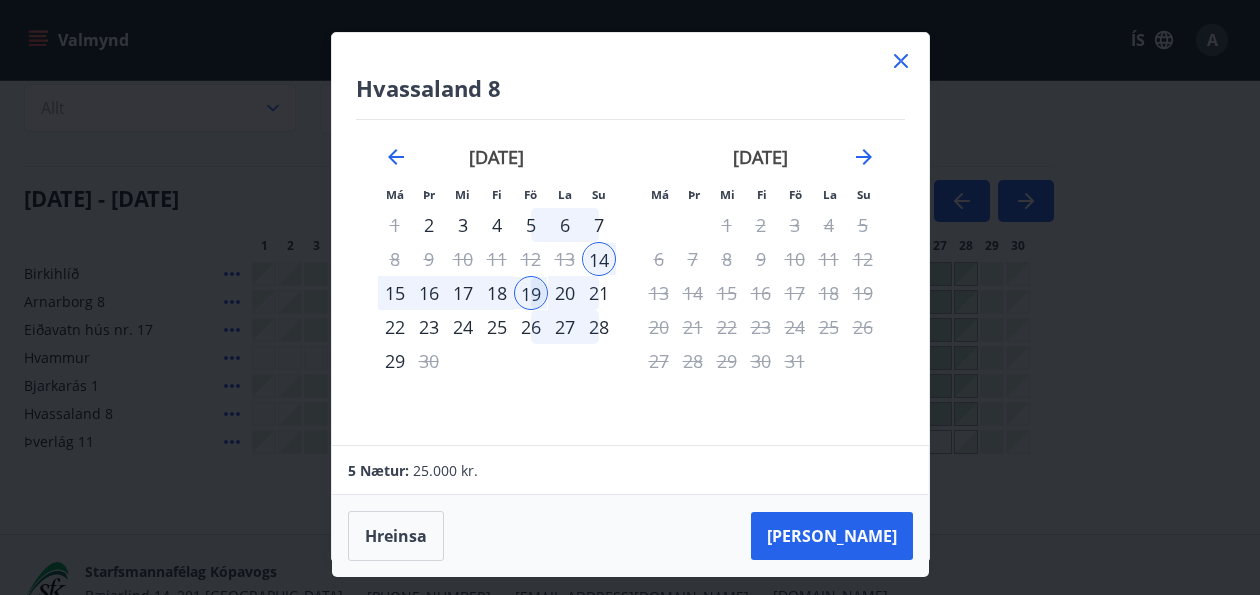 click on "20" at bounding box center (565, 293) 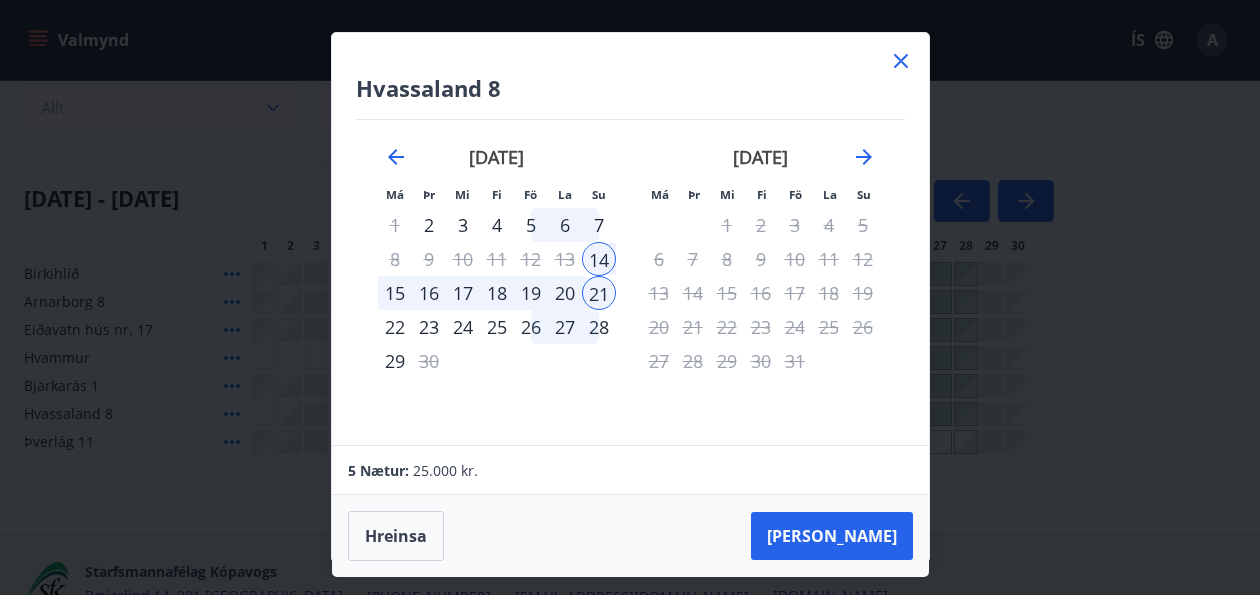 click on "20" at bounding box center (565, 293) 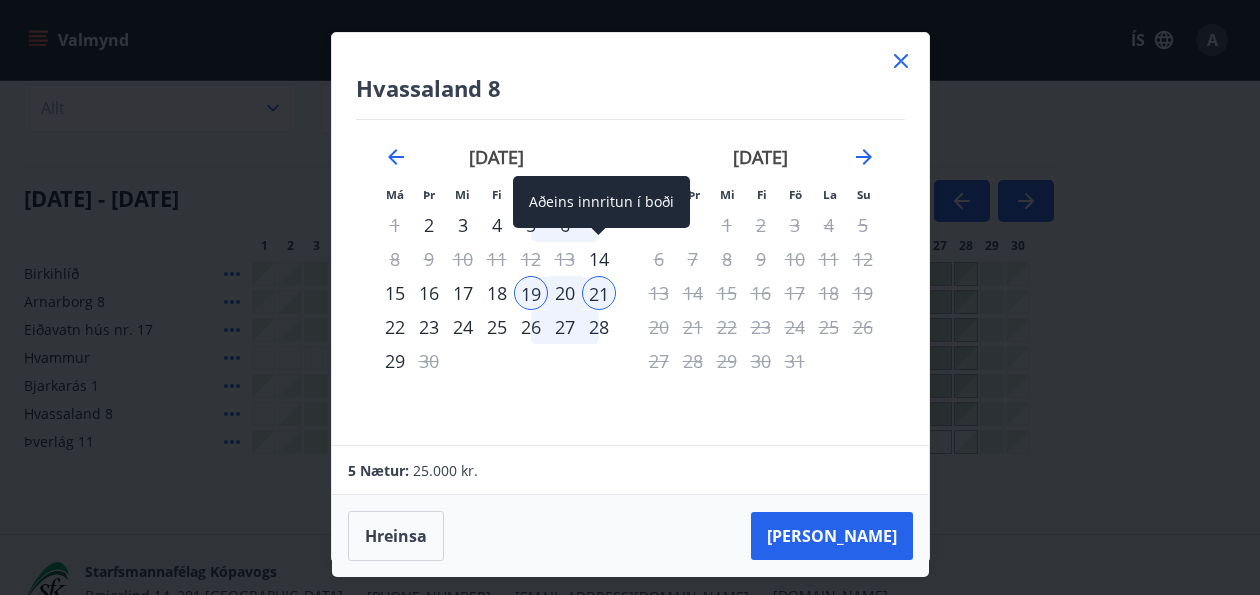 click on "14" at bounding box center [599, 259] 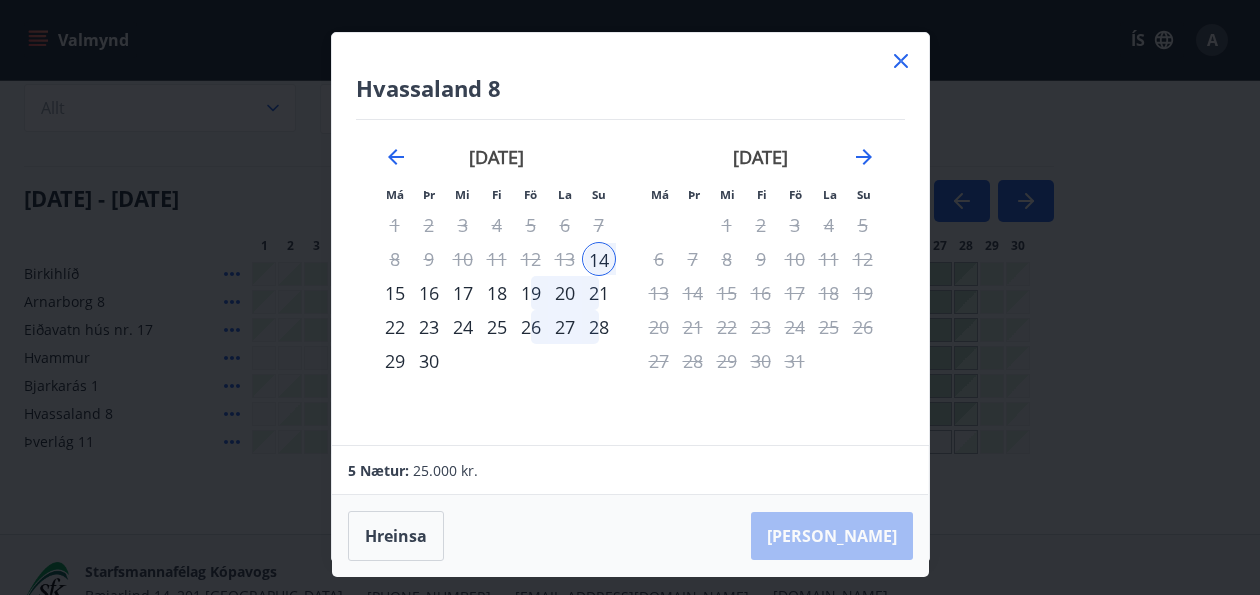click on "20" at bounding box center (565, 293) 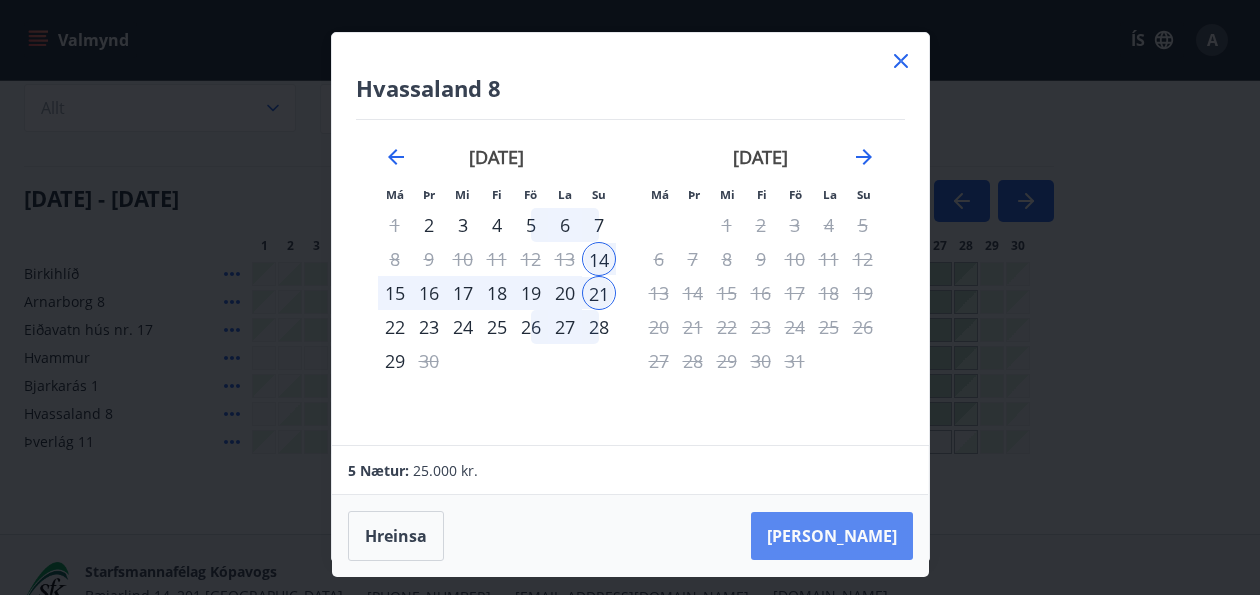 click on "Taka Frá" at bounding box center [832, 536] 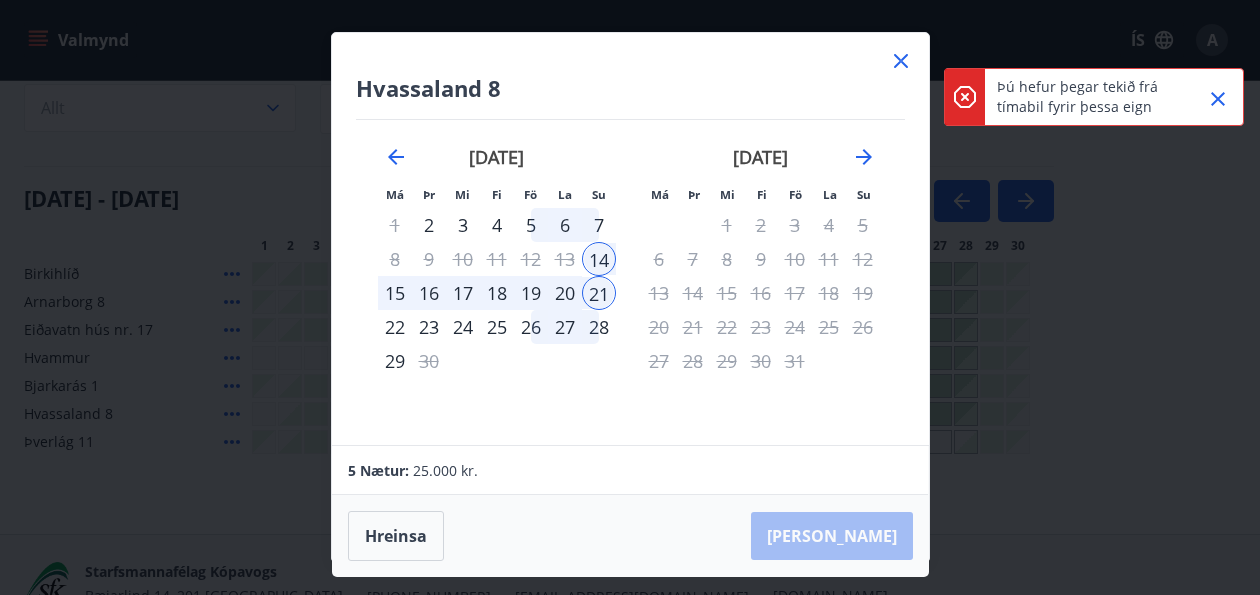 click 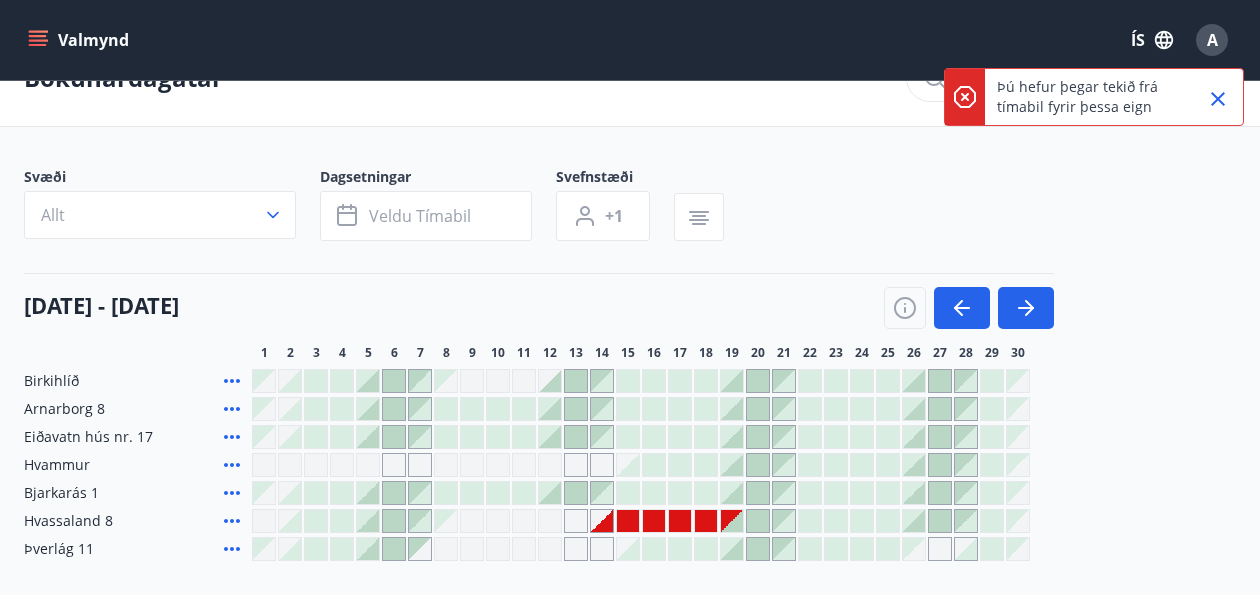 scroll, scrollTop: 0, scrollLeft: 0, axis: both 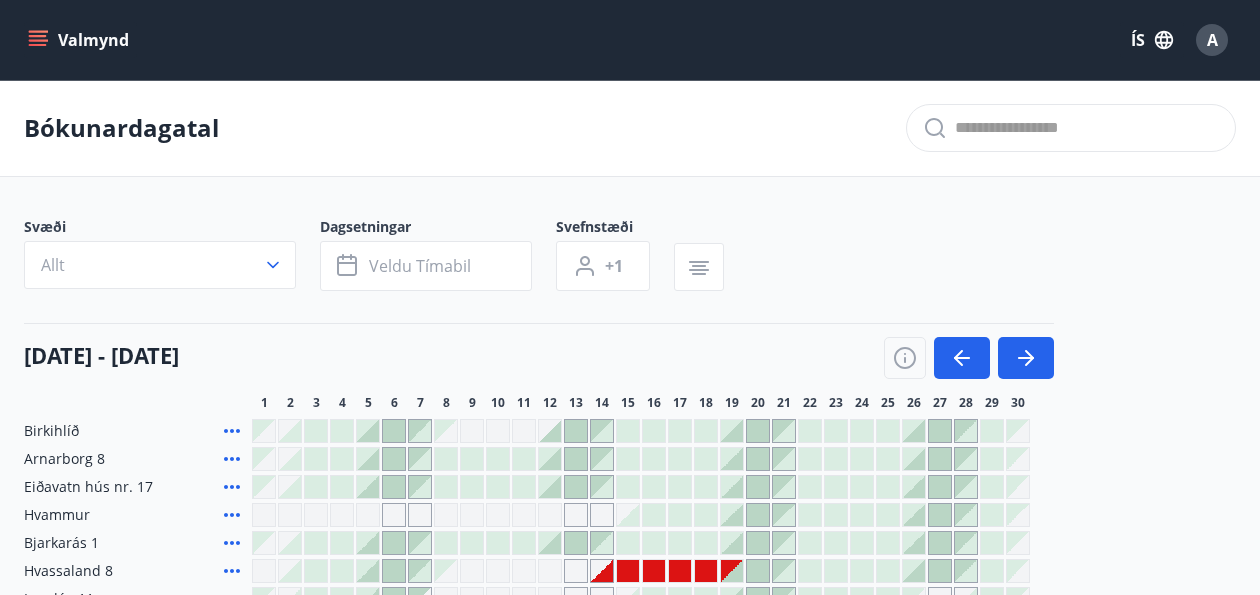 click on "Valmynd" at bounding box center (80, 40) 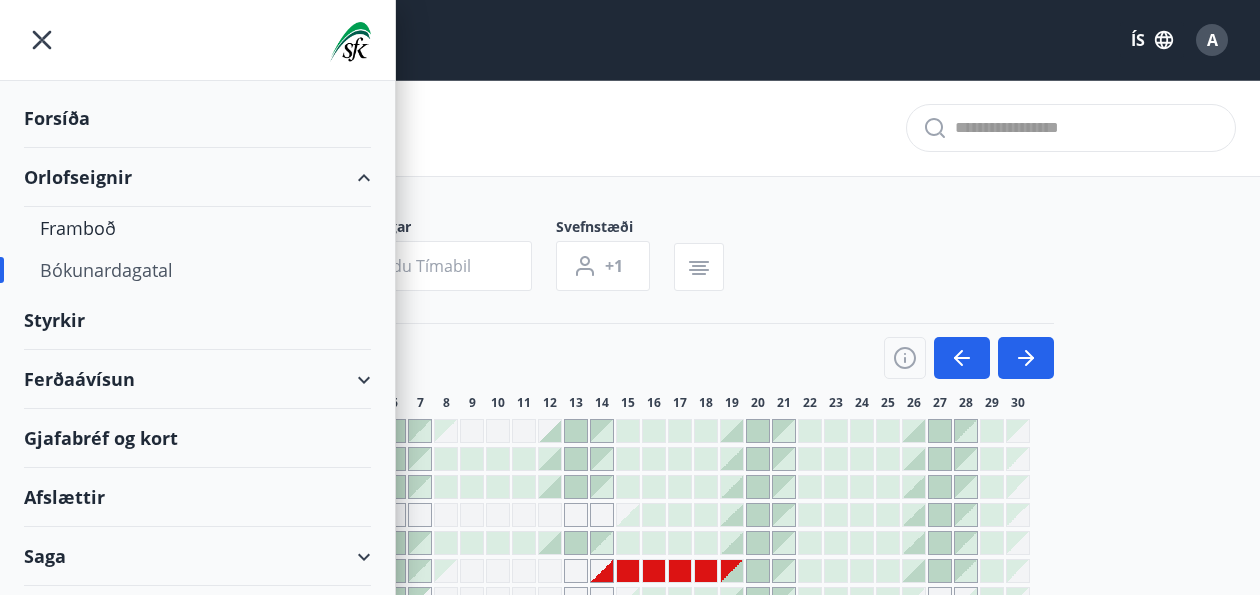 click on "Dagsetningar" at bounding box center [438, 229] 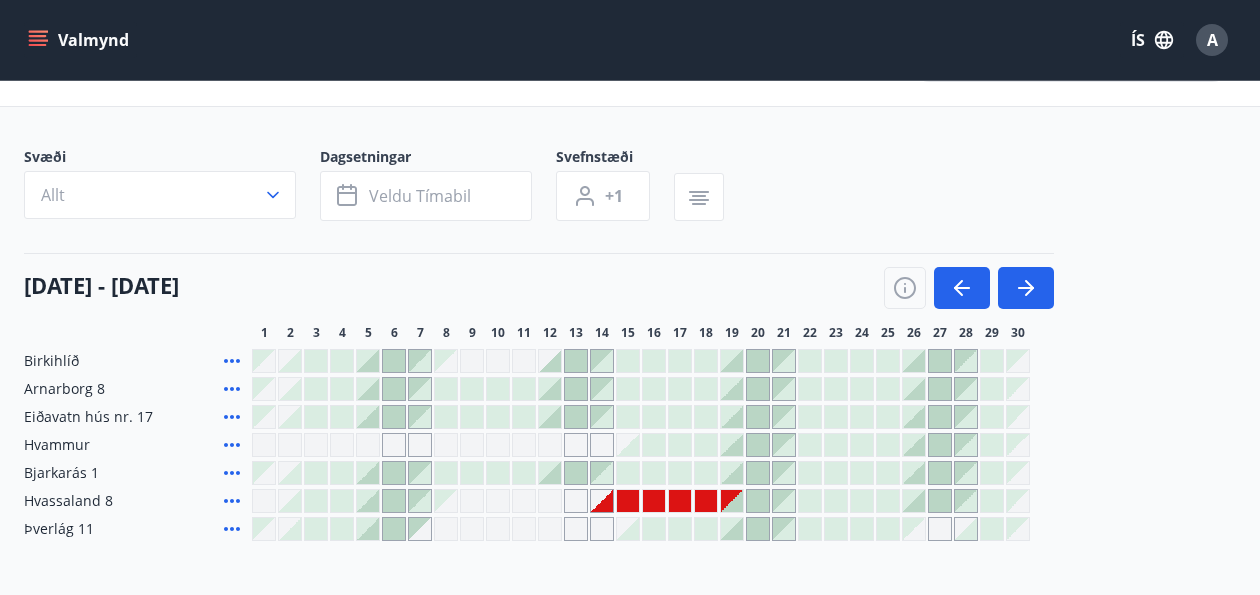 scroll, scrollTop: 0, scrollLeft: 0, axis: both 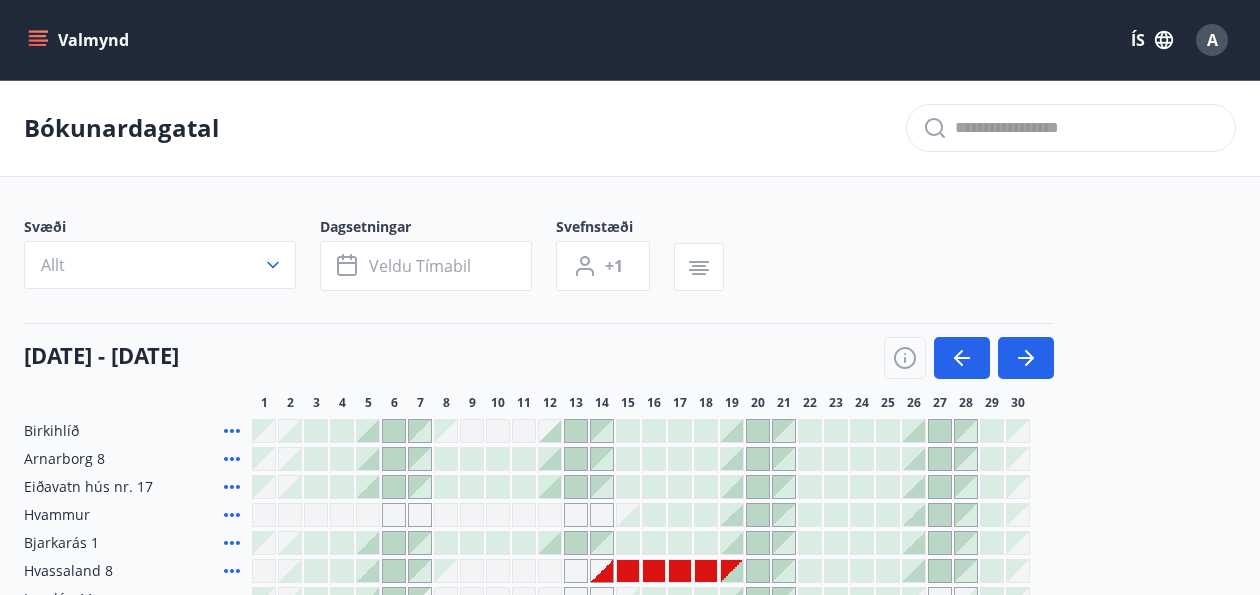 click on "Valmynd" at bounding box center (80, 40) 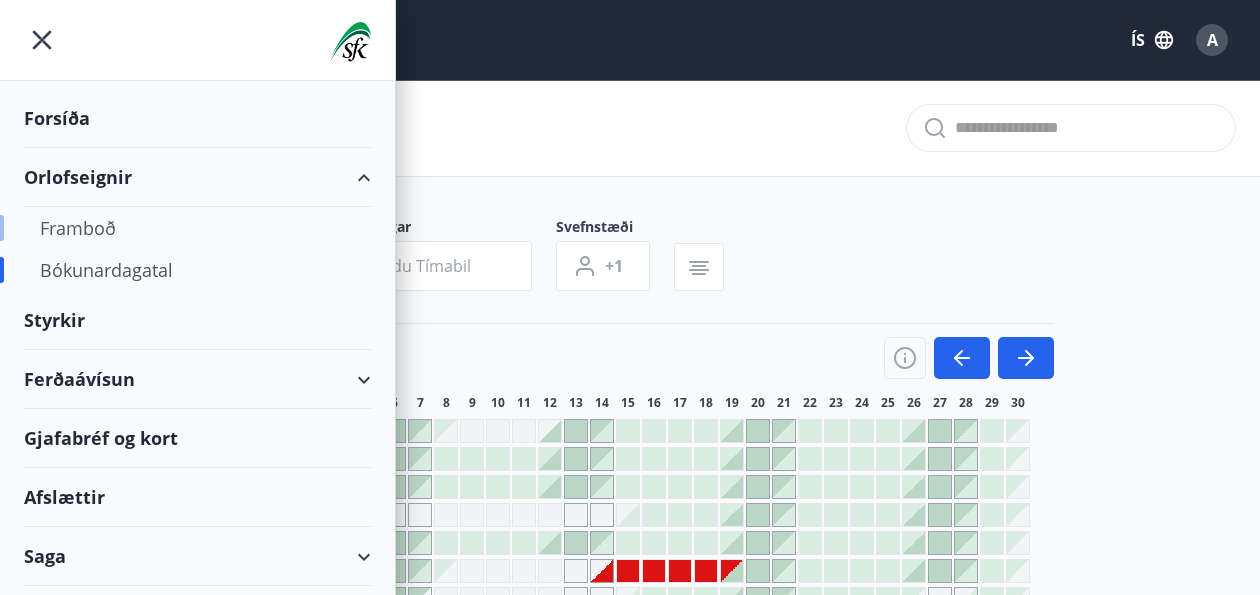 click on "Framboð" at bounding box center [197, 228] 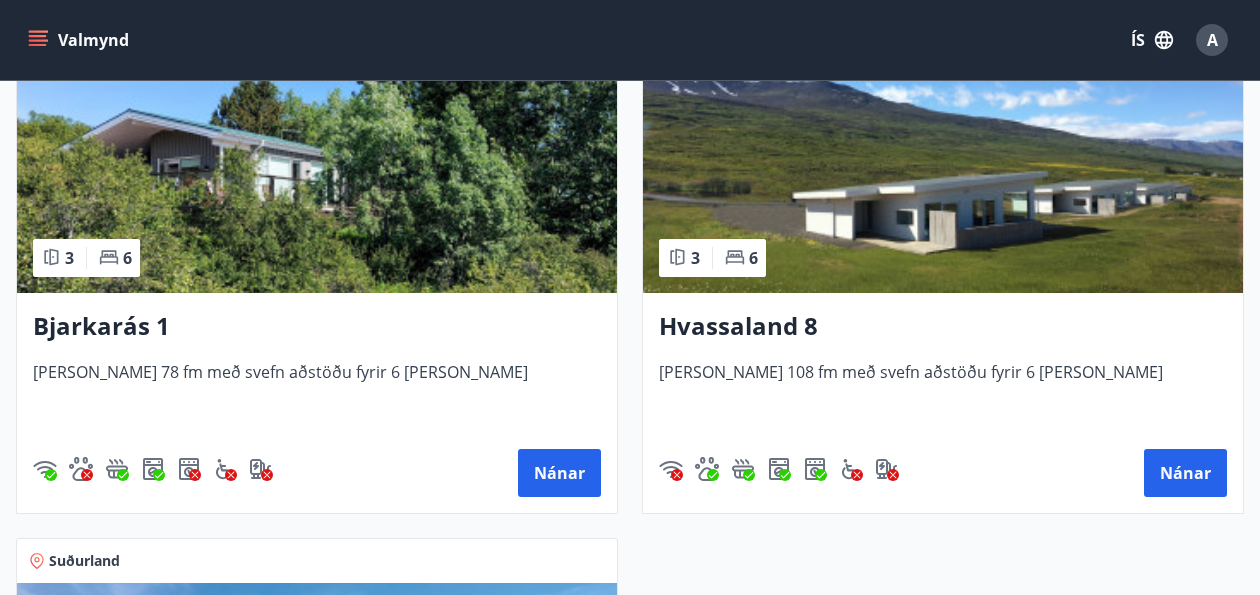 scroll, scrollTop: 1524, scrollLeft: 0, axis: vertical 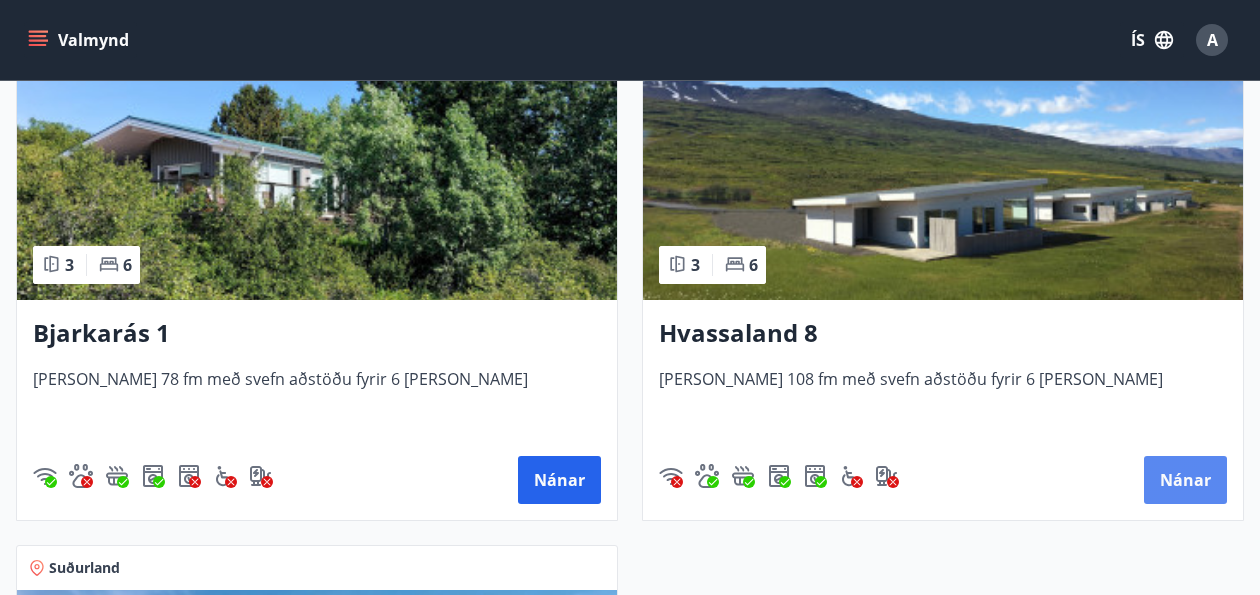 click on "Nánar" at bounding box center (1185, 480) 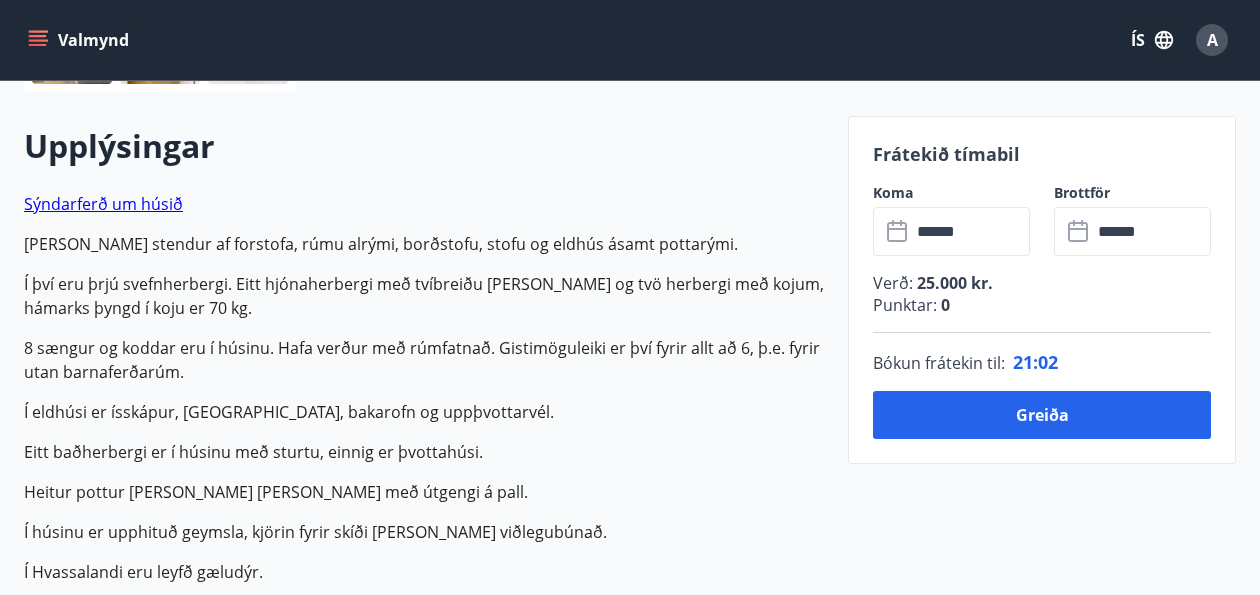 scroll, scrollTop: 550, scrollLeft: 0, axis: vertical 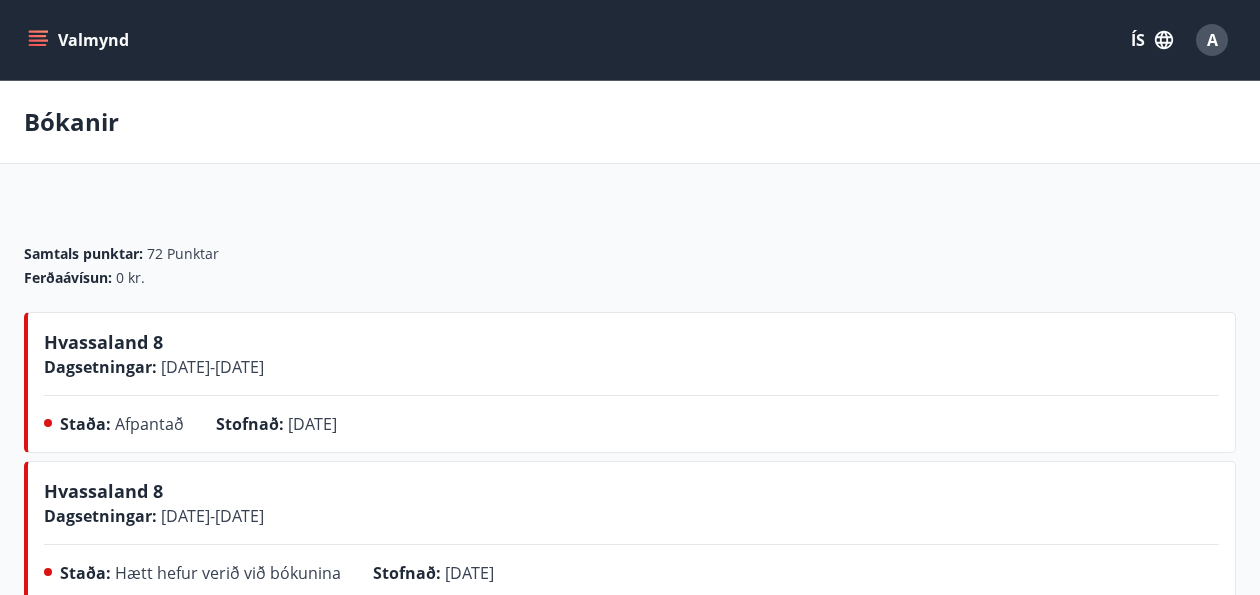 click on "Valmynd" at bounding box center (80, 40) 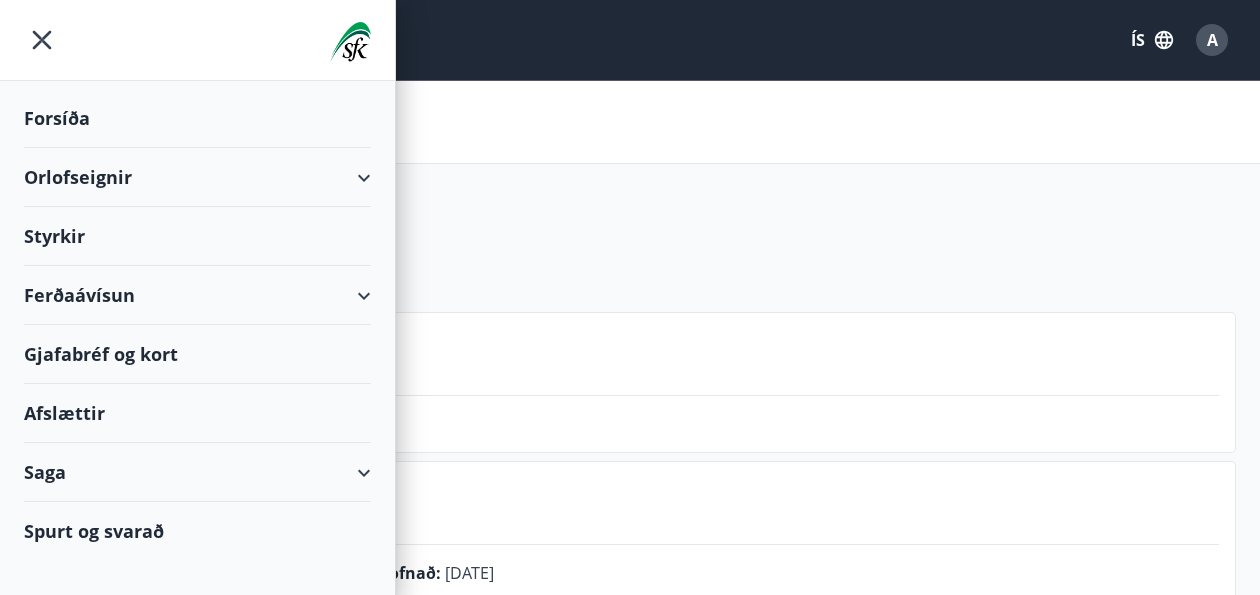 click on "Orlofseignir" at bounding box center [197, 177] 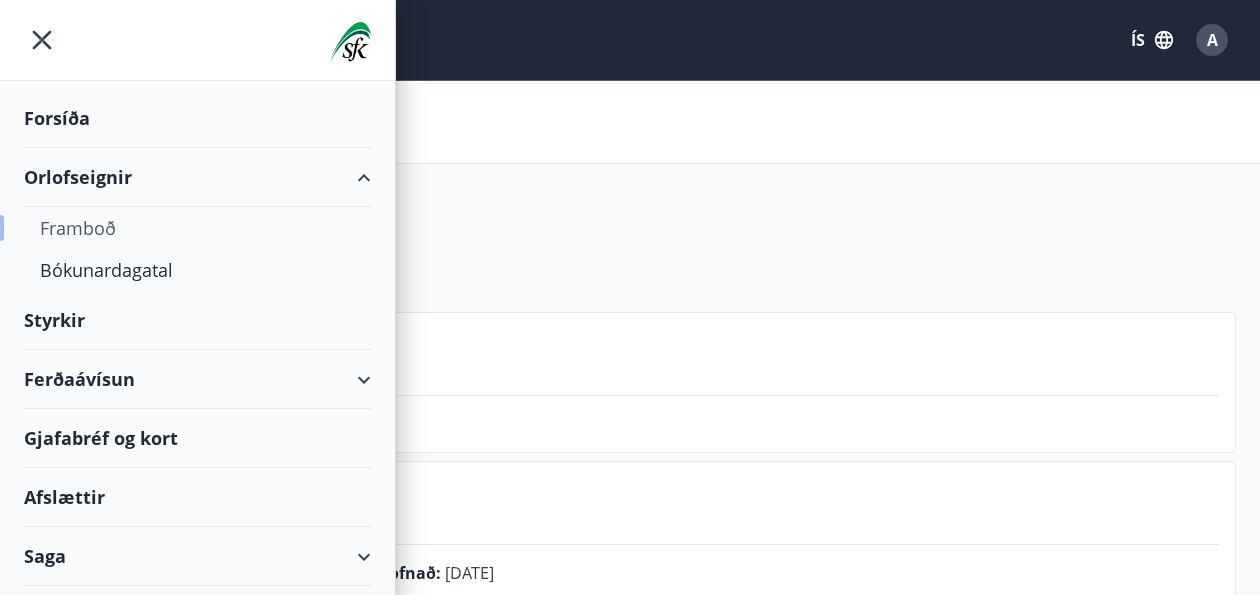 click on "Framboð" at bounding box center (197, 228) 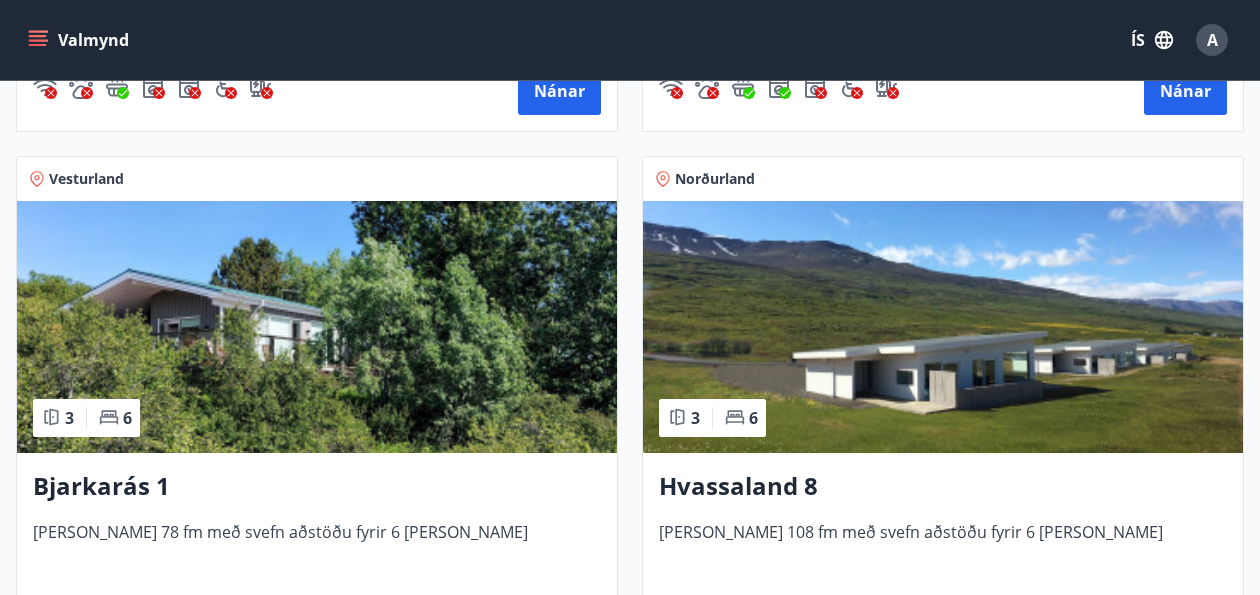 click on "Hvassaland 8" at bounding box center (943, 487) 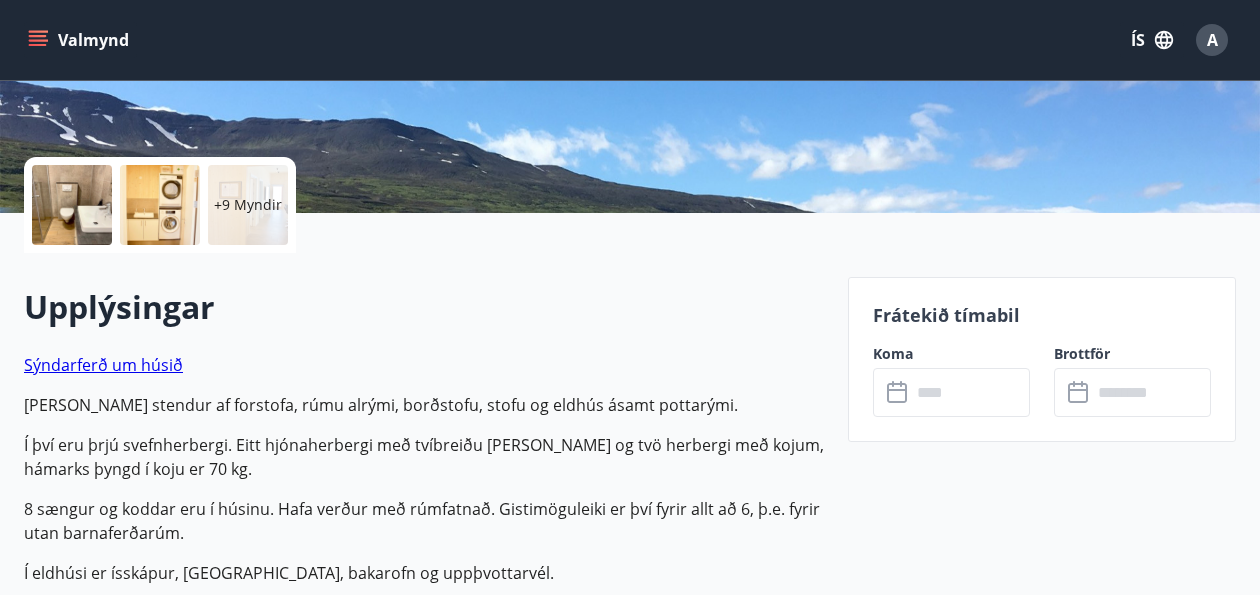 scroll, scrollTop: 573, scrollLeft: 0, axis: vertical 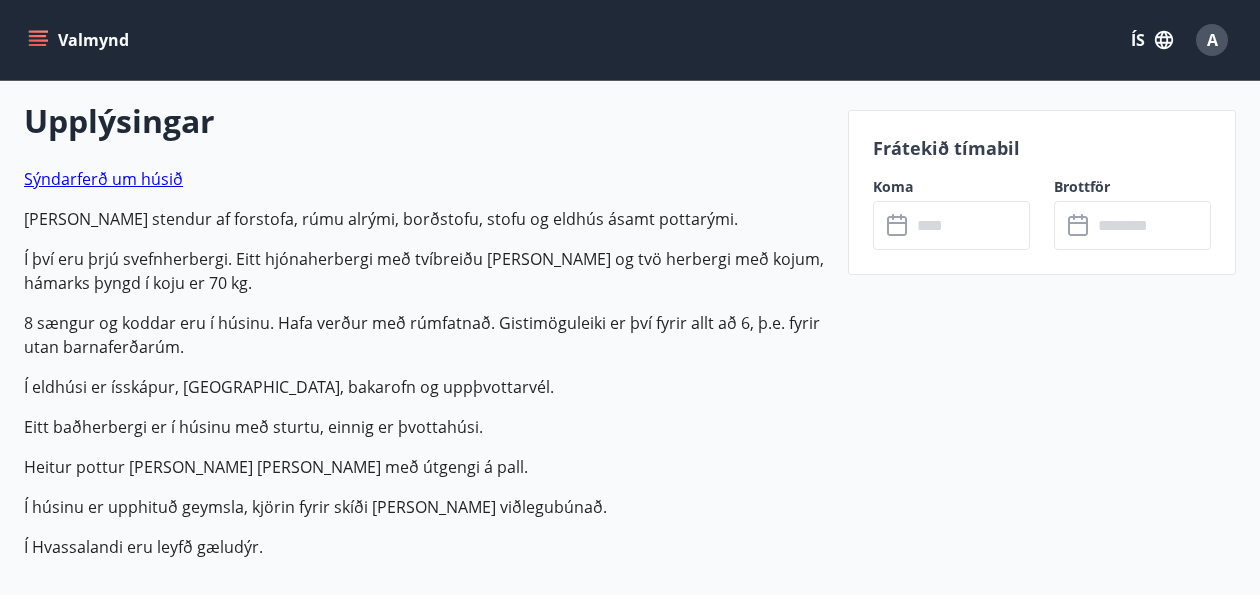 click at bounding box center [970, 225] 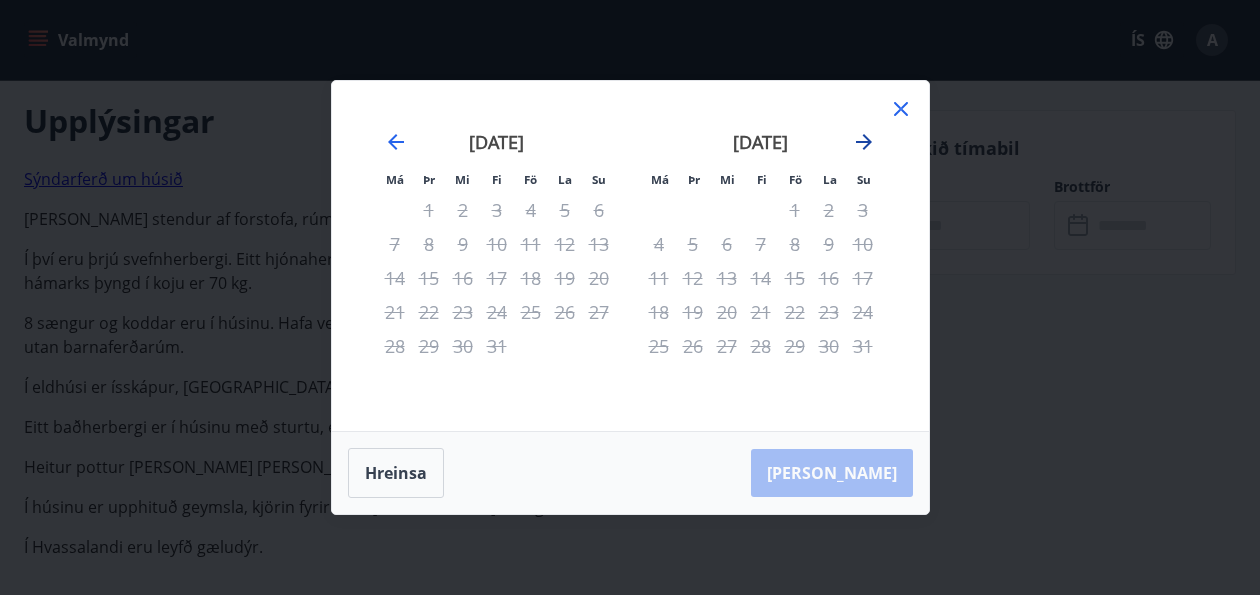 click 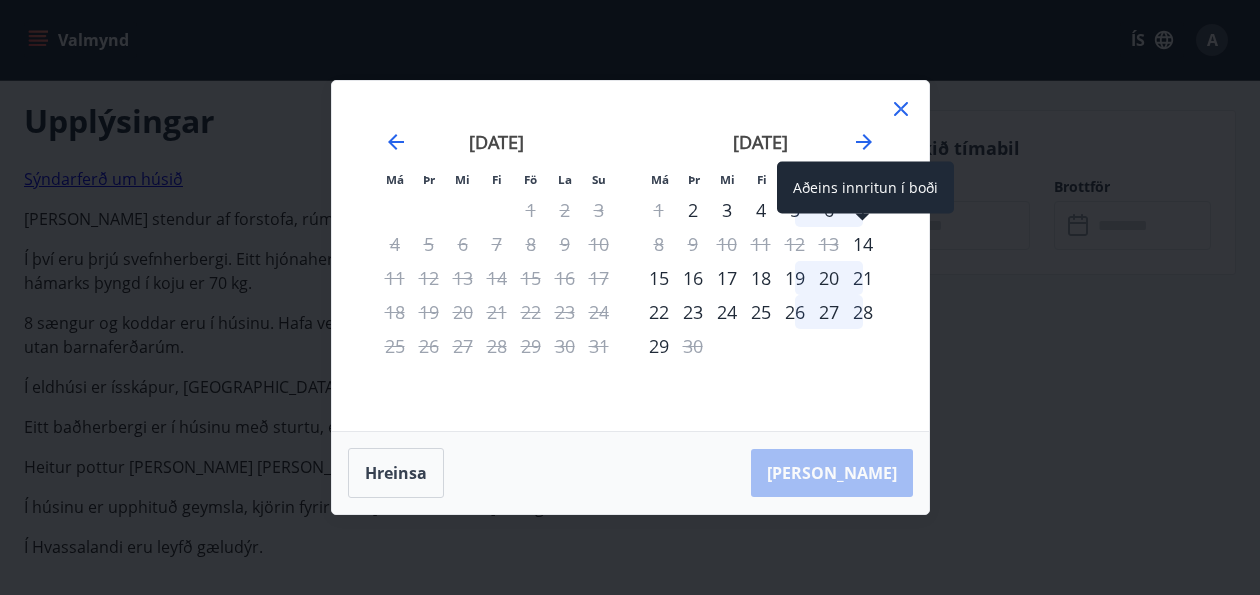 click on "14" at bounding box center (863, 244) 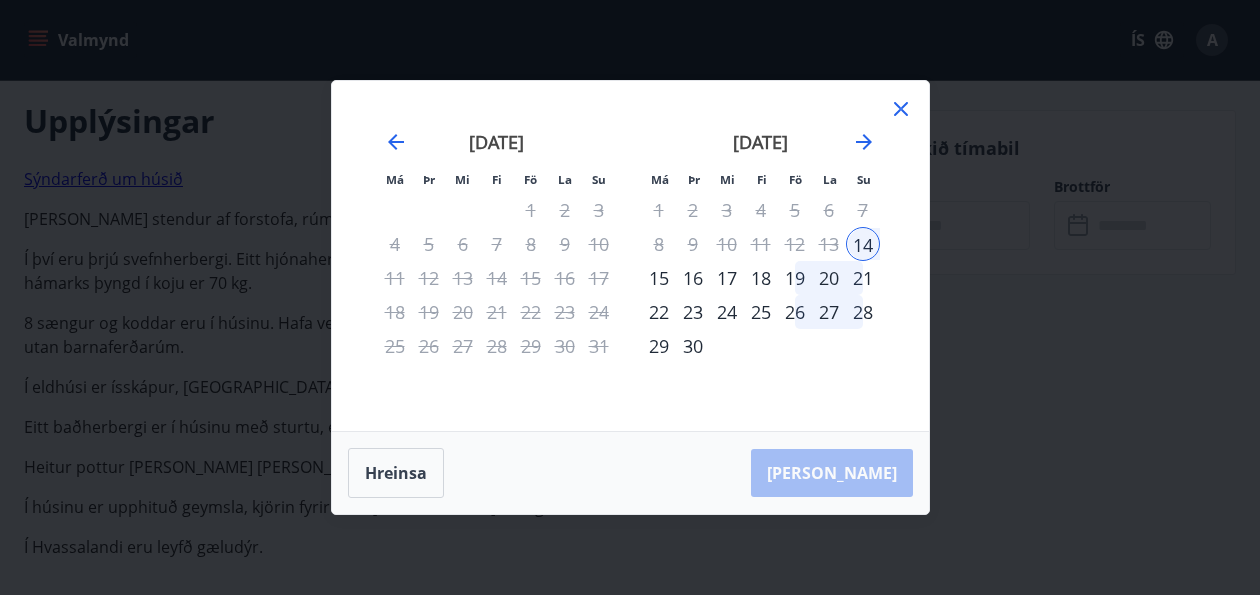 click on "21" at bounding box center (863, 278) 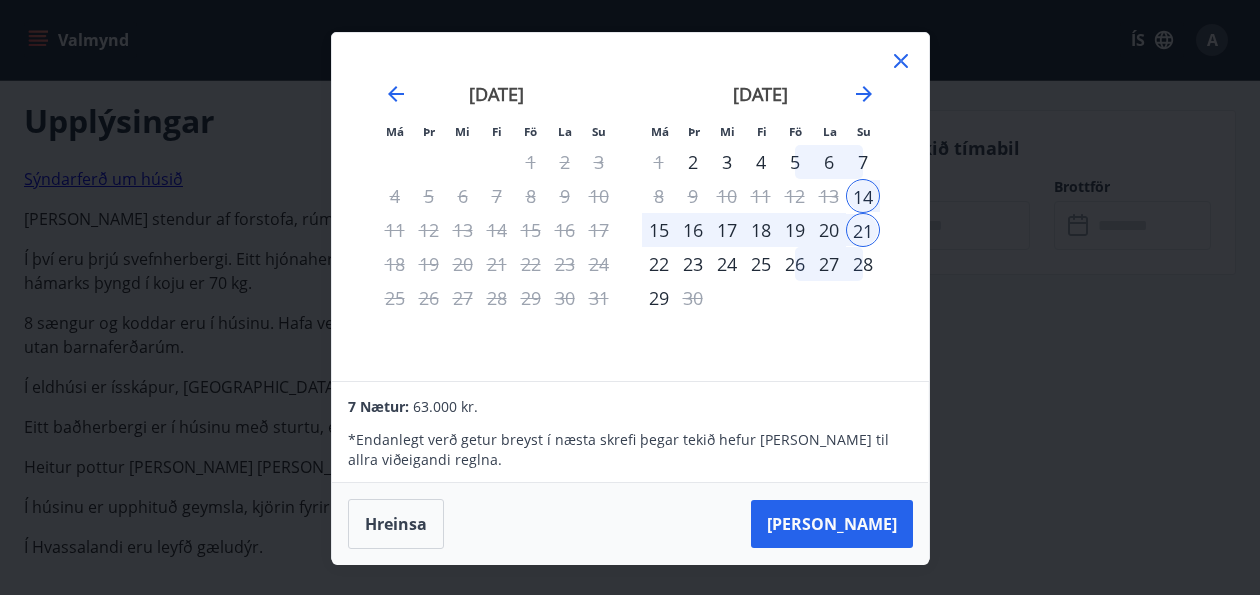 click on "19" at bounding box center [795, 230] 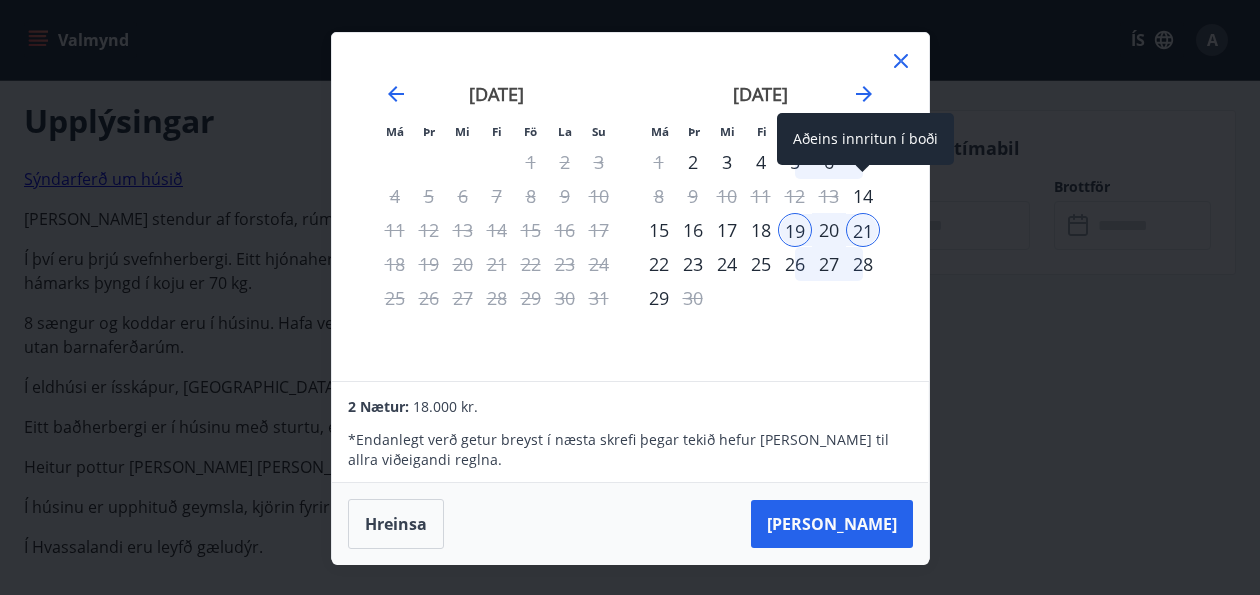 click on "14" at bounding box center [863, 196] 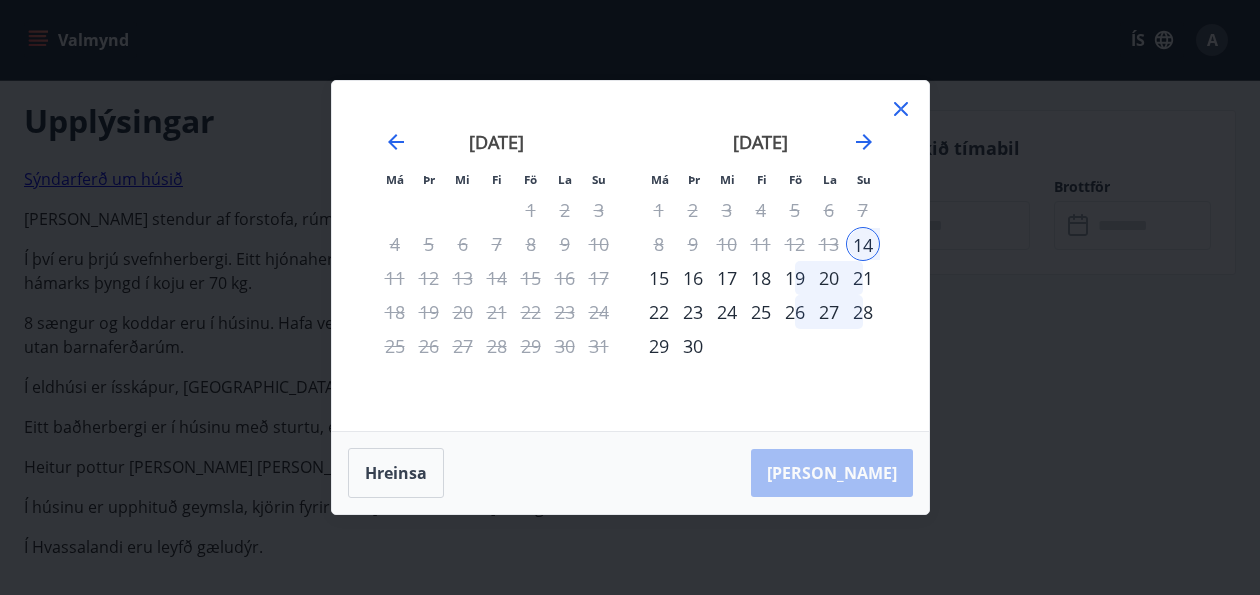 click on "19" at bounding box center [795, 278] 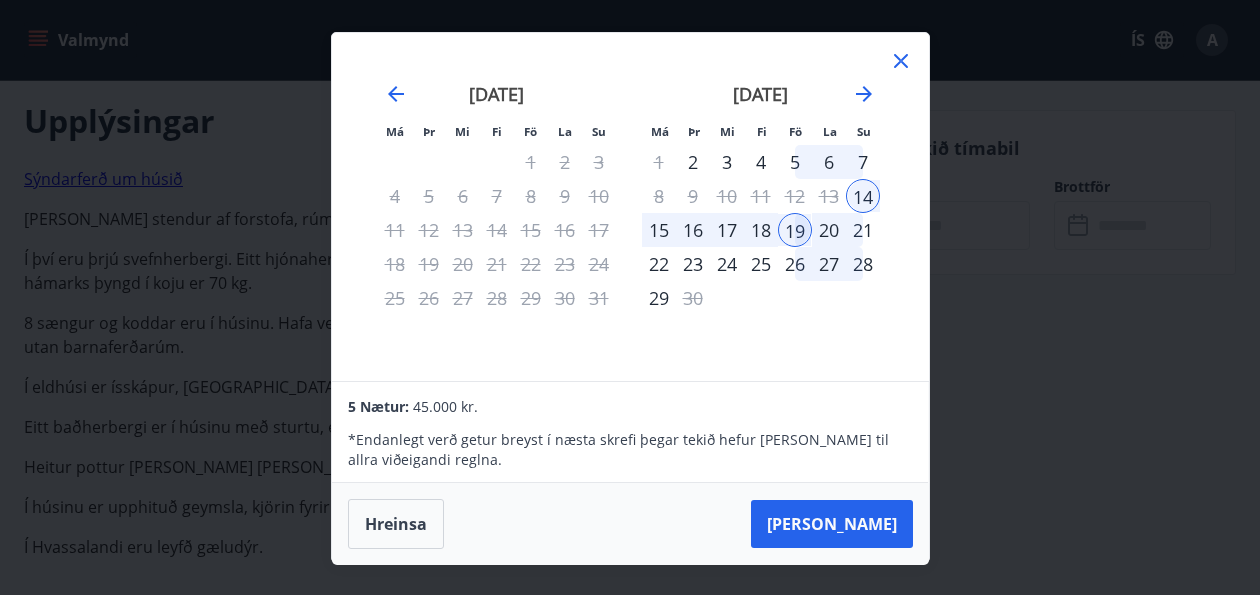 click on "21" at bounding box center (863, 230) 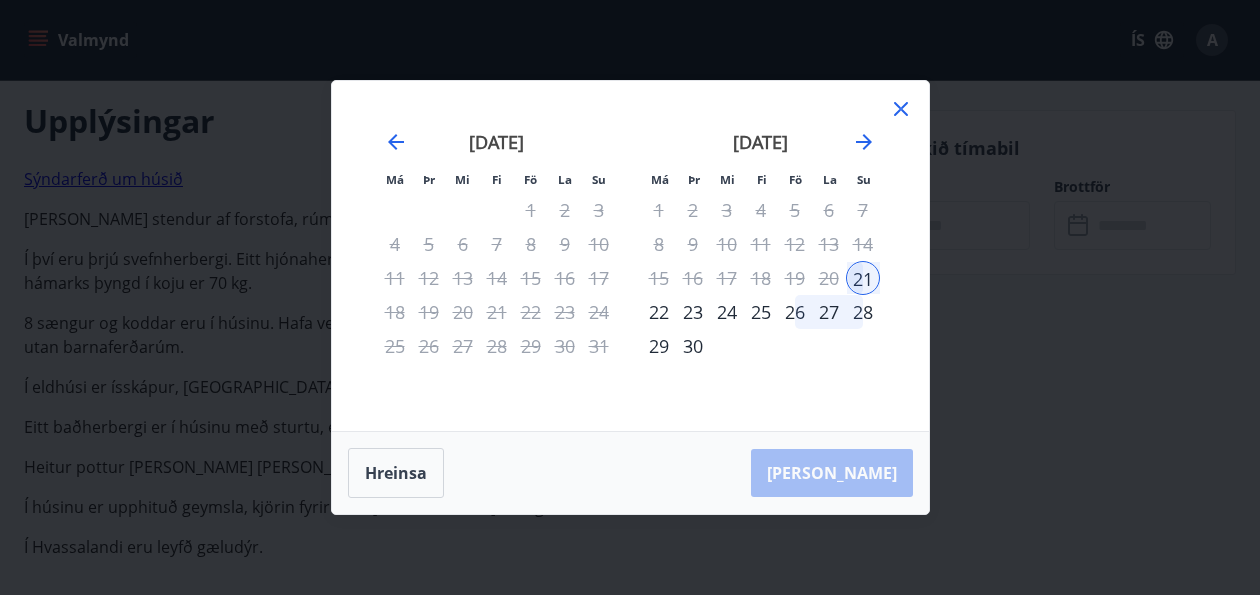 click on "14" at bounding box center (863, 244) 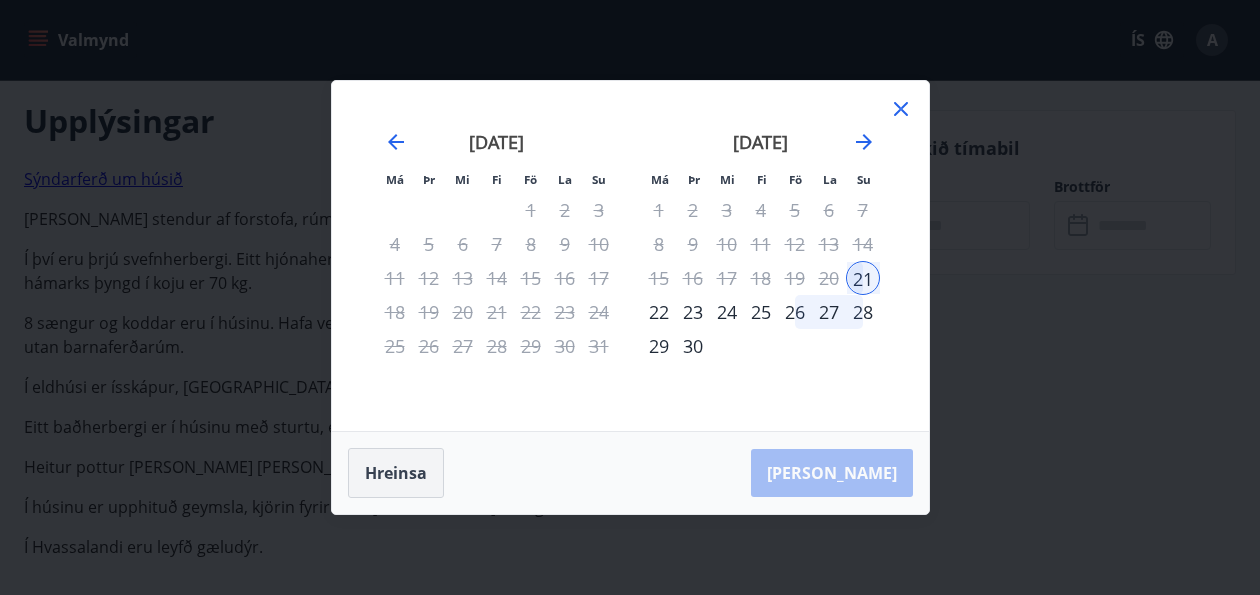 click on "Hreinsa" at bounding box center [396, 473] 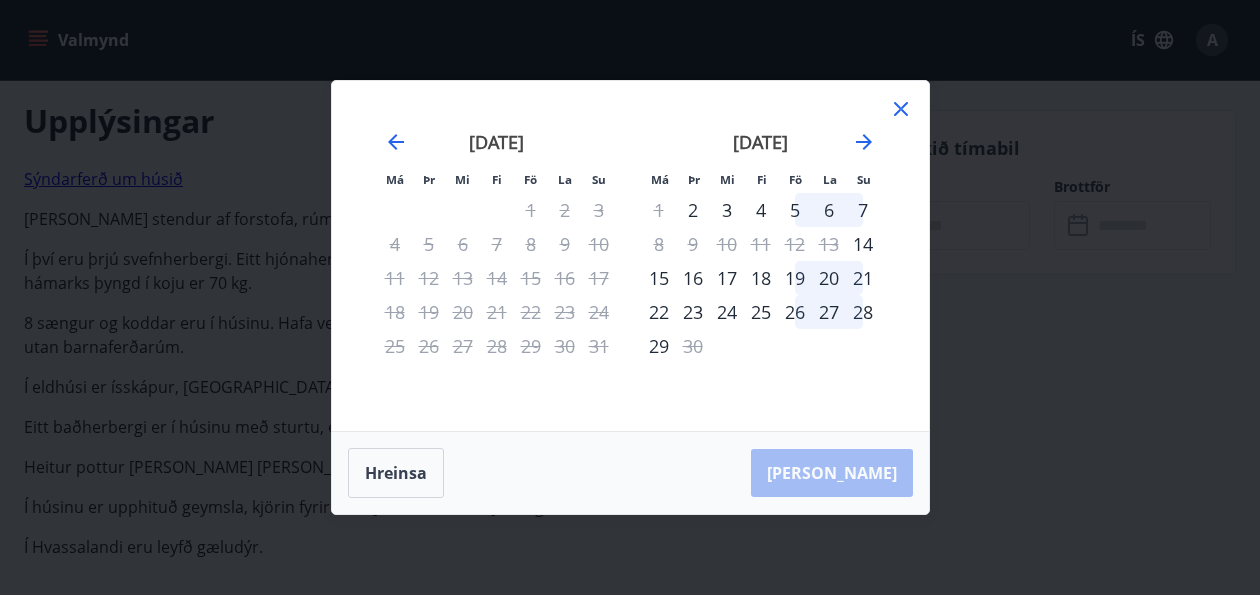 click on "14" at bounding box center (863, 244) 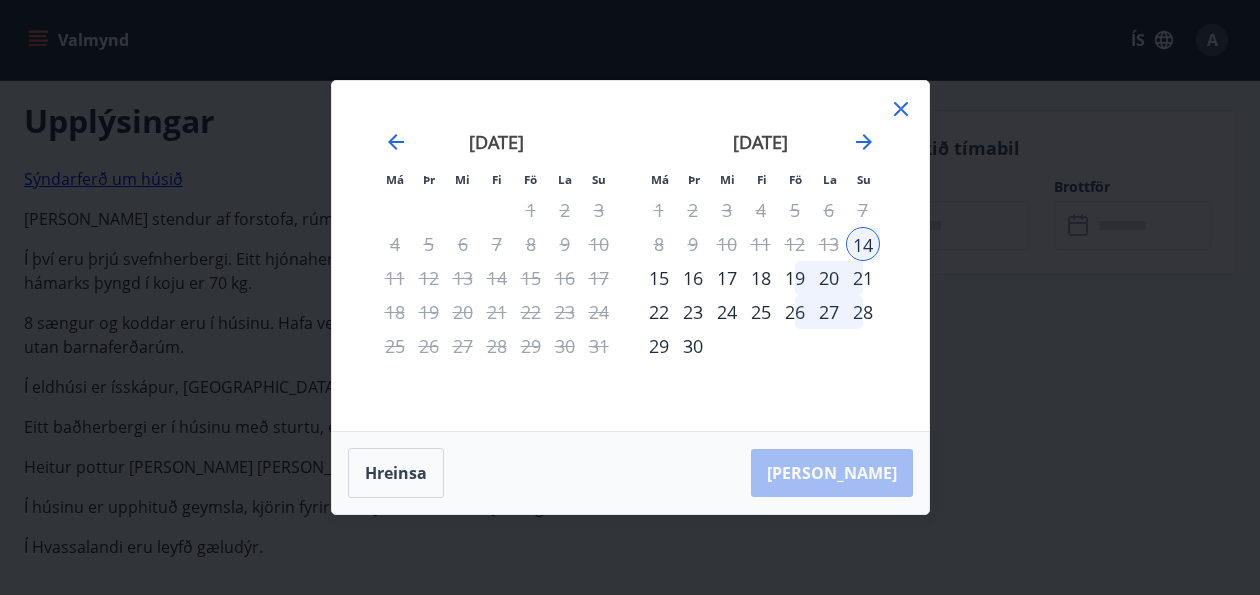 click on "21" at bounding box center [863, 278] 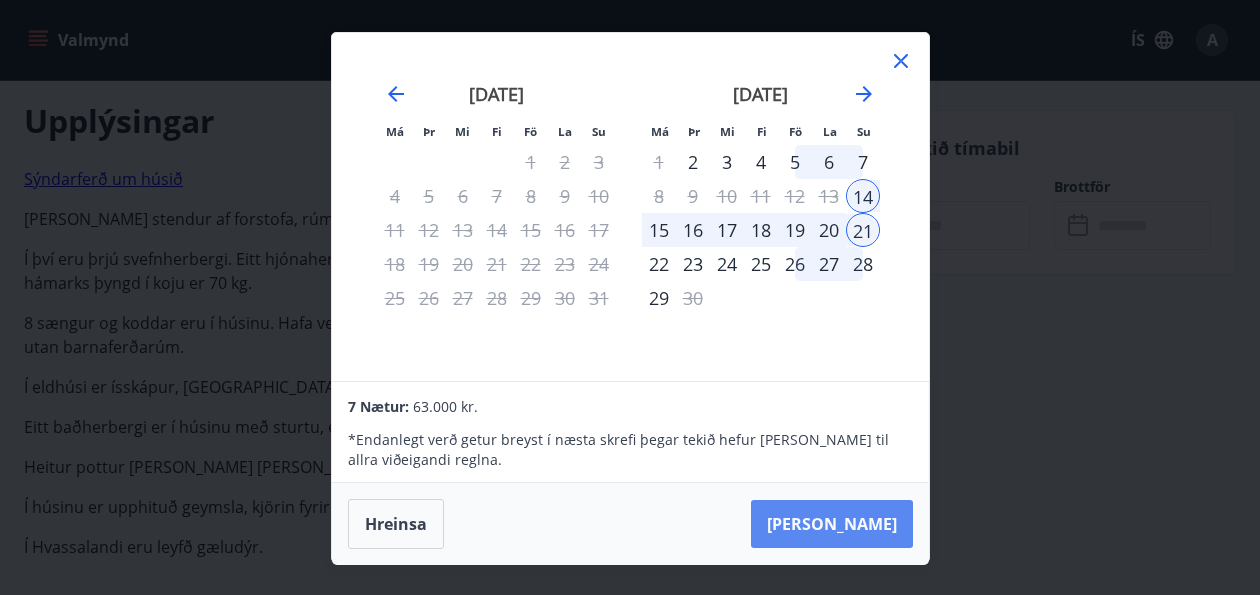 click on "Taka Frá" at bounding box center (832, 524) 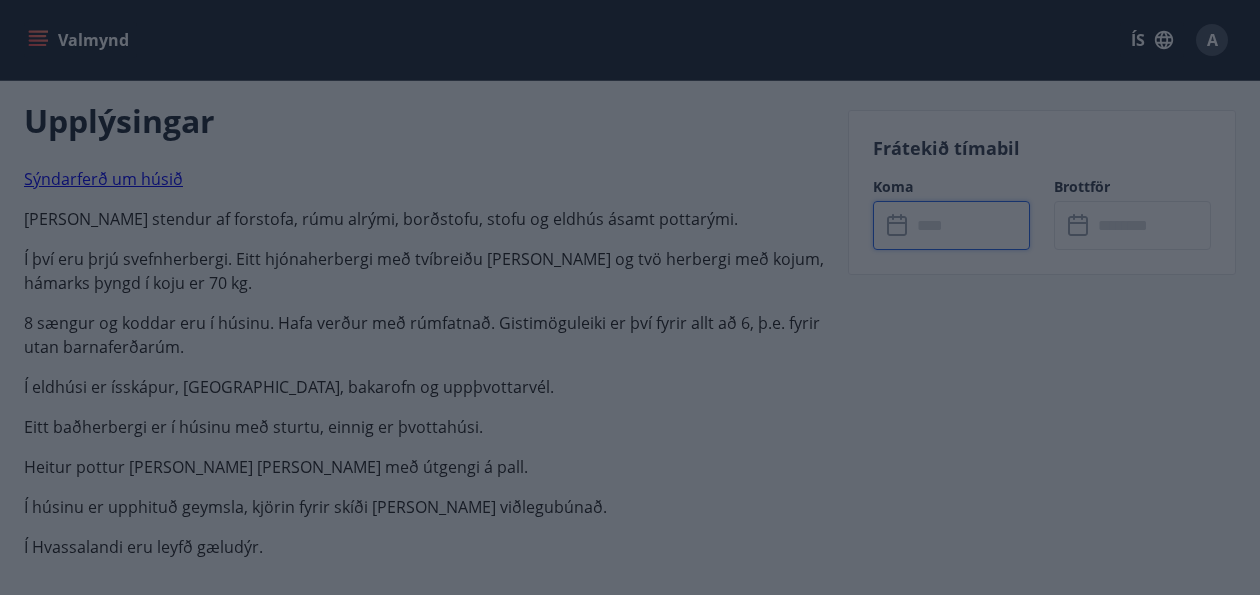 type on "******" 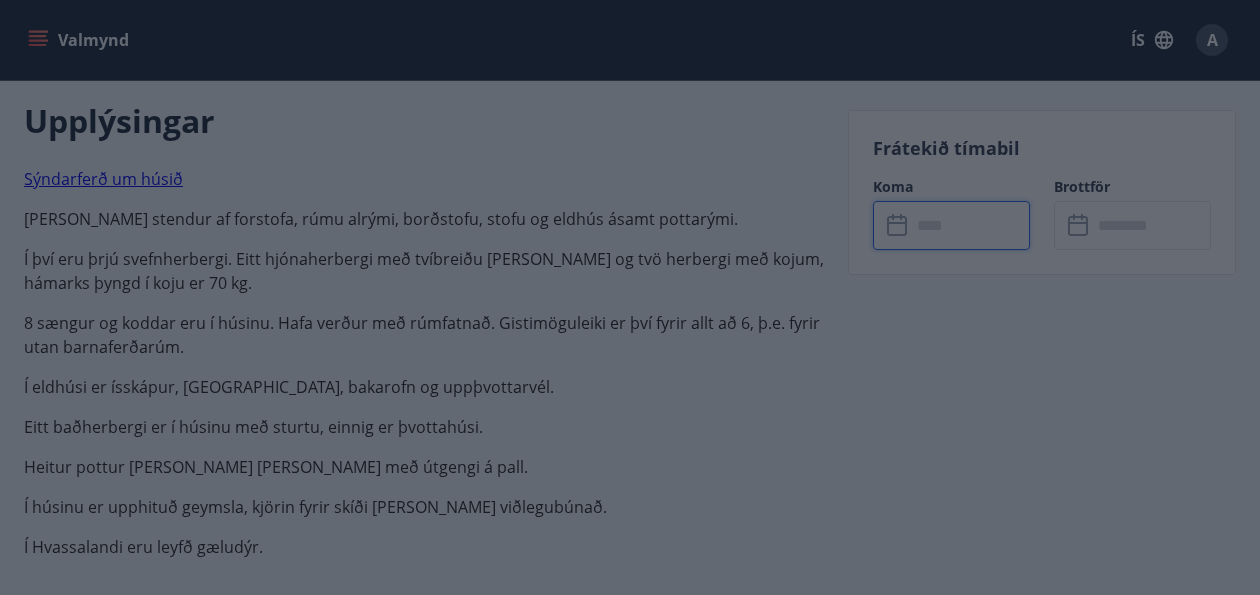 type on "******" 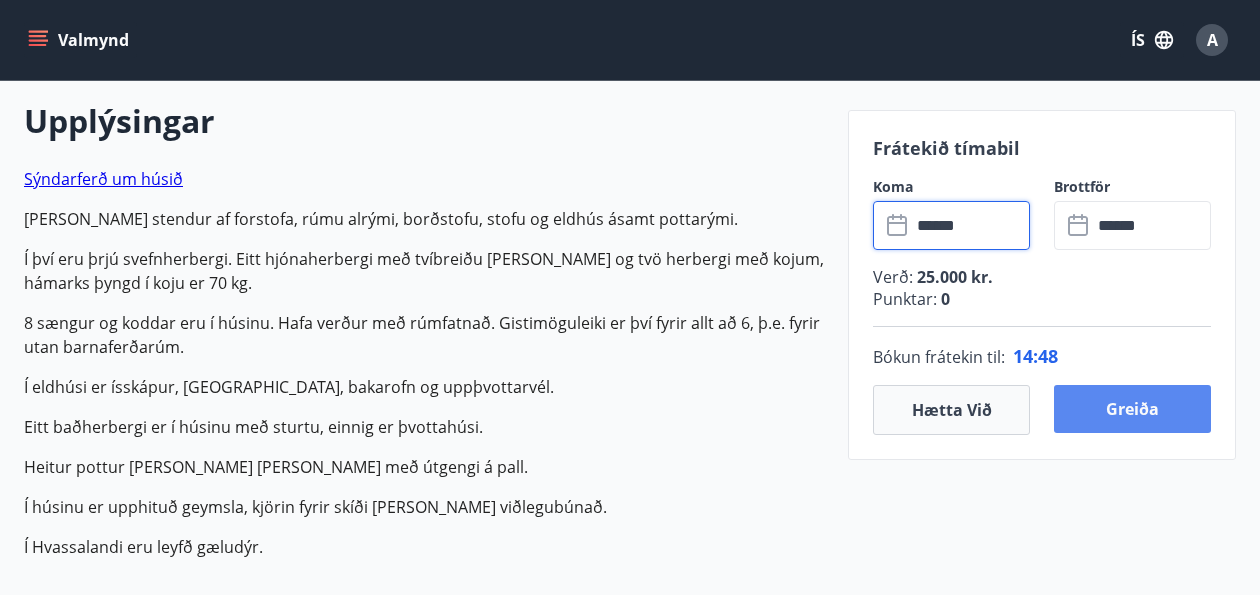 click on "Greiða" at bounding box center (1132, 409) 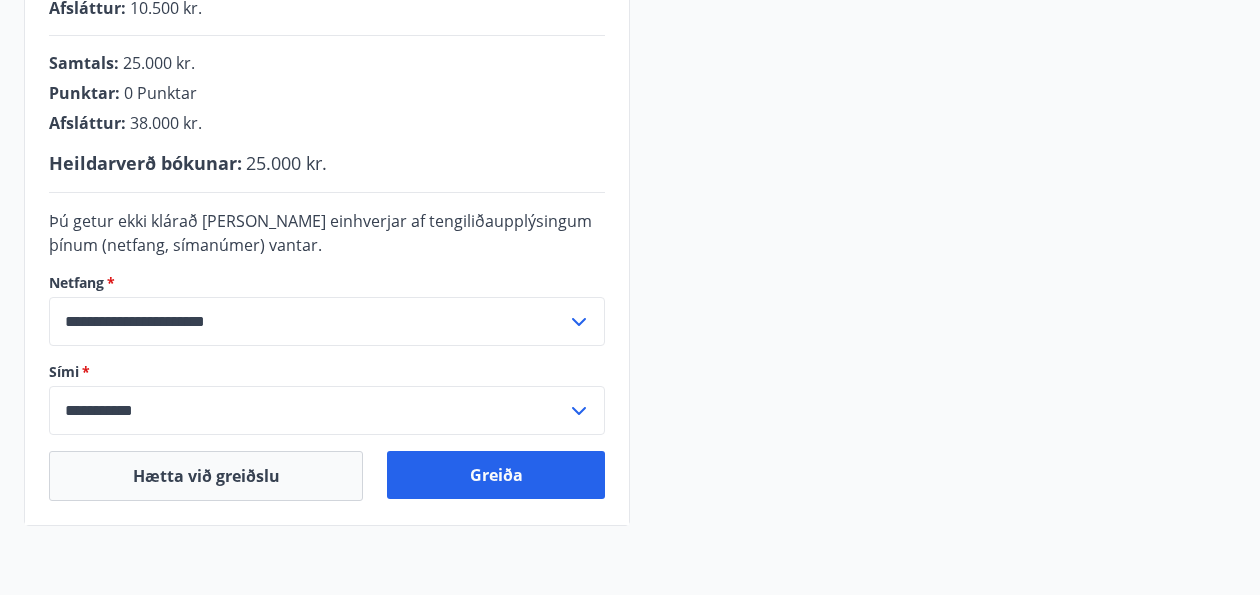 scroll, scrollTop: 592, scrollLeft: 0, axis: vertical 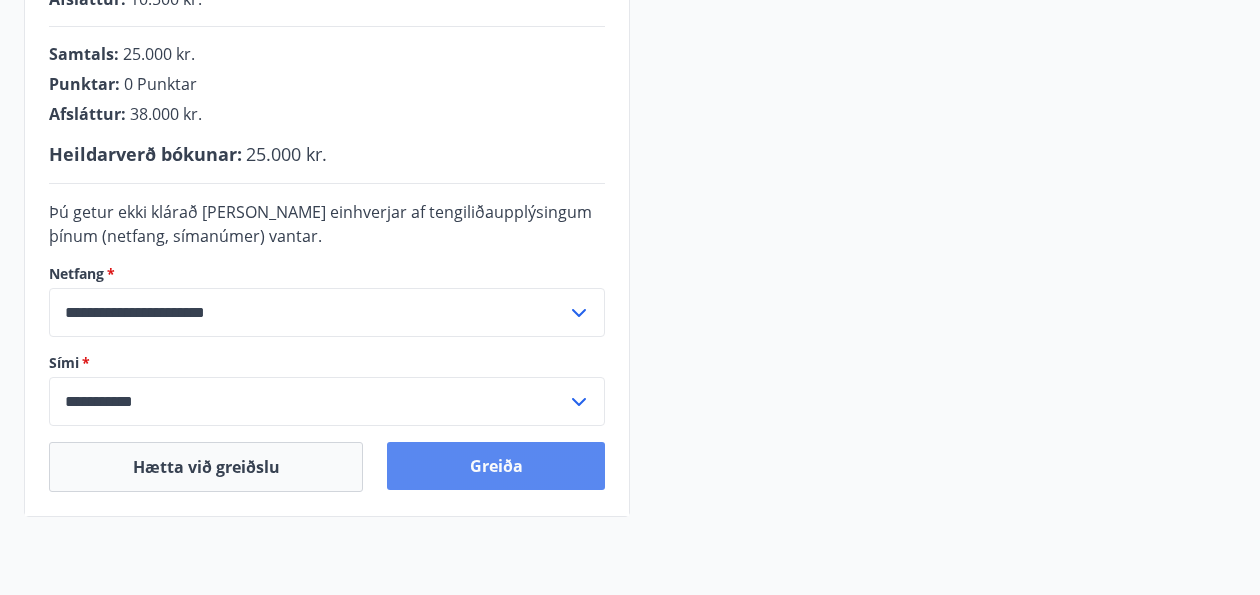 click on "Greiða" at bounding box center (496, 466) 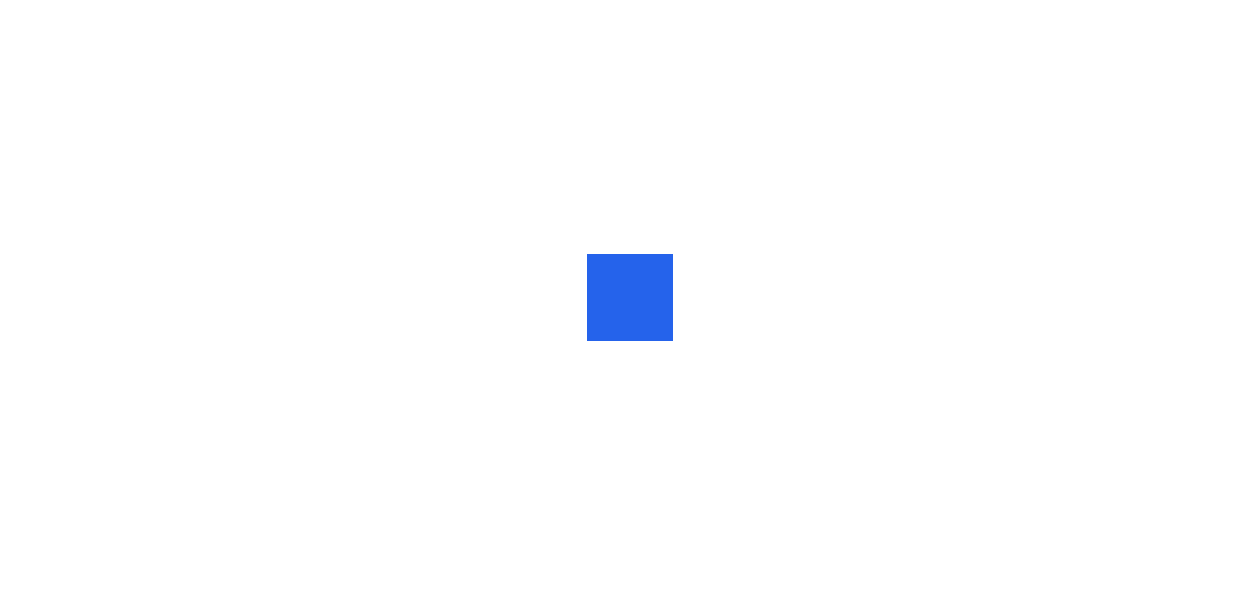 scroll, scrollTop: 0, scrollLeft: 0, axis: both 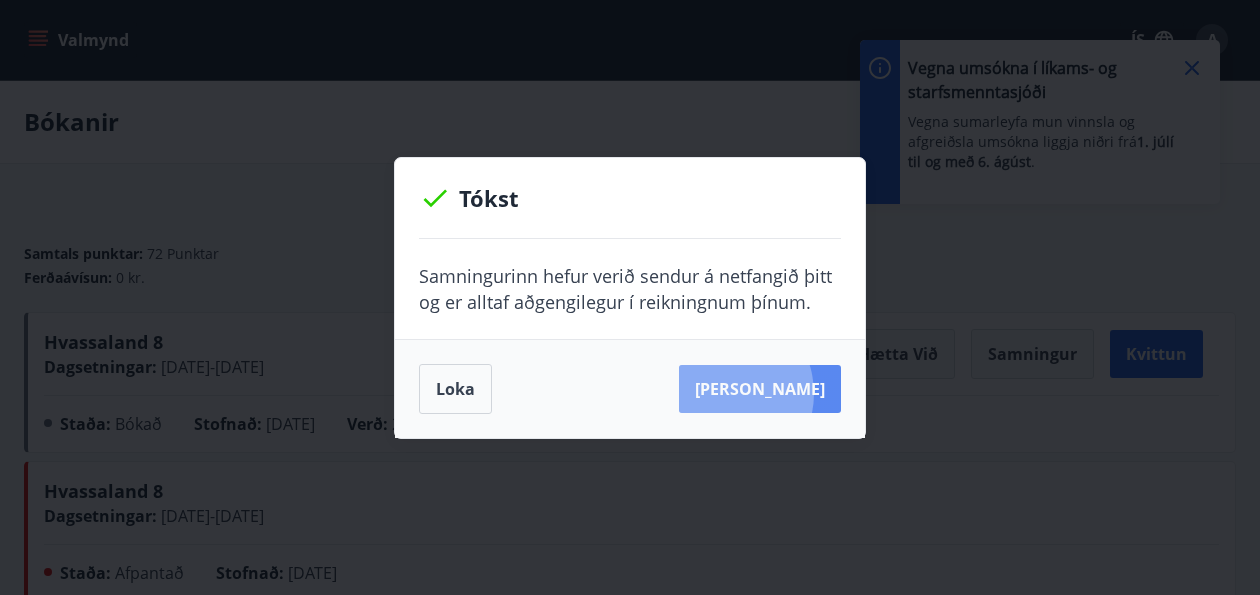 click on "[PERSON_NAME]" at bounding box center (760, 389) 